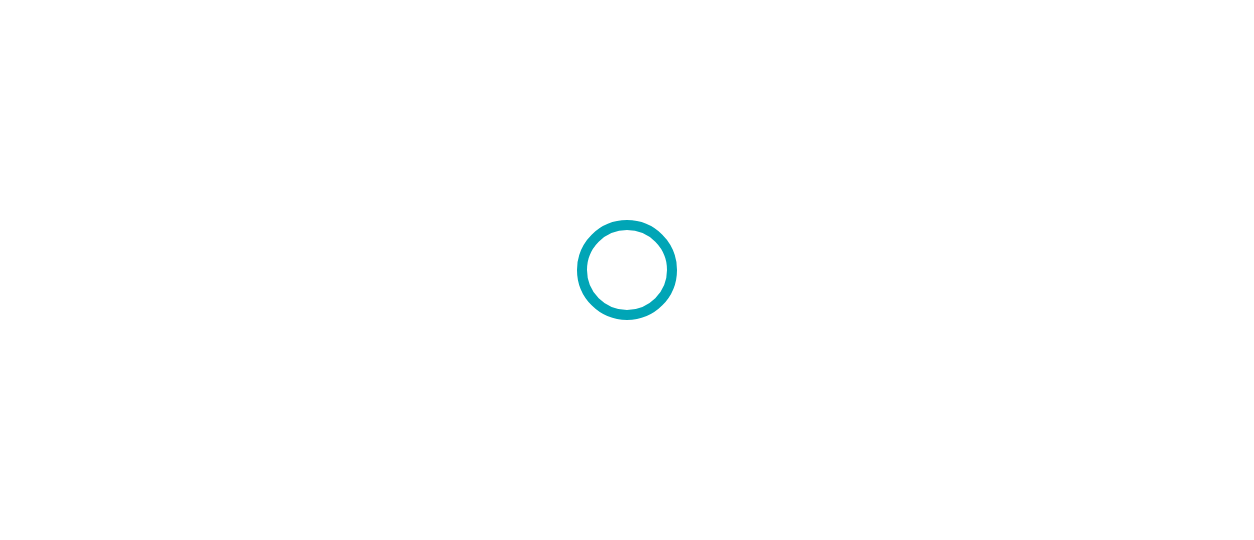 scroll, scrollTop: 0, scrollLeft: 0, axis: both 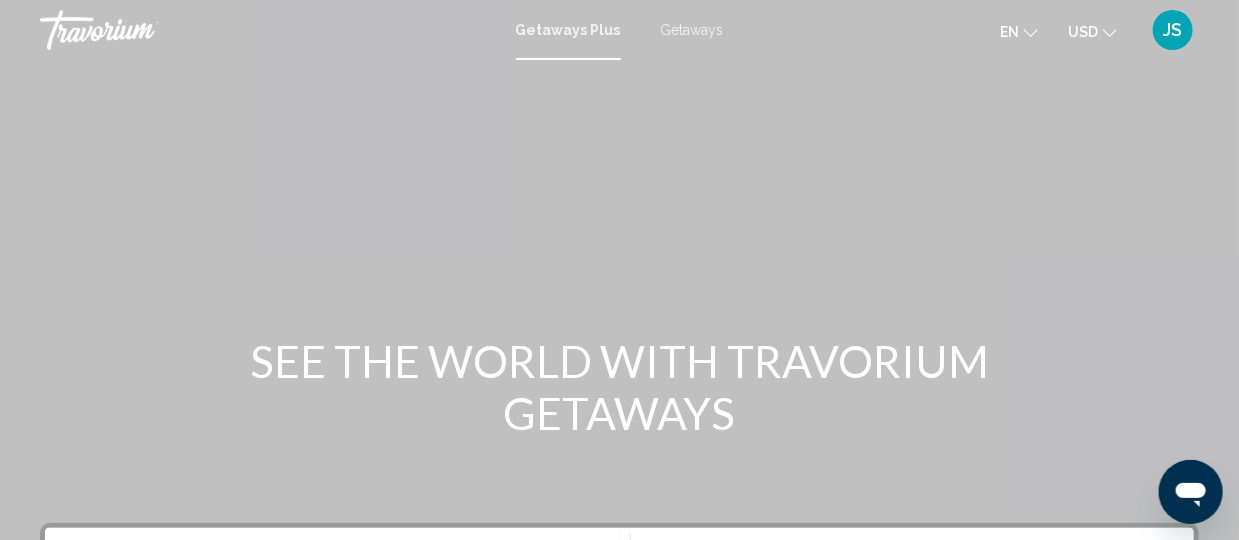 click on "Getaways" at bounding box center [692, 30] 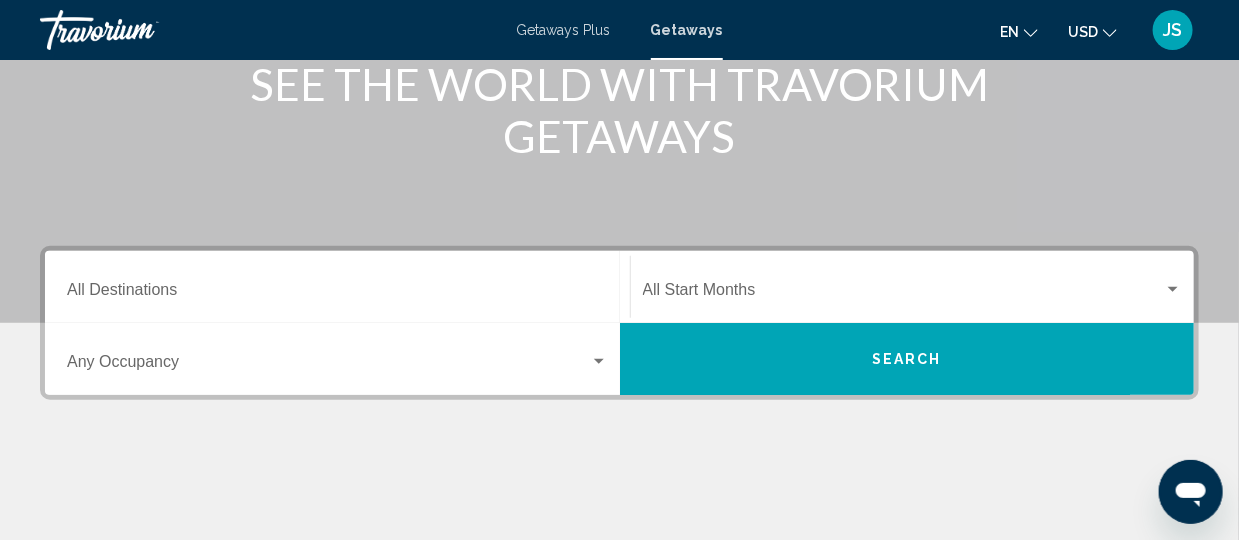 scroll, scrollTop: 360, scrollLeft: 0, axis: vertical 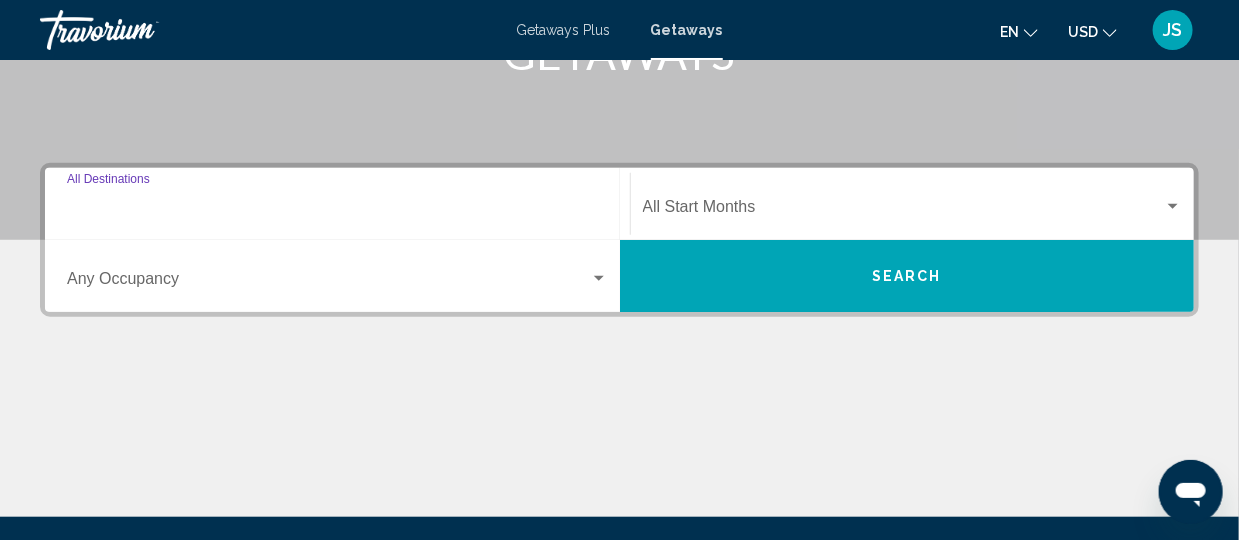 click on "Destination All Destinations" at bounding box center (337, 211) 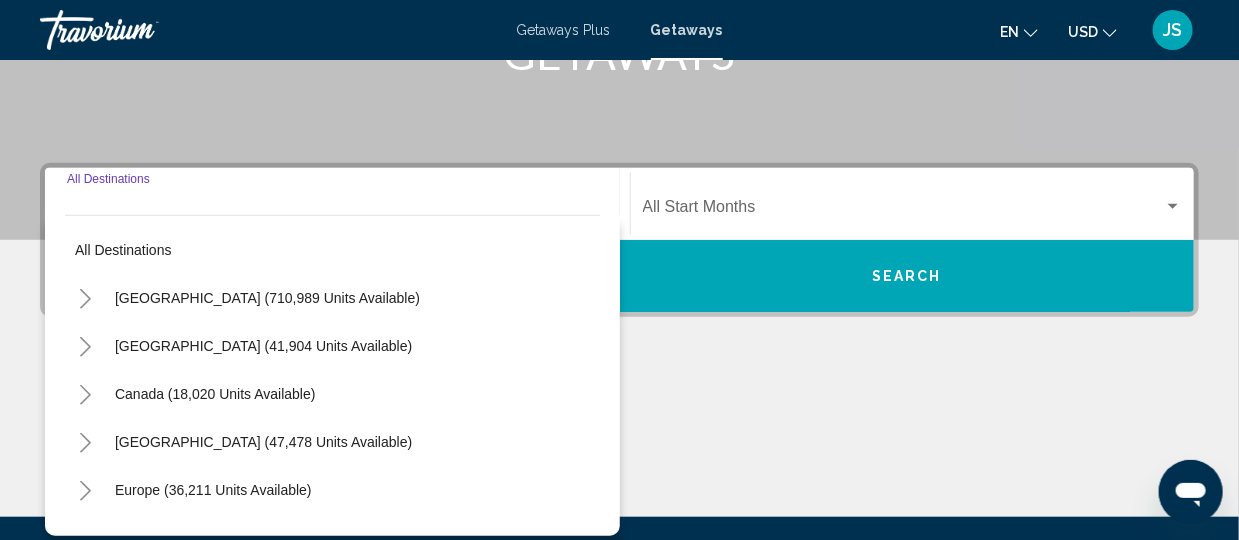 scroll, scrollTop: 457, scrollLeft: 0, axis: vertical 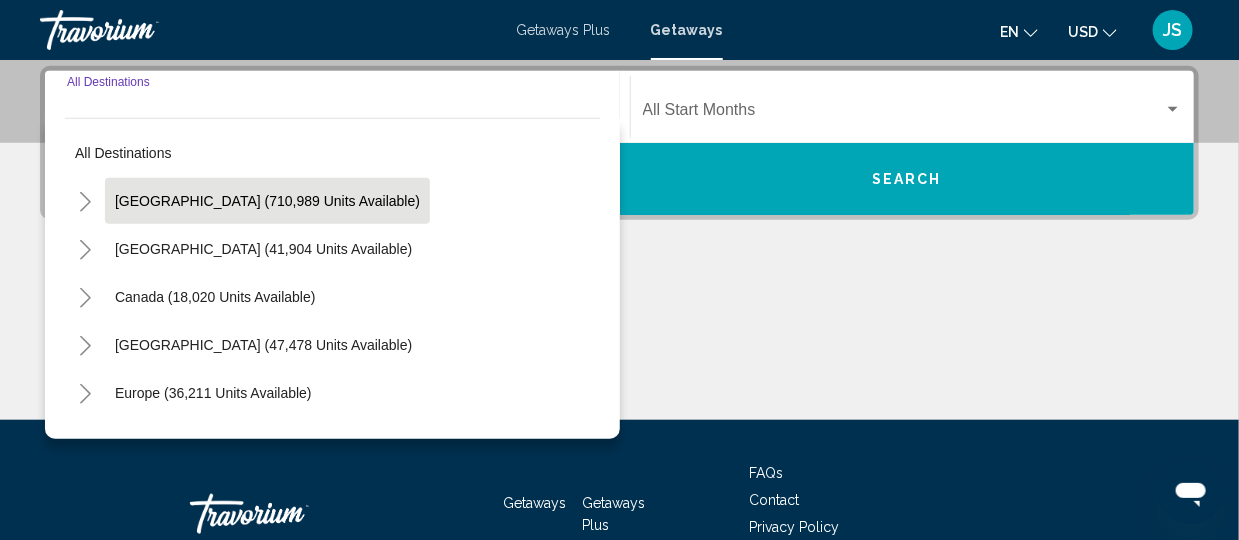 click on "[GEOGRAPHIC_DATA] (710,989 units available)" at bounding box center [263, 249] 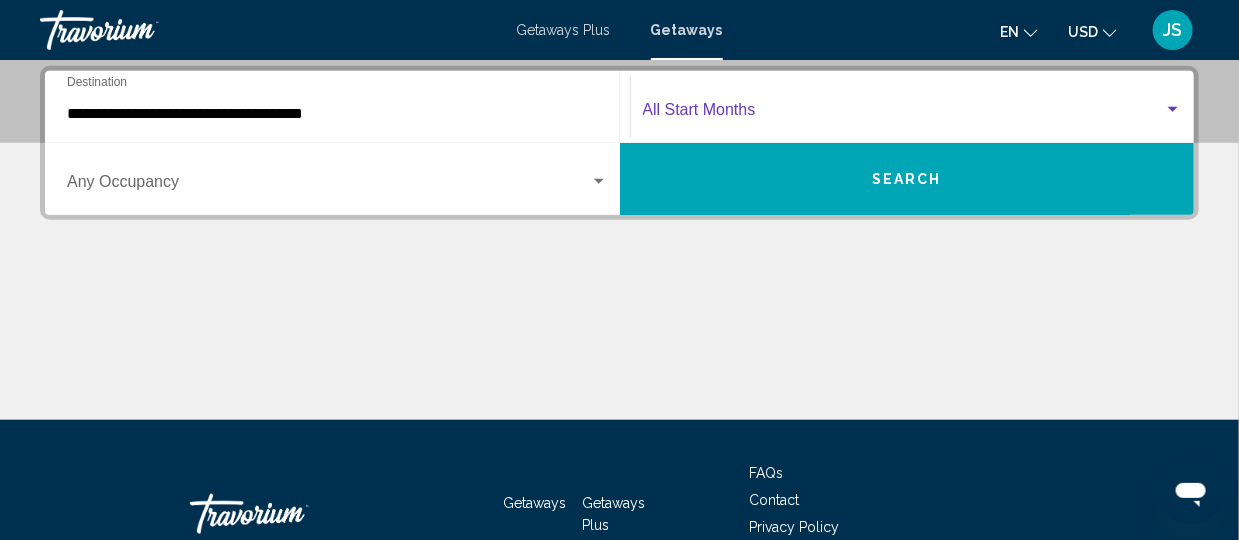 click at bounding box center (904, 114) 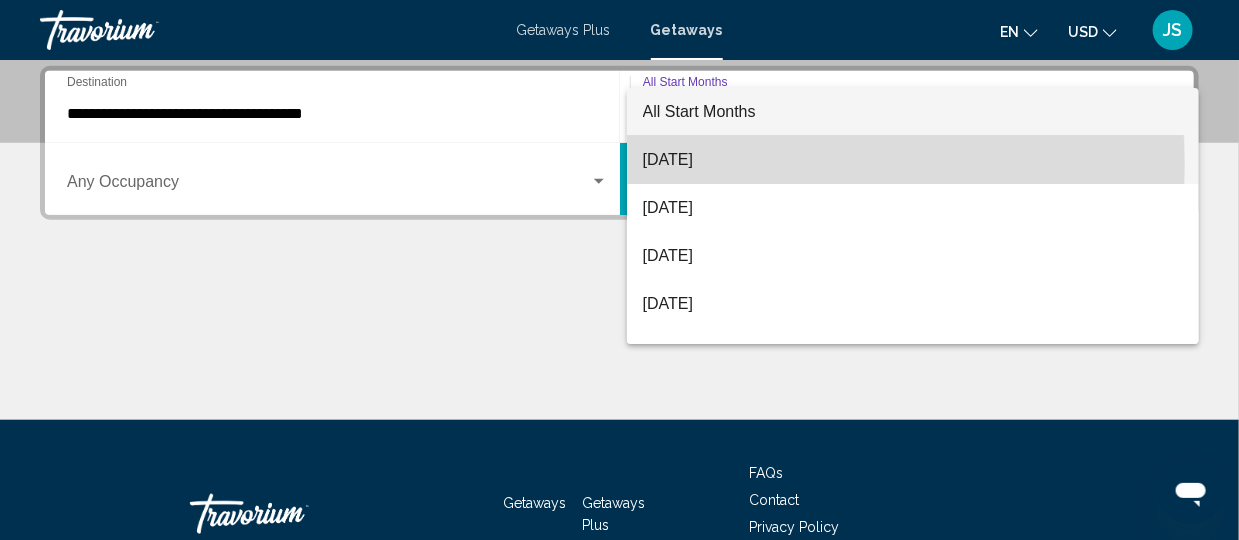 click on "[DATE]" at bounding box center (913, 160) 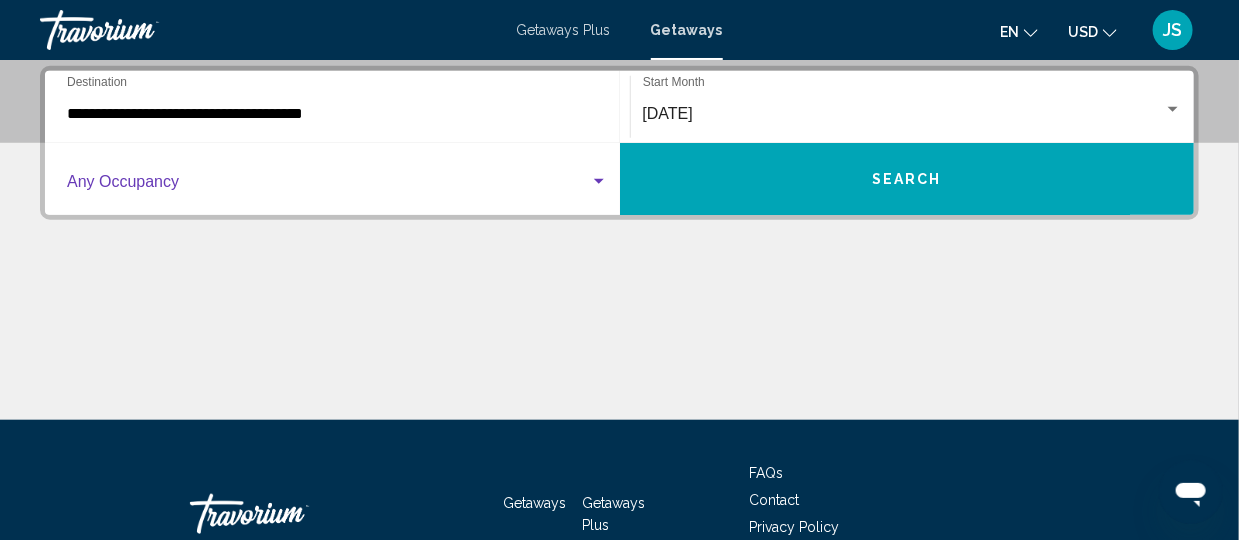 click at bounding box center (337, 186) 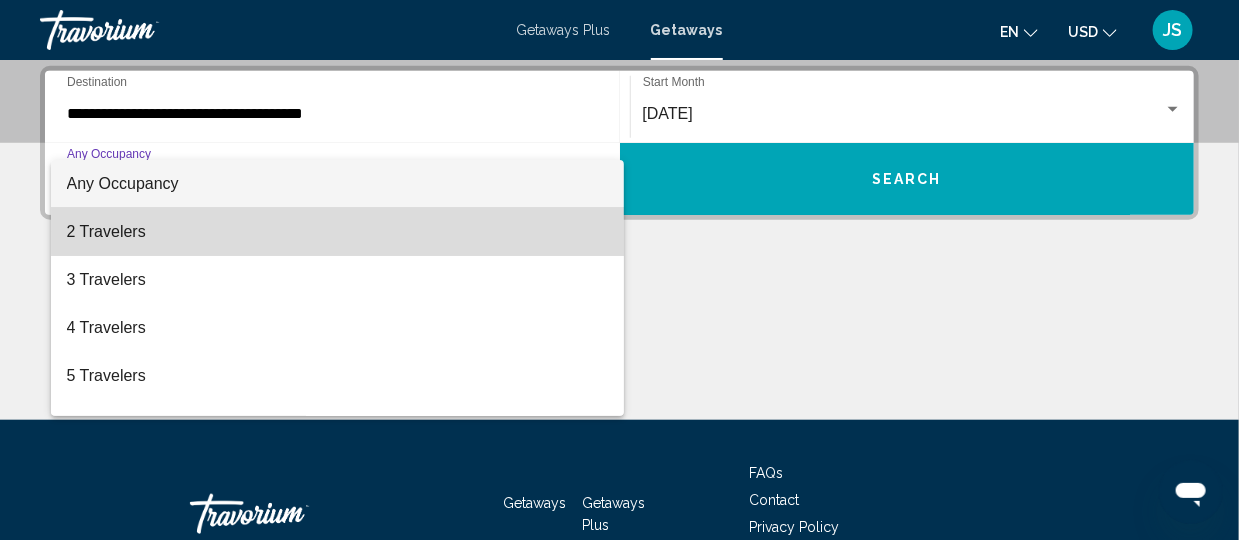 click on "2 Travelers" at bounding box center [337, 232] 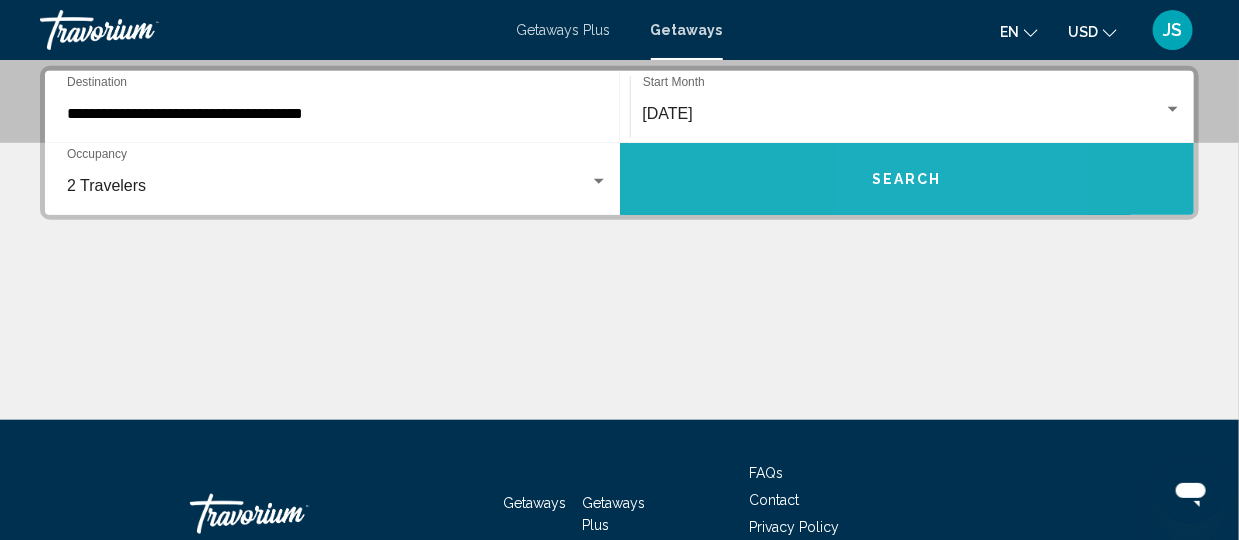 click on "Search" at bounding box center (907, 180) 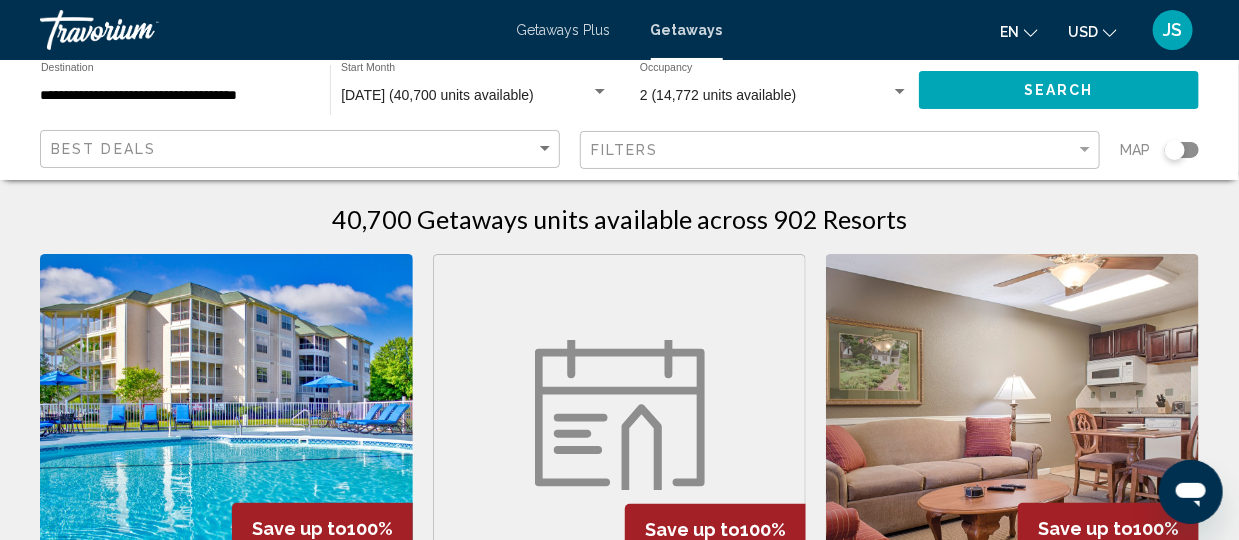 scroll, scrollTop: 0, scrollLeft: 0, axis: both 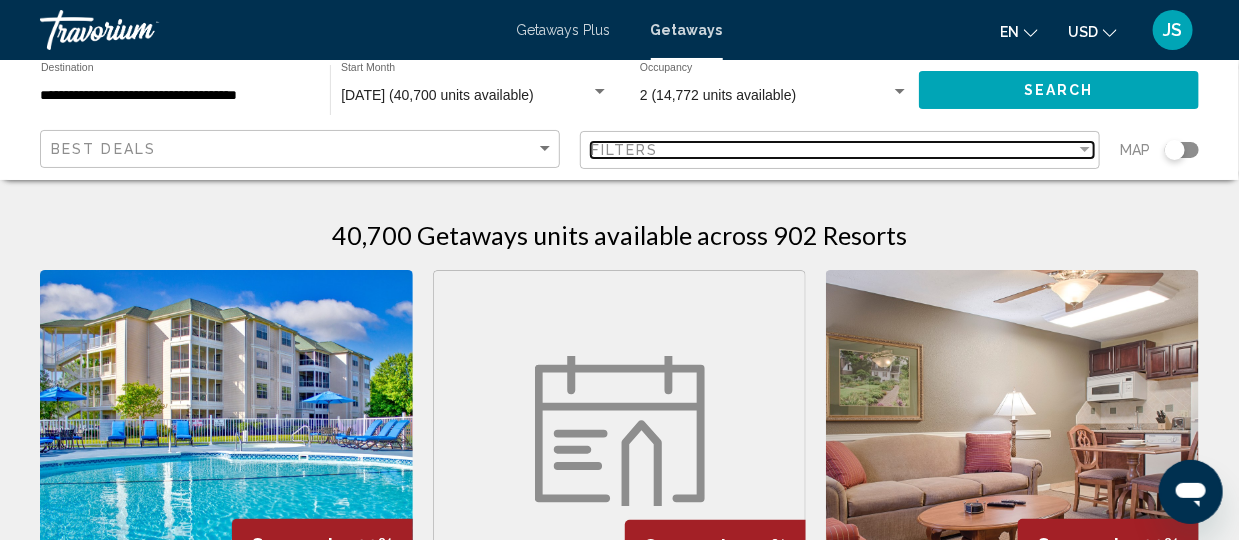 click at bounding box center [1085, 149] 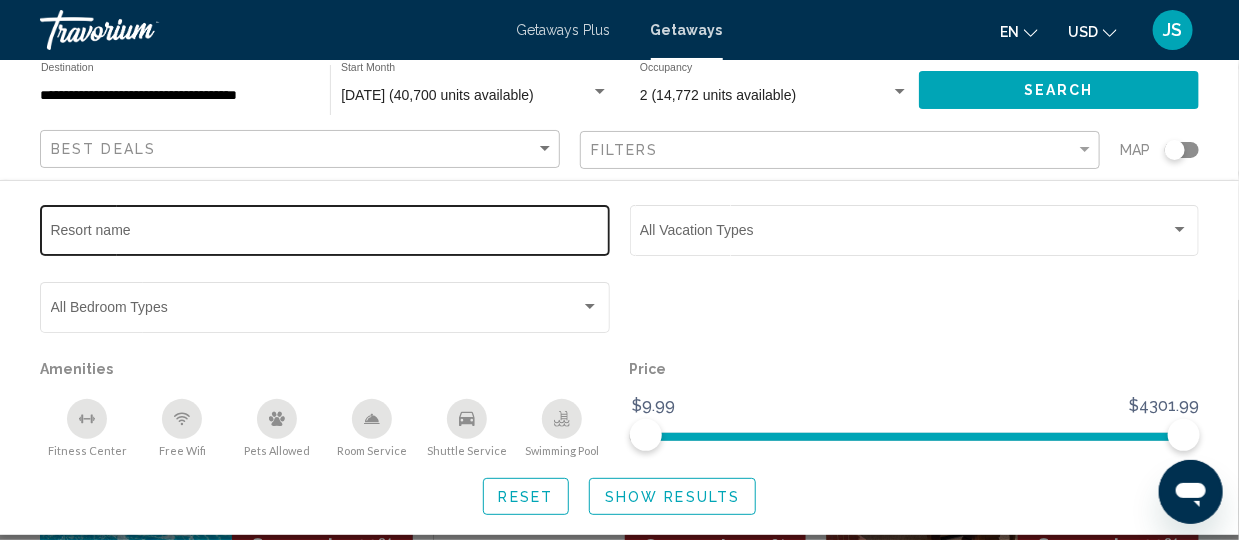 click on "Resort name" 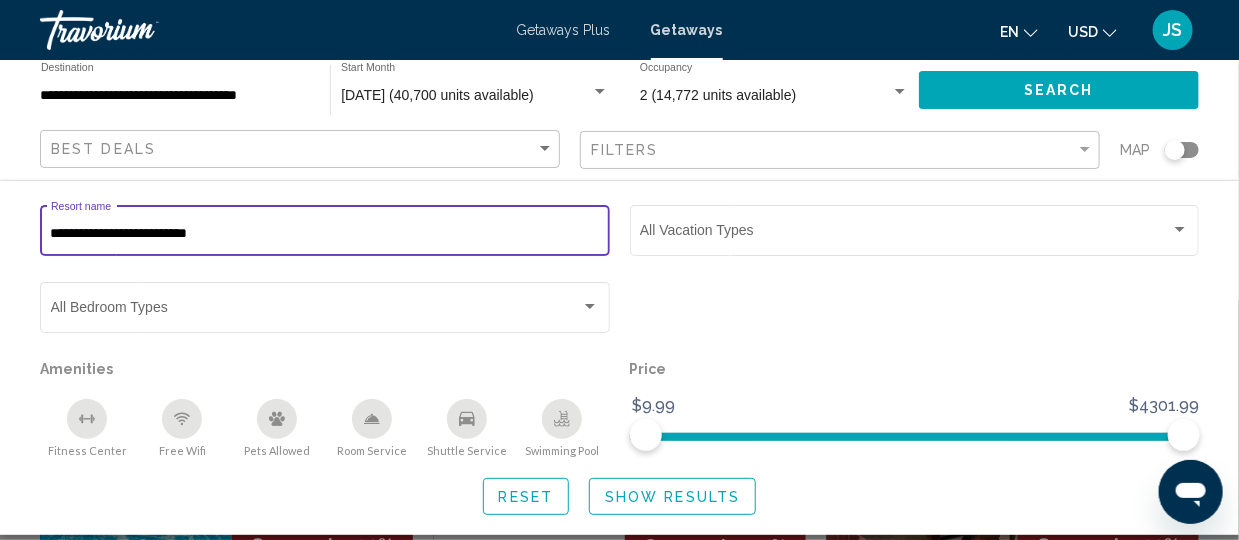 type on "**********" 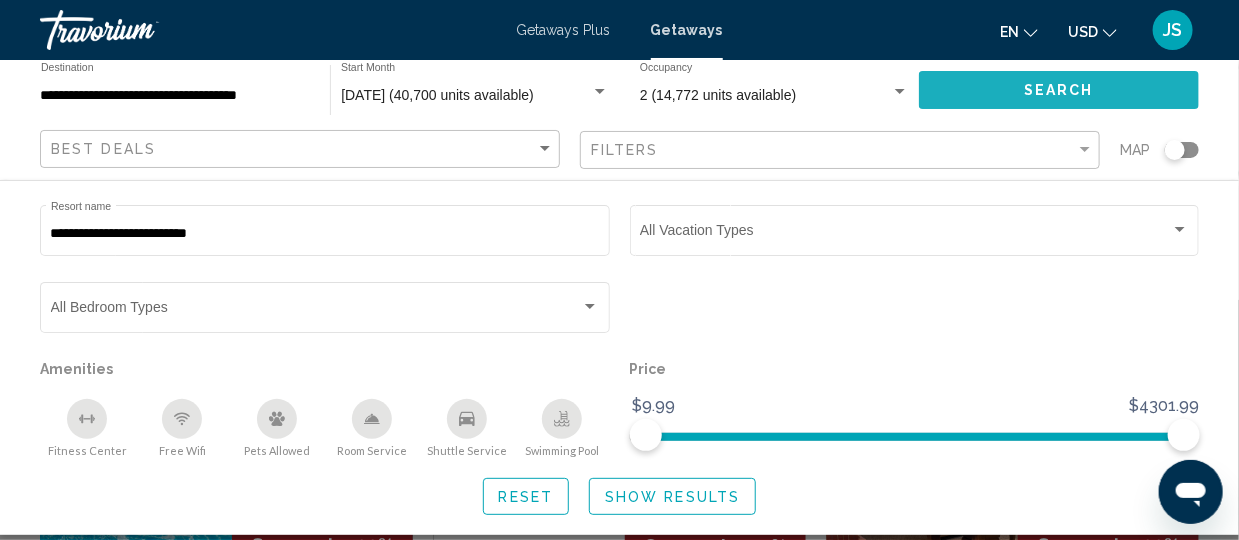 click on "Search" 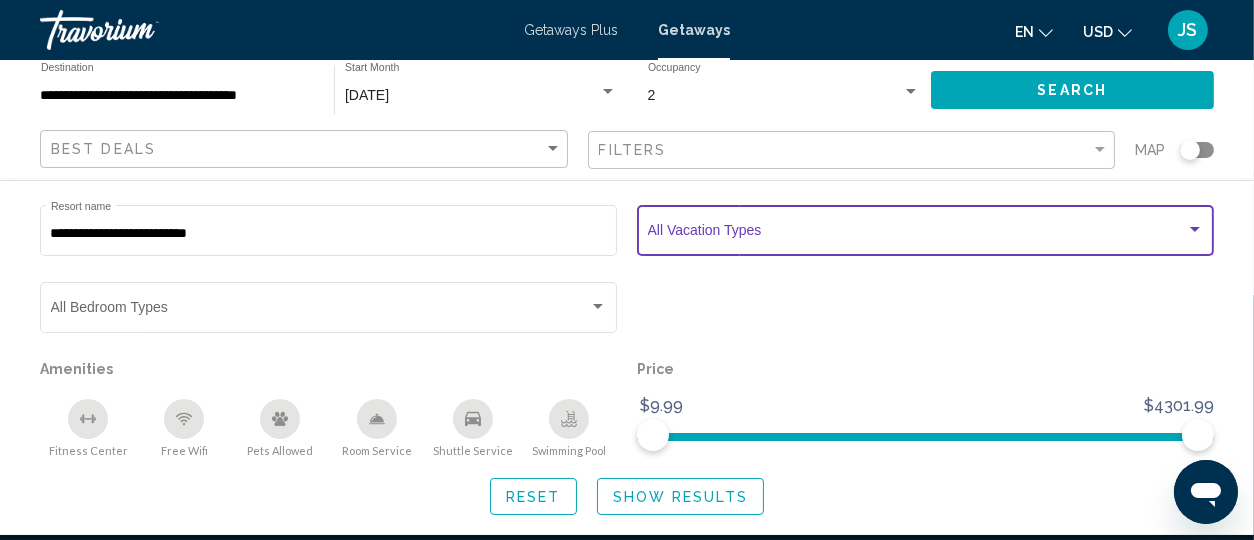 click at bounding box center (917, 234) 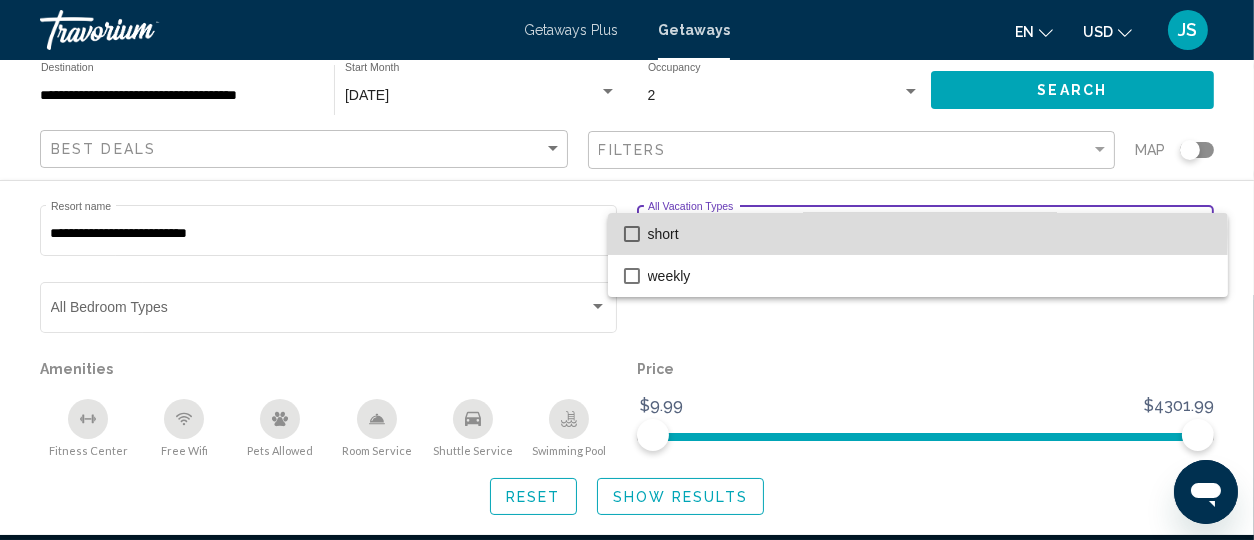 click at bounding box center (632, 234) 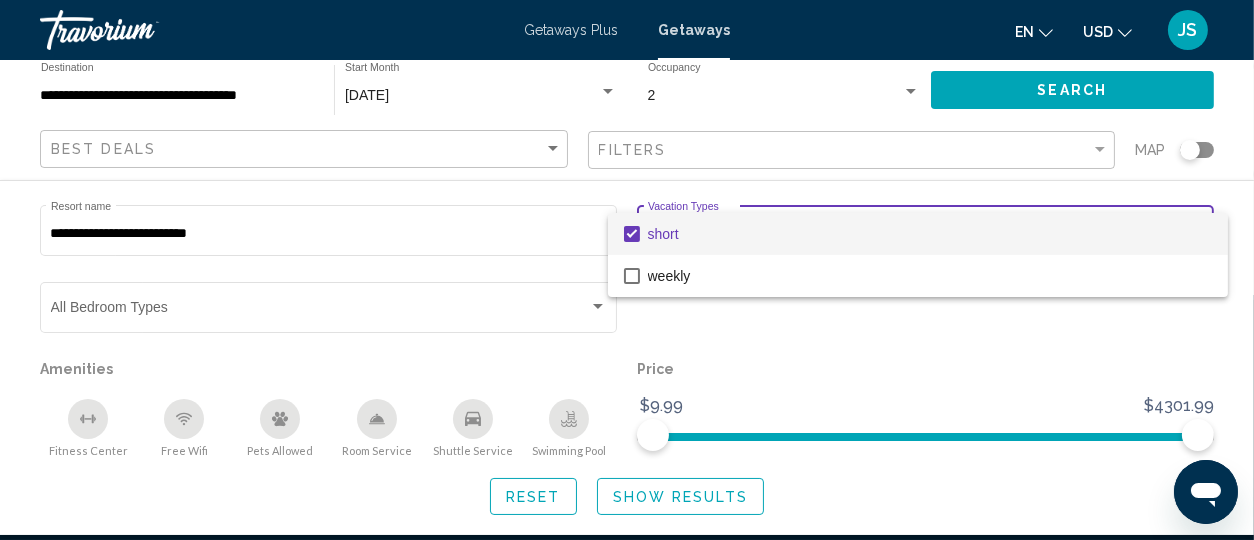 click at bounding box center [627, 270] 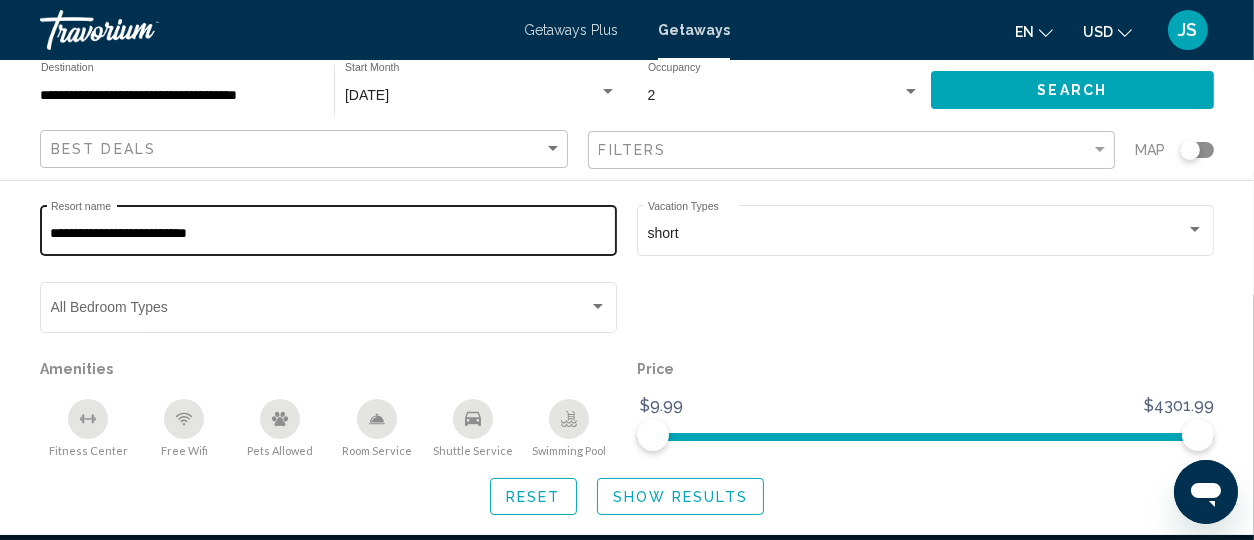click on "**********" 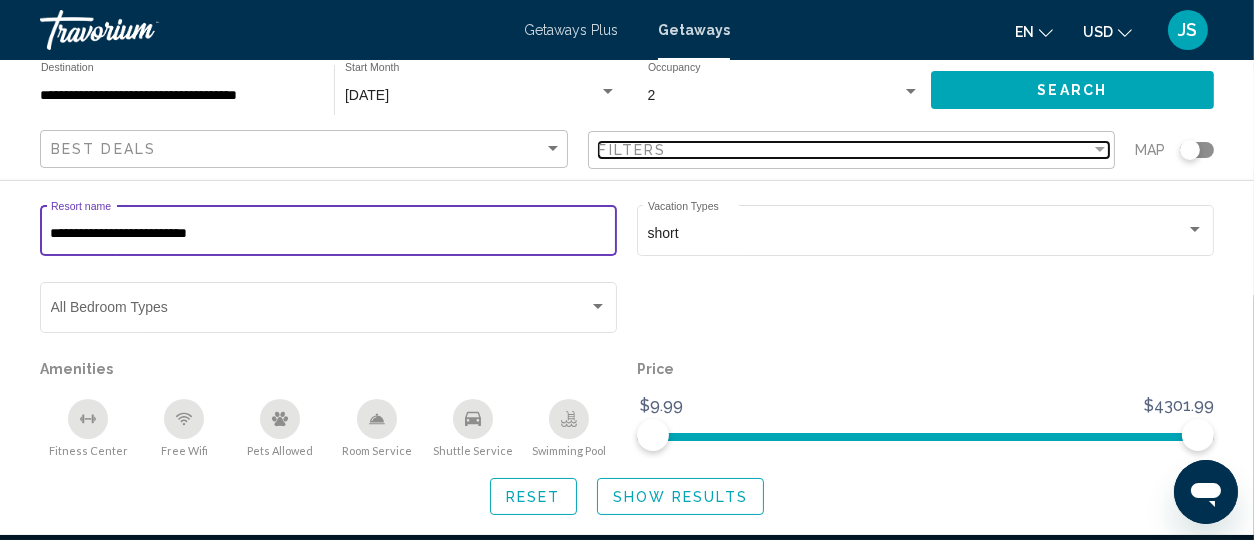 click at bounding box center [1100, 149] 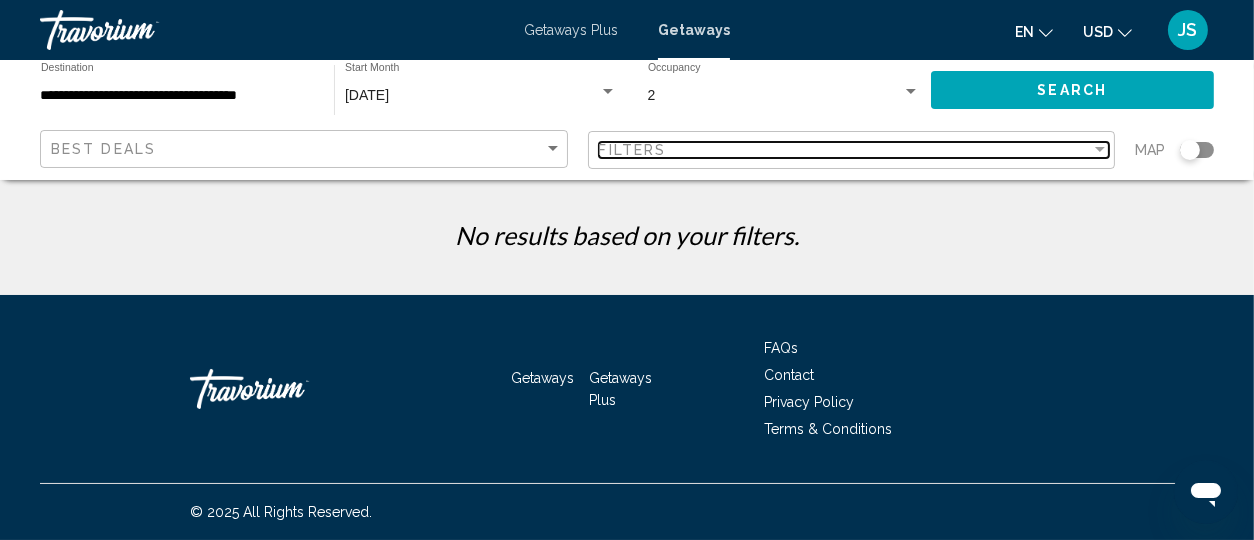 click at bounding box center [1100, 149] 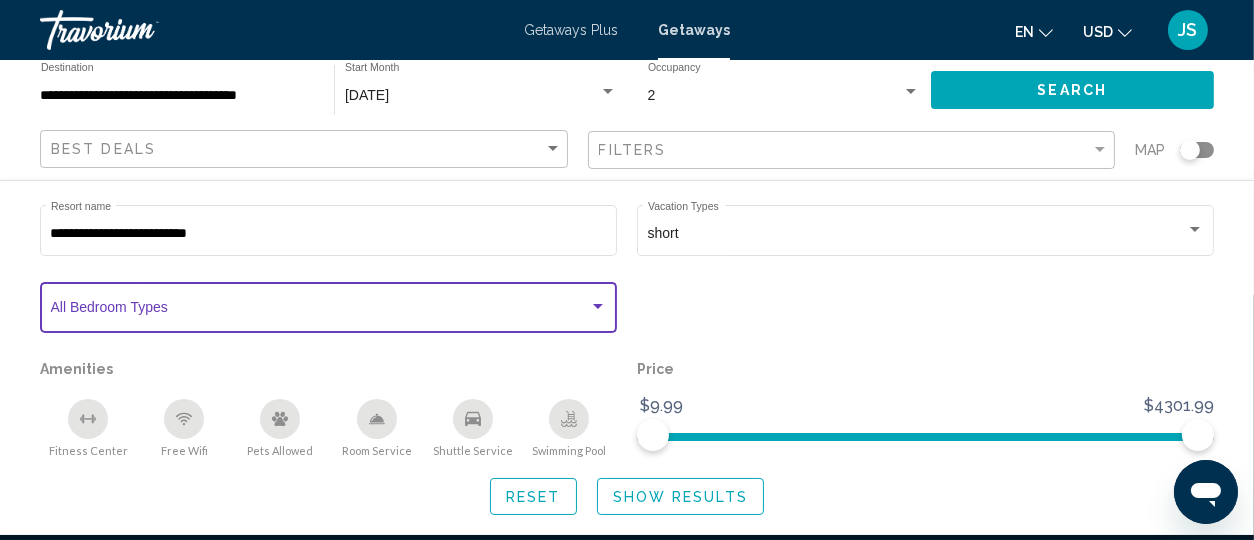 click at bounding box center (598, 307) 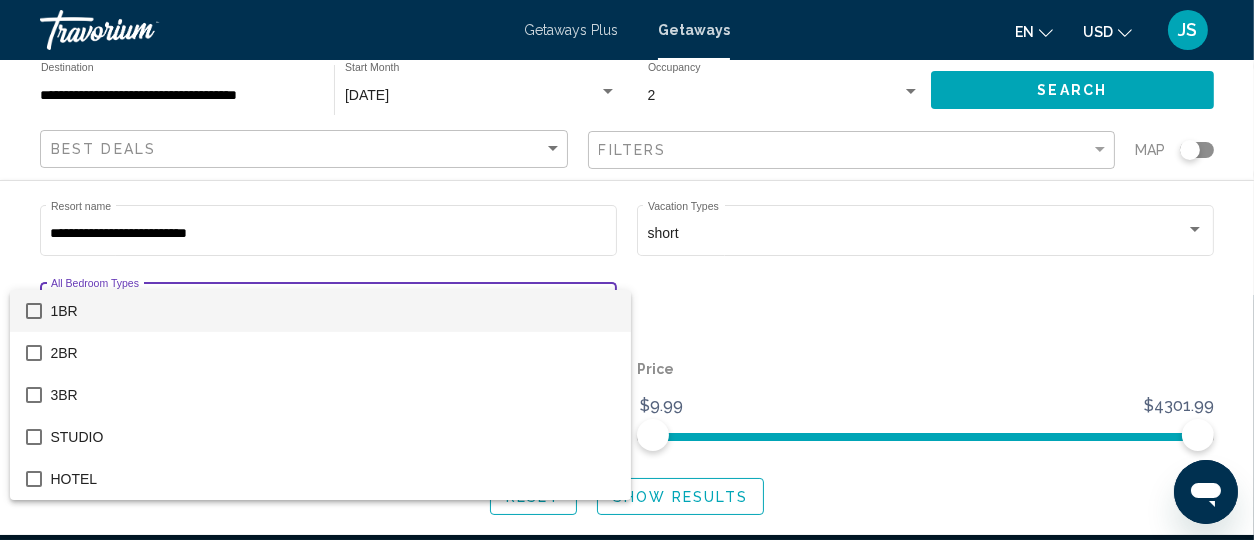 click at bounding box center [627, 270] 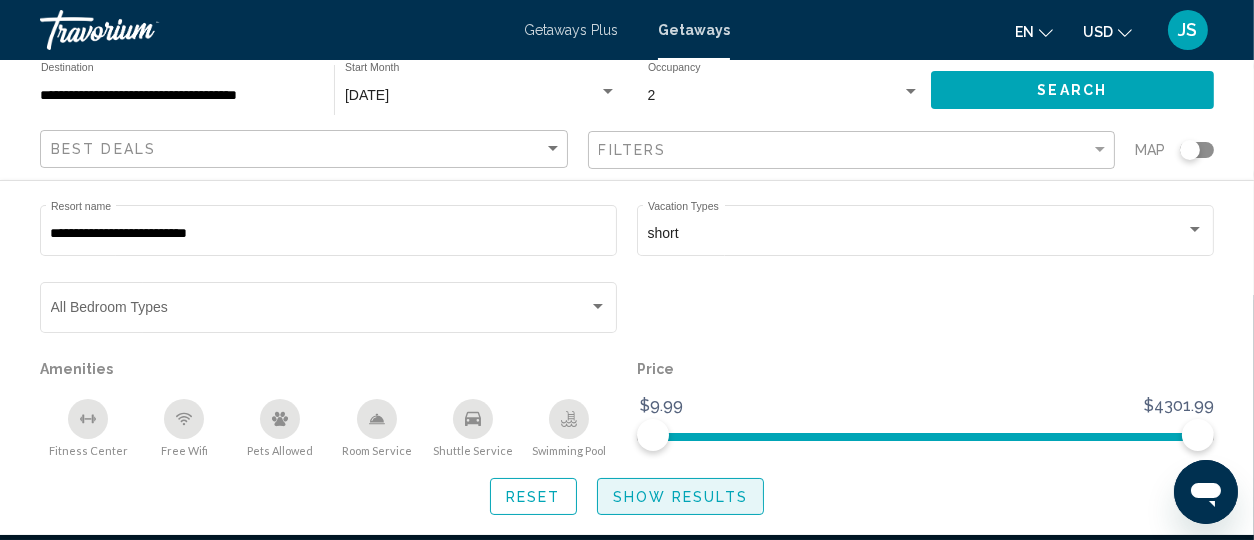 click on "Show Results" 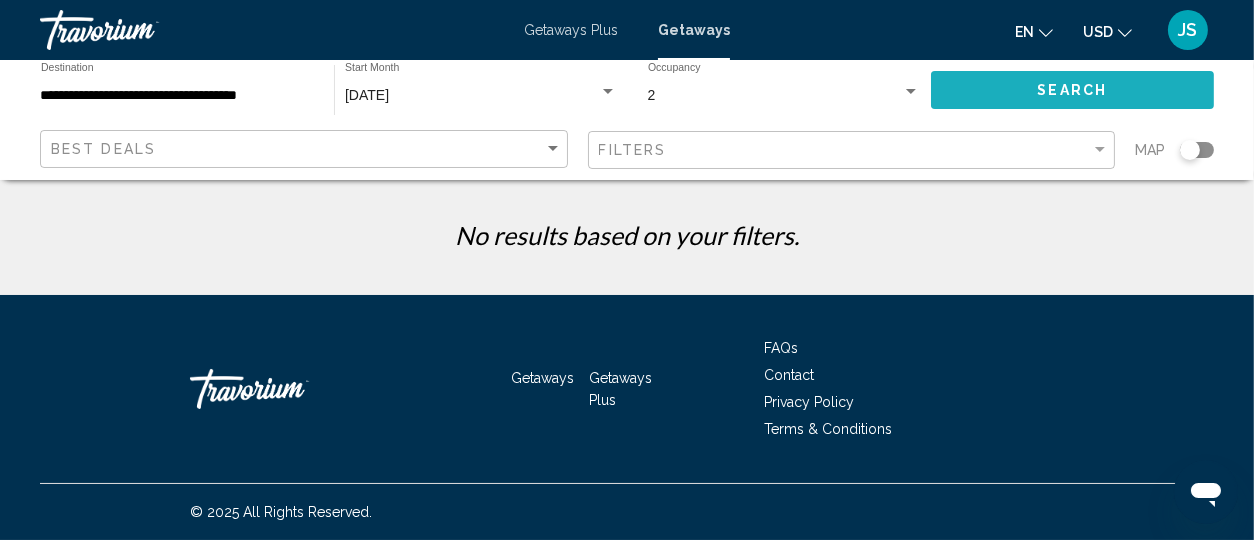 click on "Search" 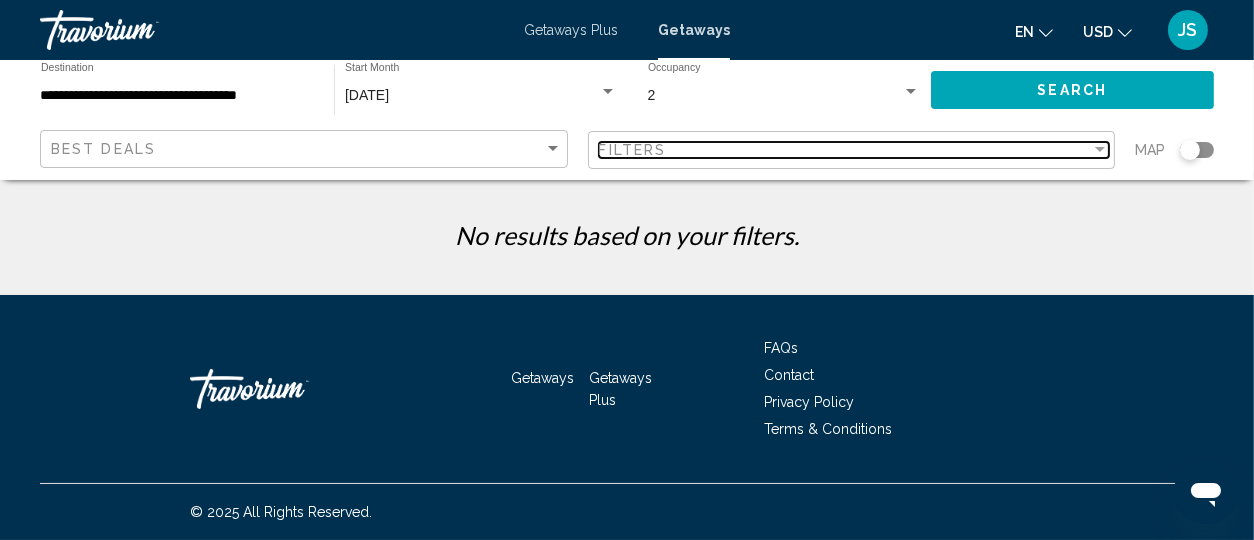 click at bounding box center [1100, 149] 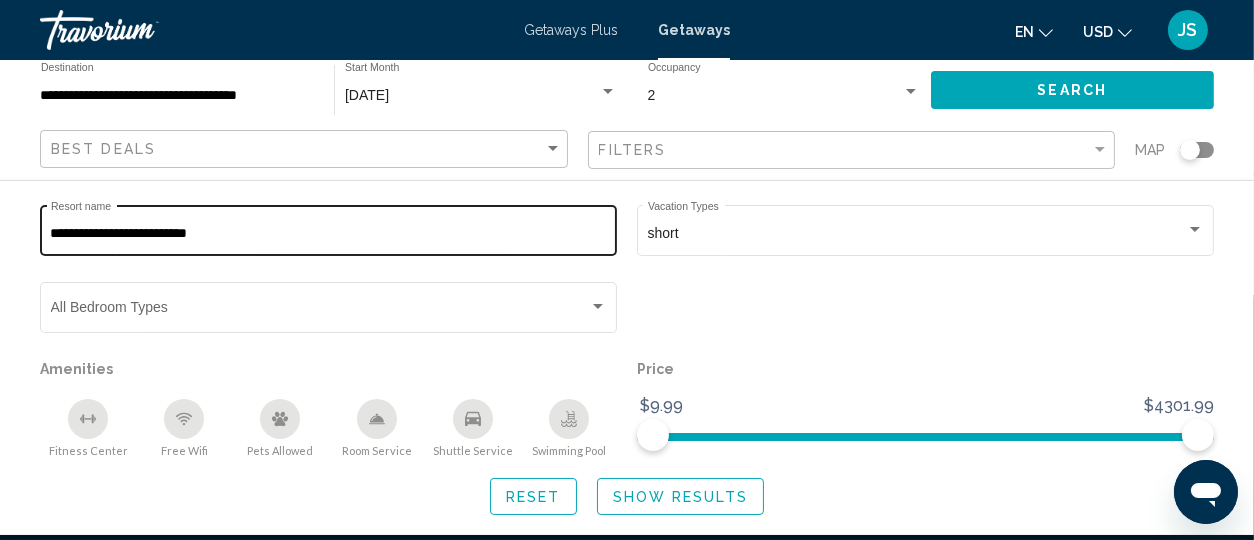 click on "**********" at bounding box center [329, 234] 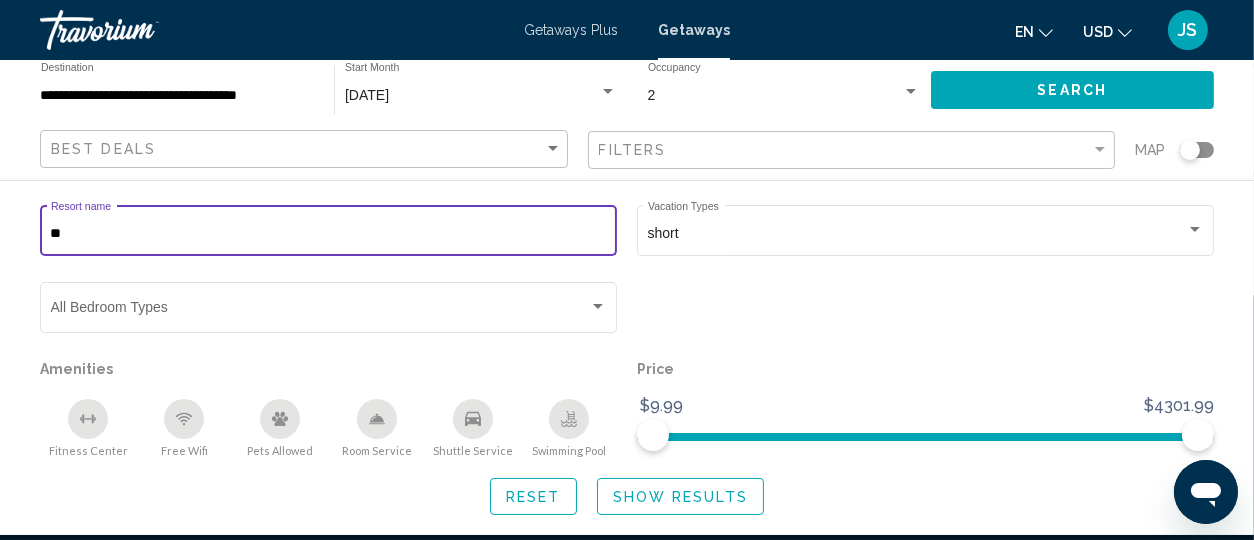 type on "*" 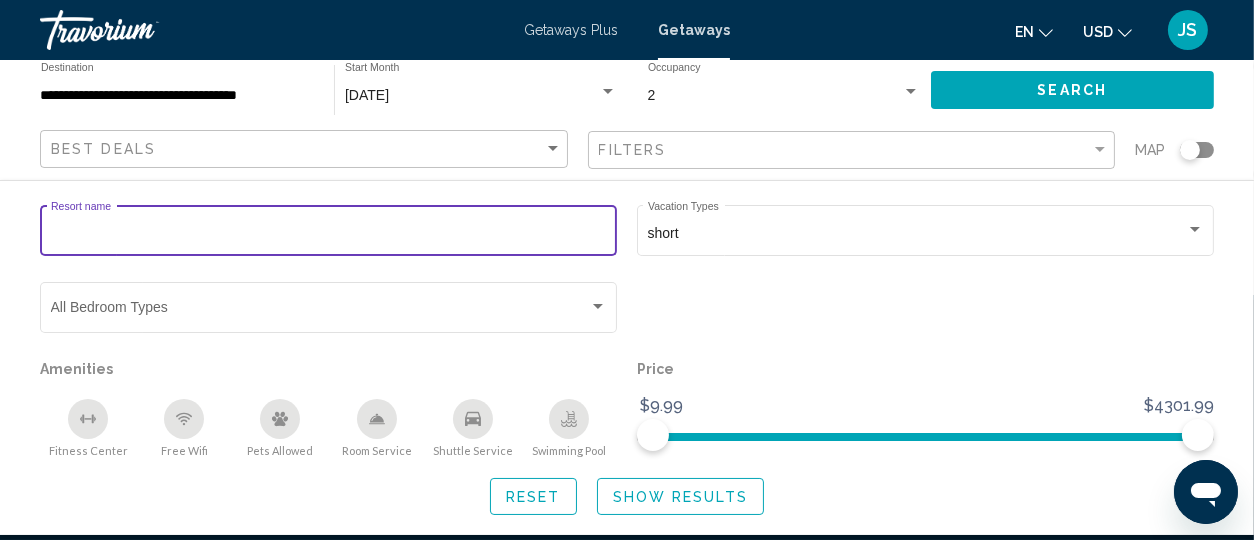 type 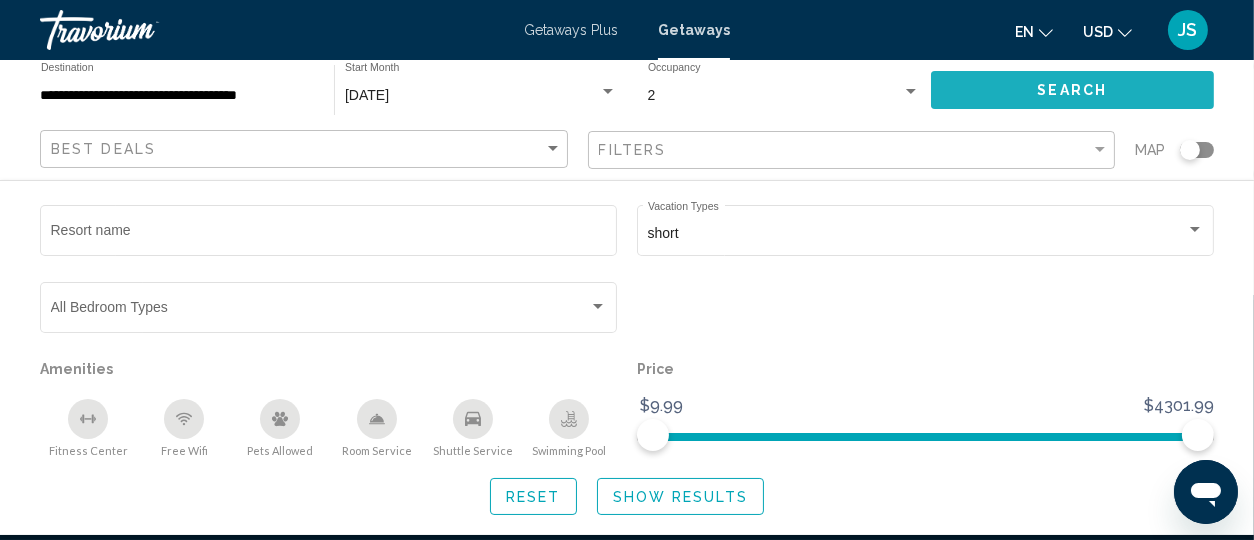 click on "Search" 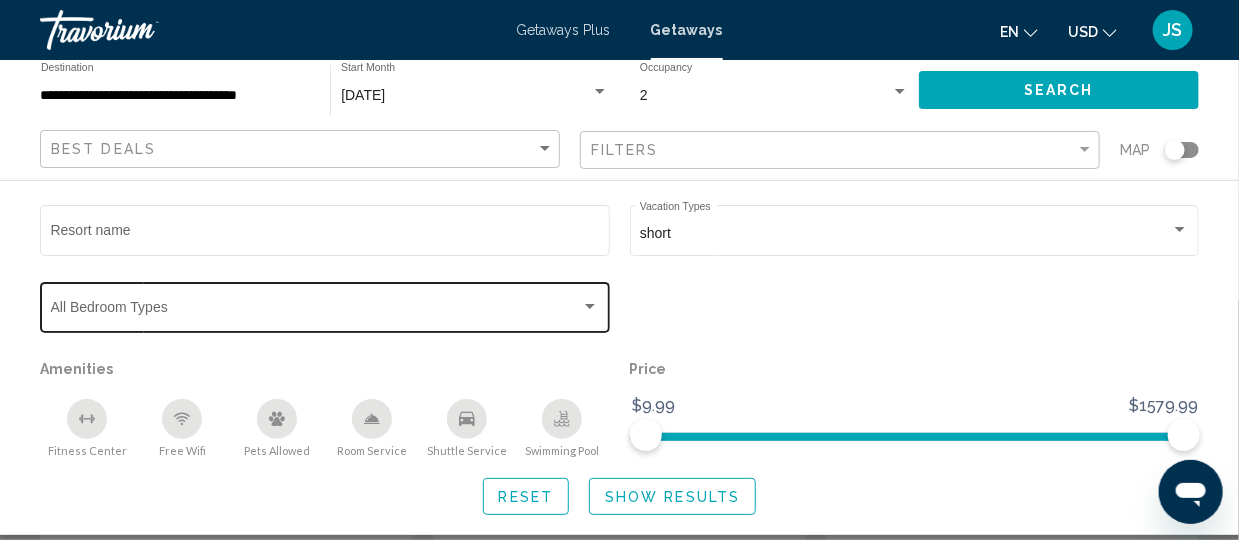 scroll, scrollTop: 2130, scrollLeft: 0, axis: vertical 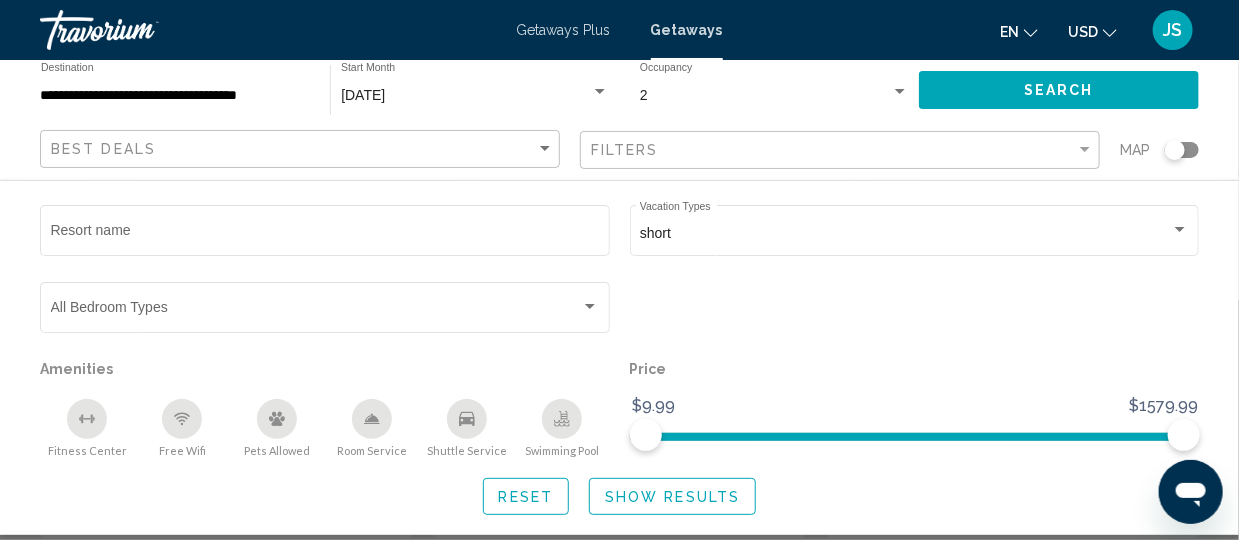 click 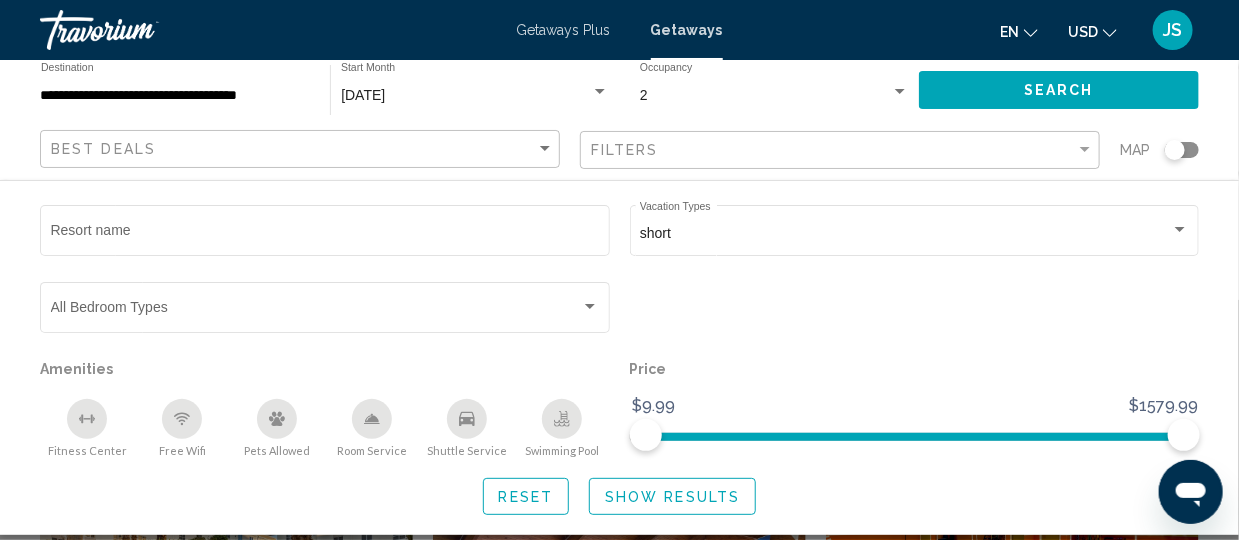 scroll, scrollTop: 2237, scrollLeft: 0, axis: vertical 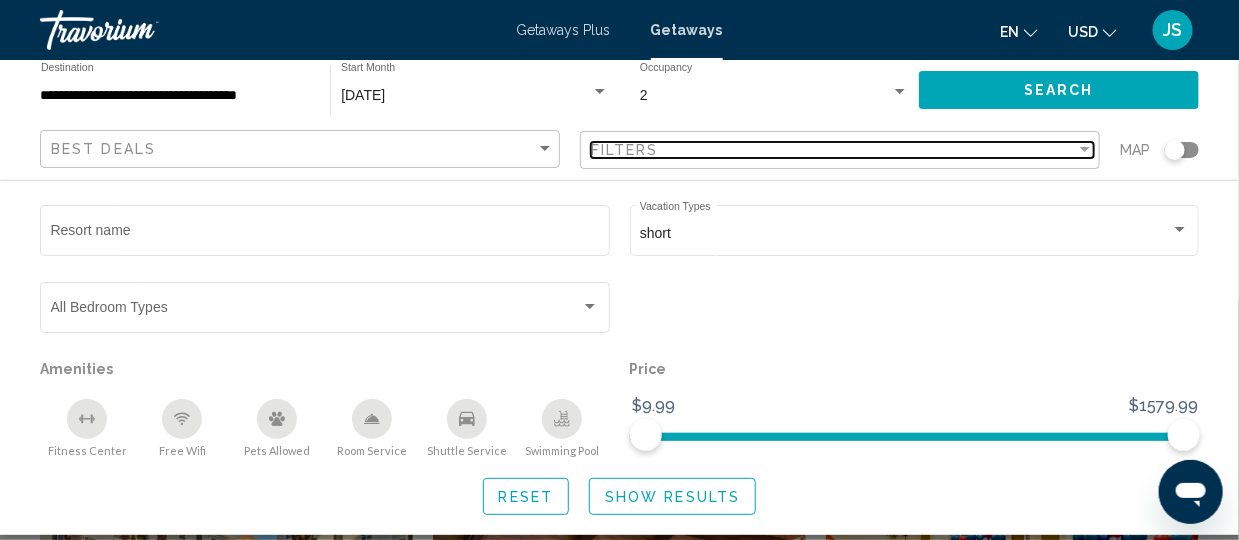 click at bounding box center [1085, 150] 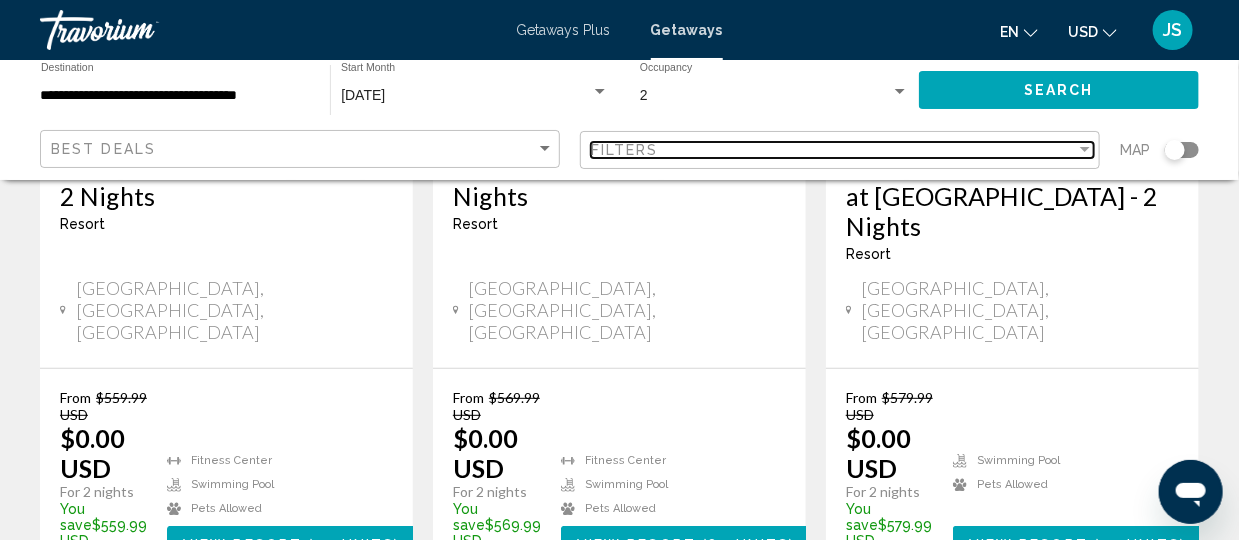 scroll, scrollTop: 2893, scrollLeft: 0, axis: vertical 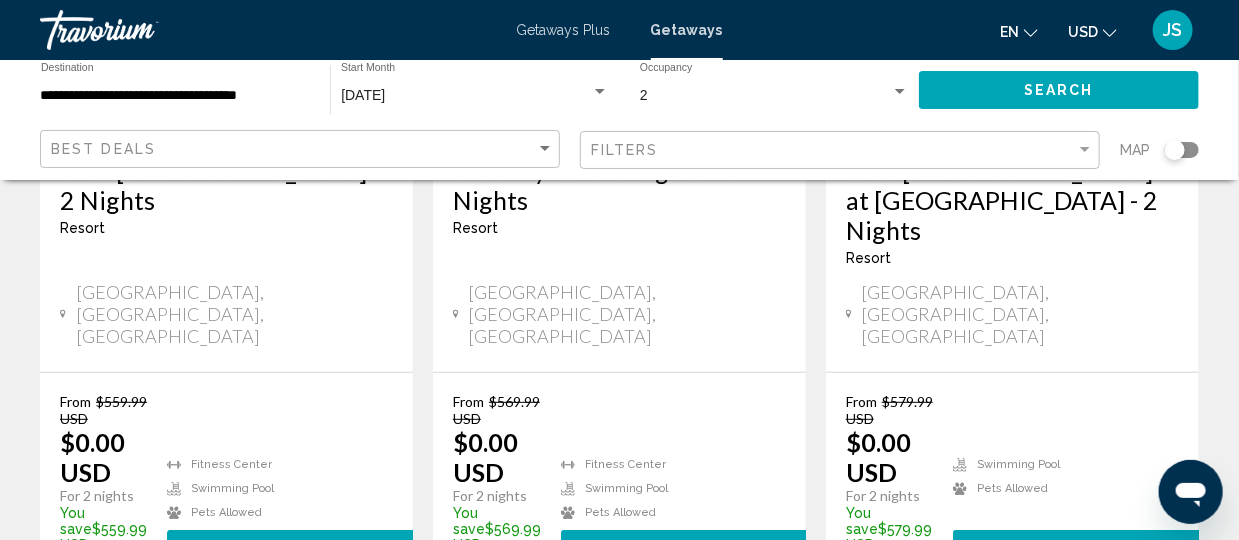 click on "2" at bounding box center [480, 647] 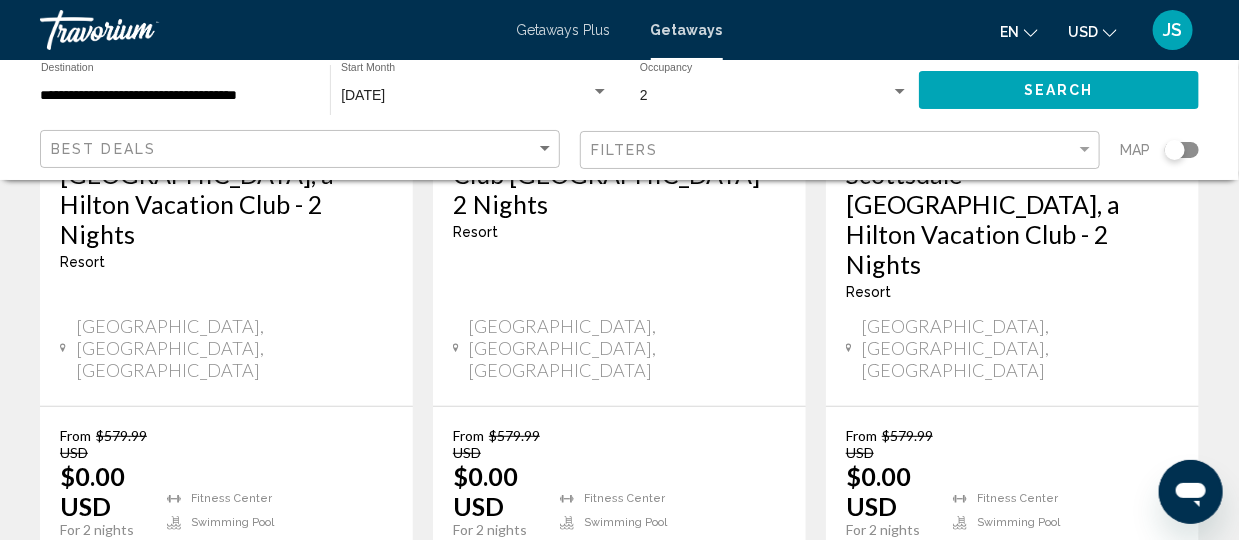 scroll, scrollTop: 2941, scrollLeft: 0, axis: vertical 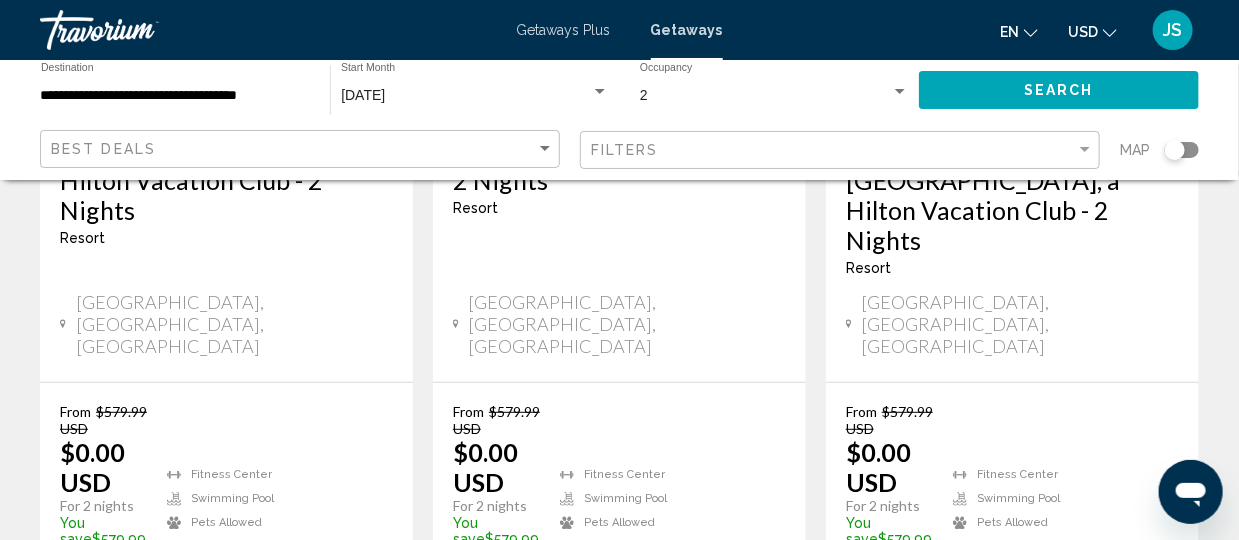 click on "3" at bounding box center (550, 657) 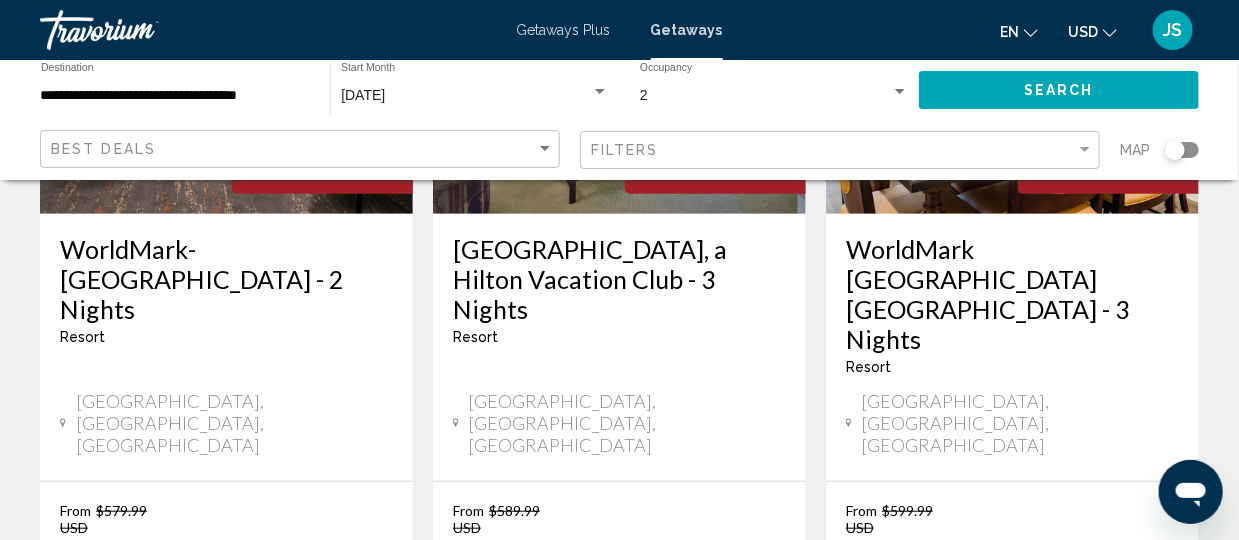 scroll, scrollTop: 371, scrollLeft: 0, axis: vertical 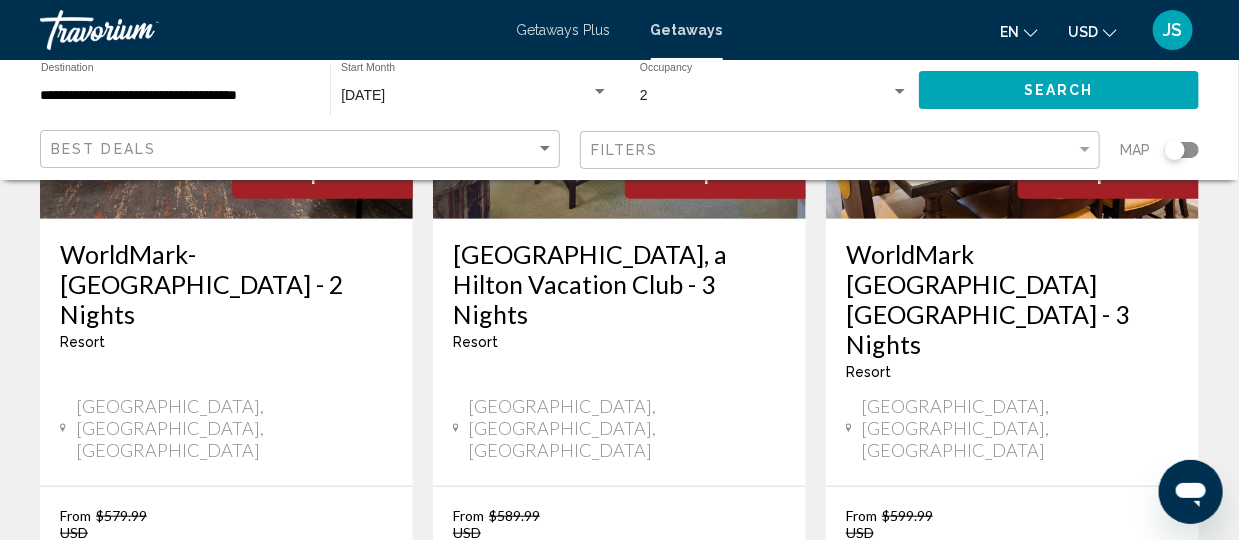 click on "WorldMark [GEOGRAPHIC_DATA] [GEOGRAPHIC_DATA] - 3 Nights" at bounding box center [1012, 299] 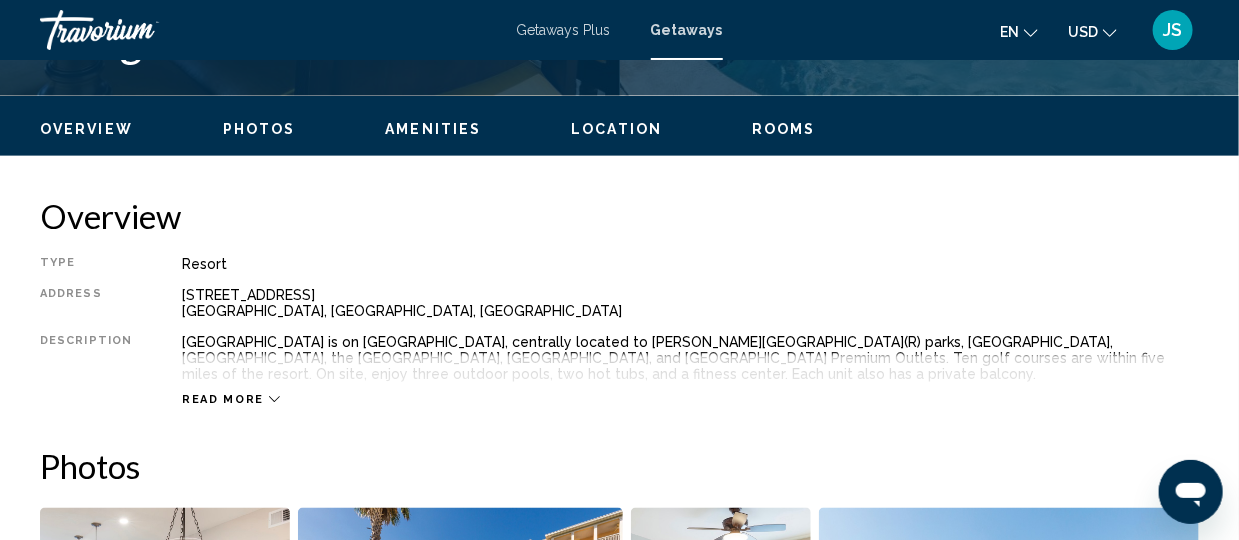 scroll, scrollTop: 915, scrollLeft: 0, axis: vertical 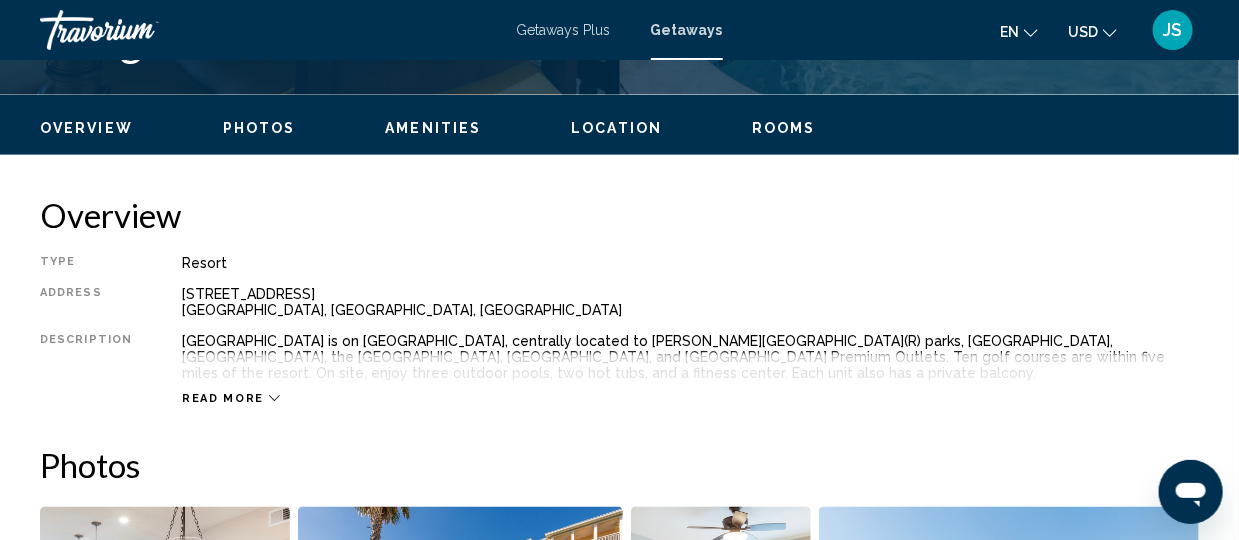 click on "Read more" at bounding box center (223, 398) 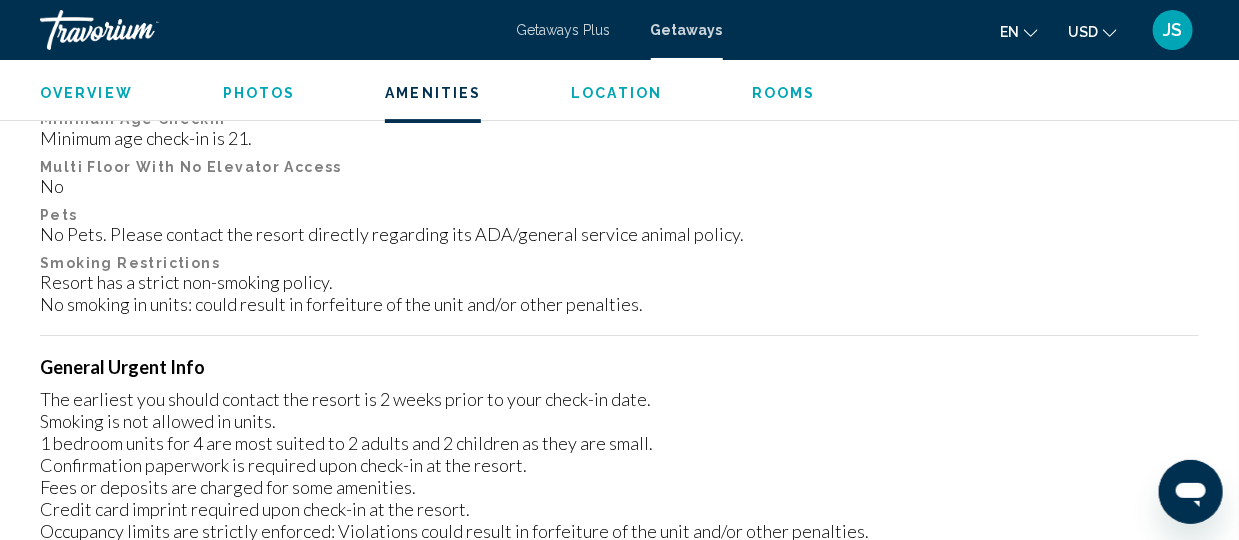 scroll, scrollTop: 2334, scrollLeft: 0, axis: vertical 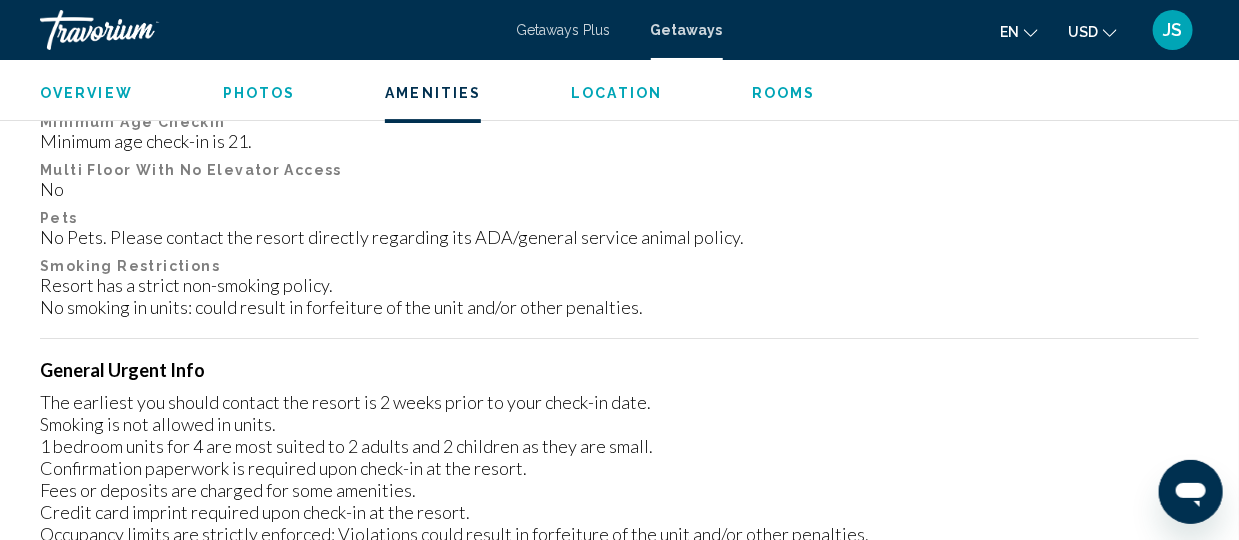 click on "Photos" at bounding box center [259, 93] 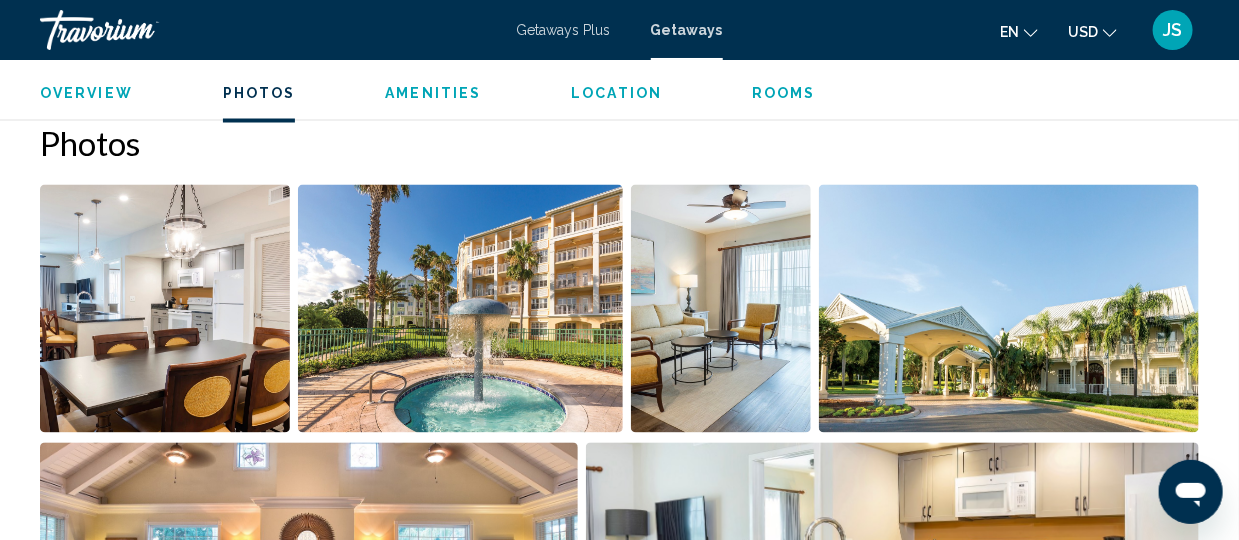 scroll, scrollTop: 1237, scrollLeft: 0, axis: vertical 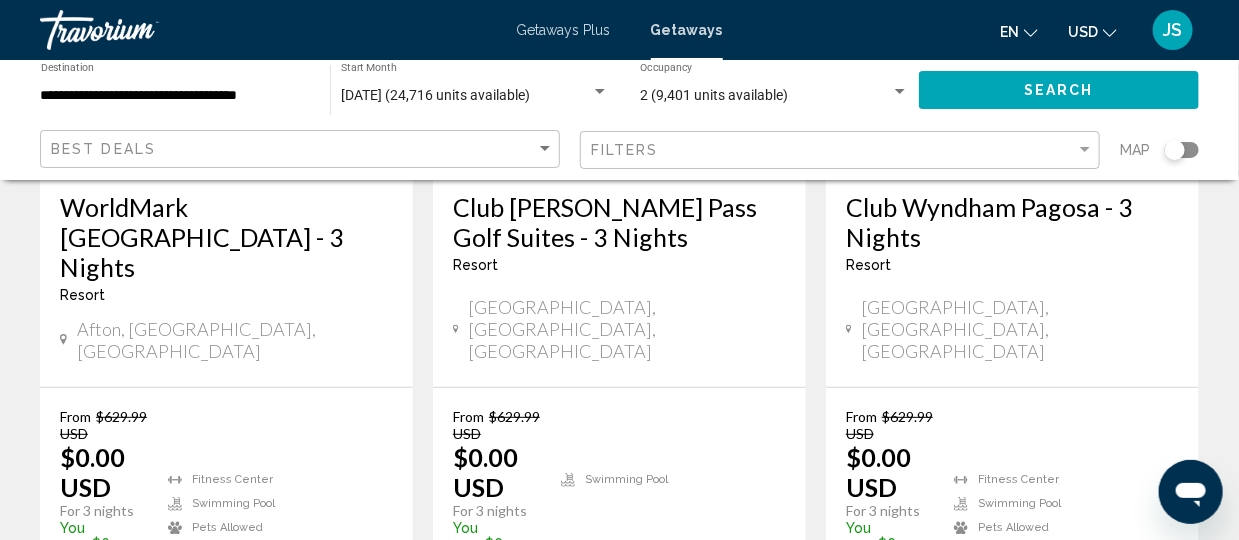 click on "page  4" at bounding box center (619, 662) 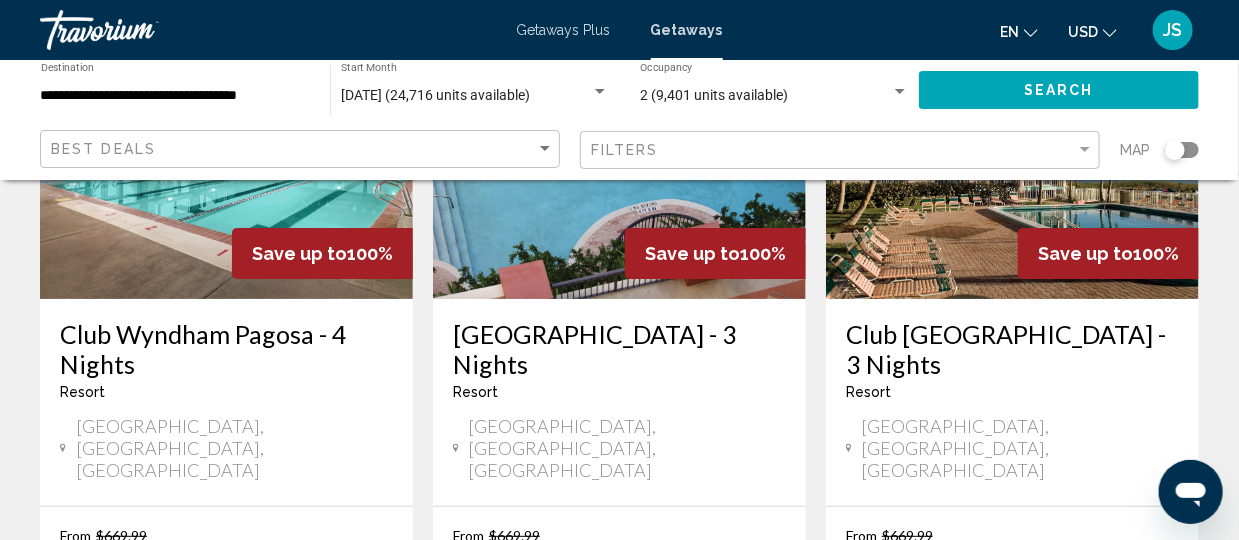 scroll, scrollTop: 2848, scrollLeft: 0, axis: vertical 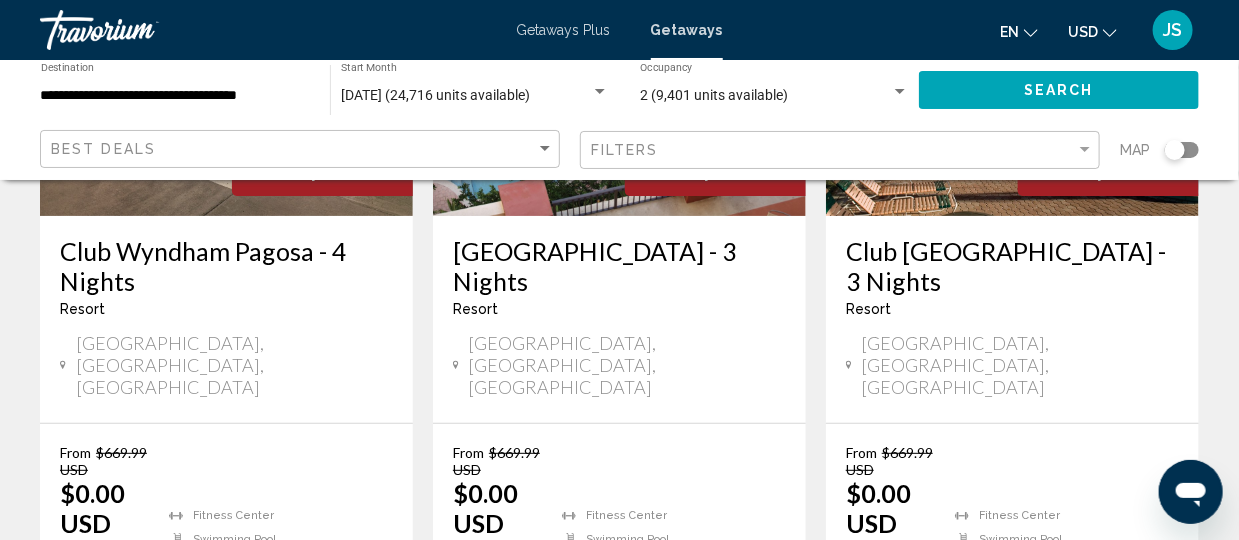 click on "5" at bounding box center [690, 698] 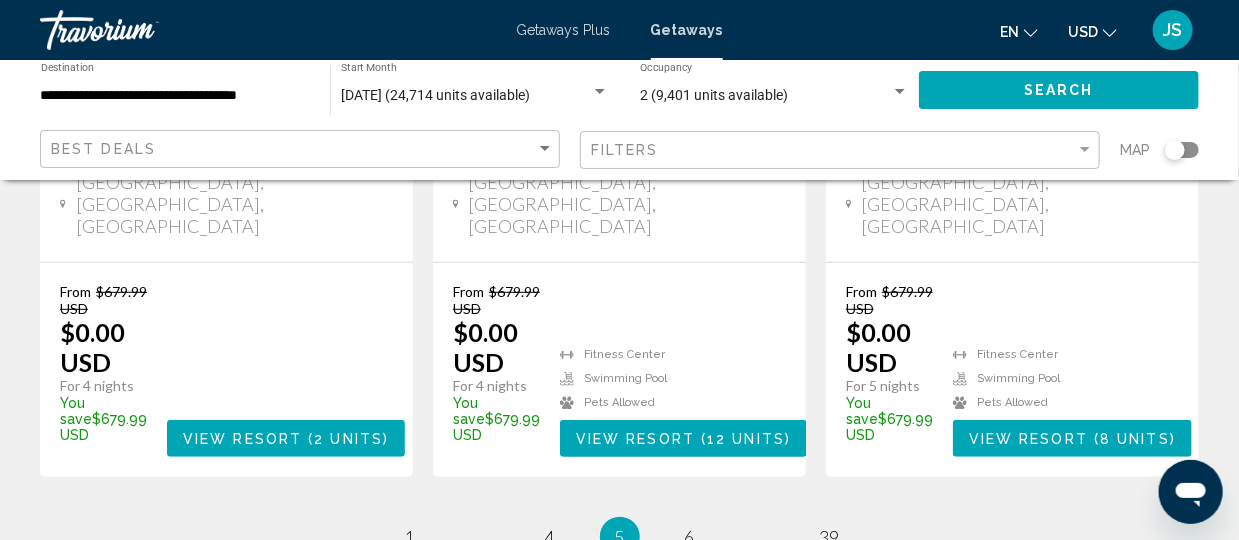 scroll, scrollTop: 3000, scrollLeft: 0, axis: vertical 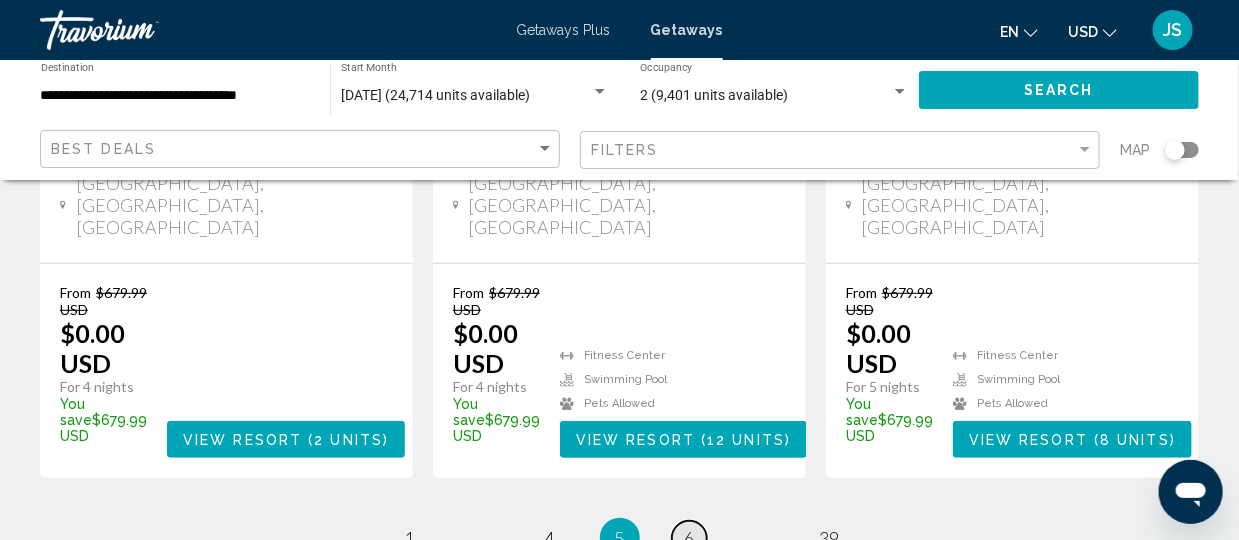 click on "6" at bounding box center (690, 538) 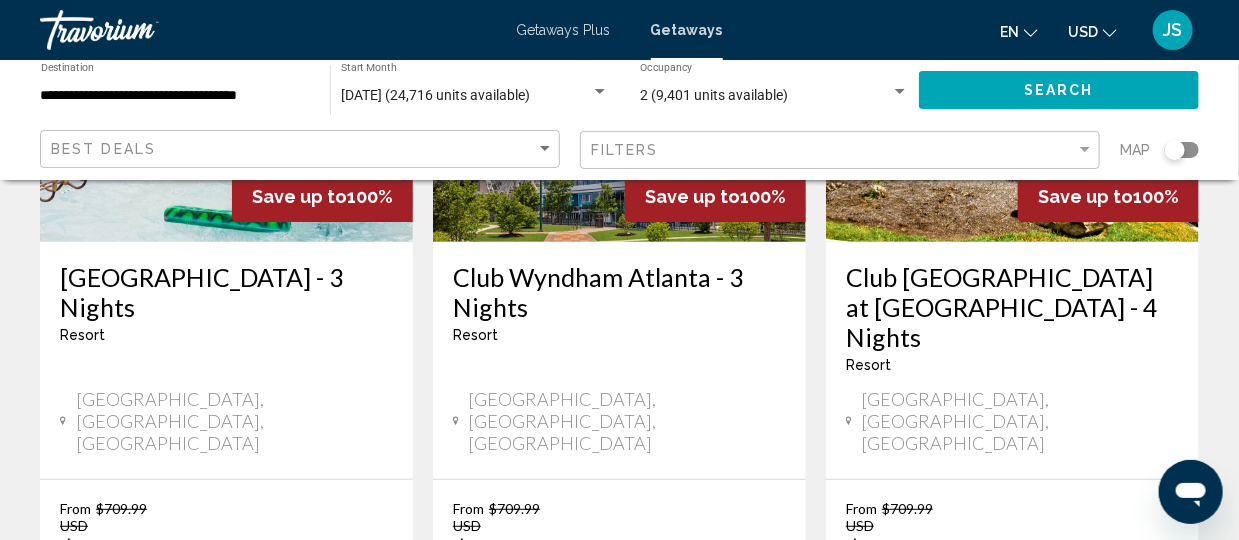 scroll, scrollTop: 2869, scrollLeft: 0, axis: vertical 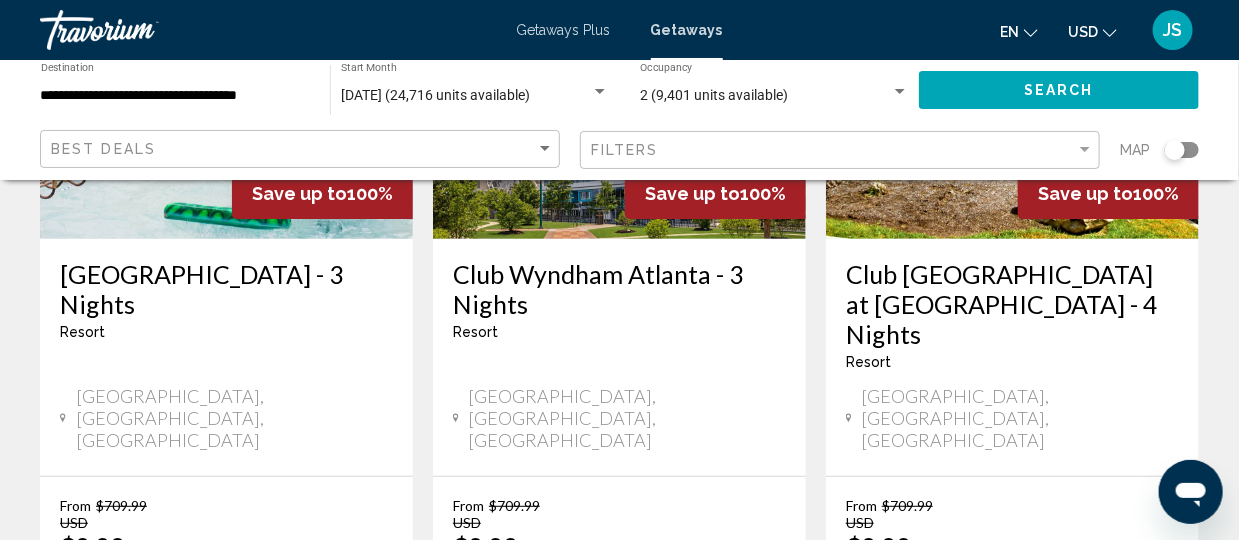 click on "7" at bounding box center (690, 751) 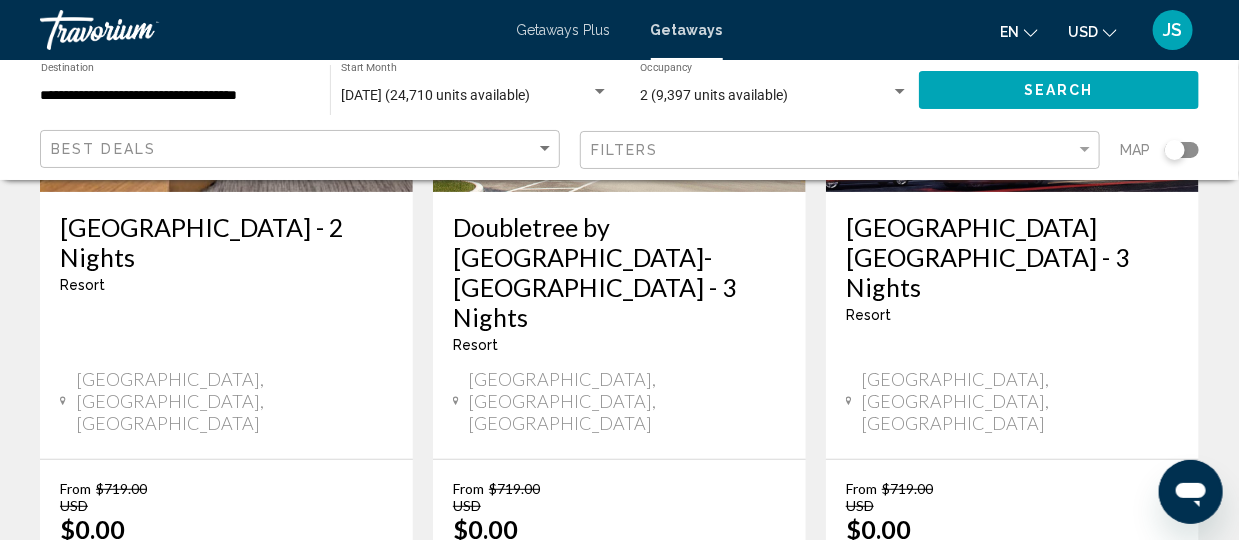 scroll, scrollTop: 2904, scrollLeft: 0, axis: vertical 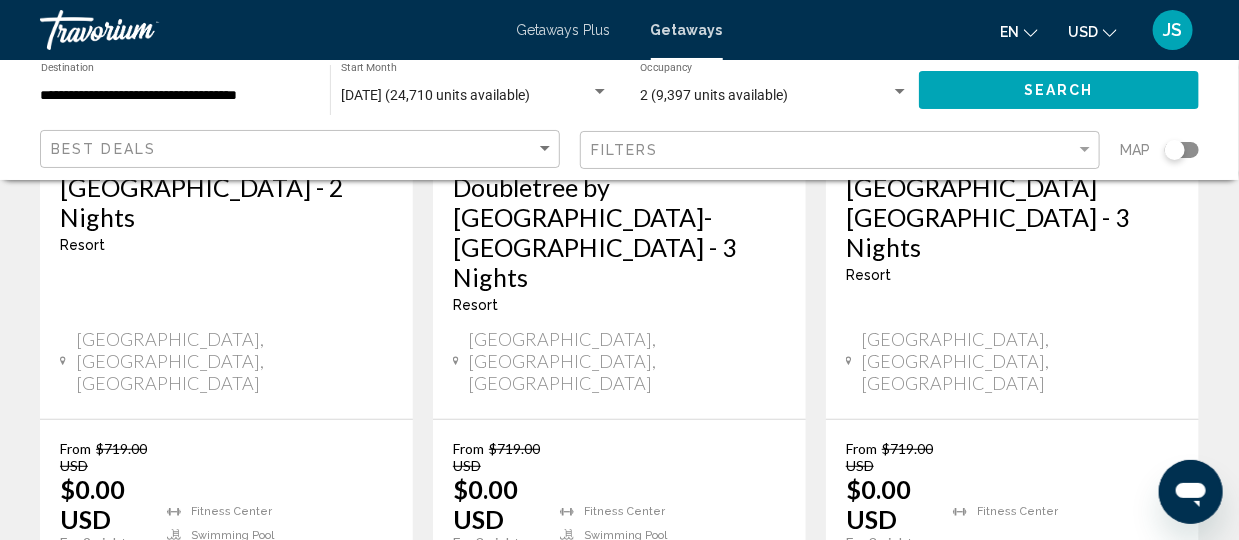 click on "8" at bounding box center (690, 694) 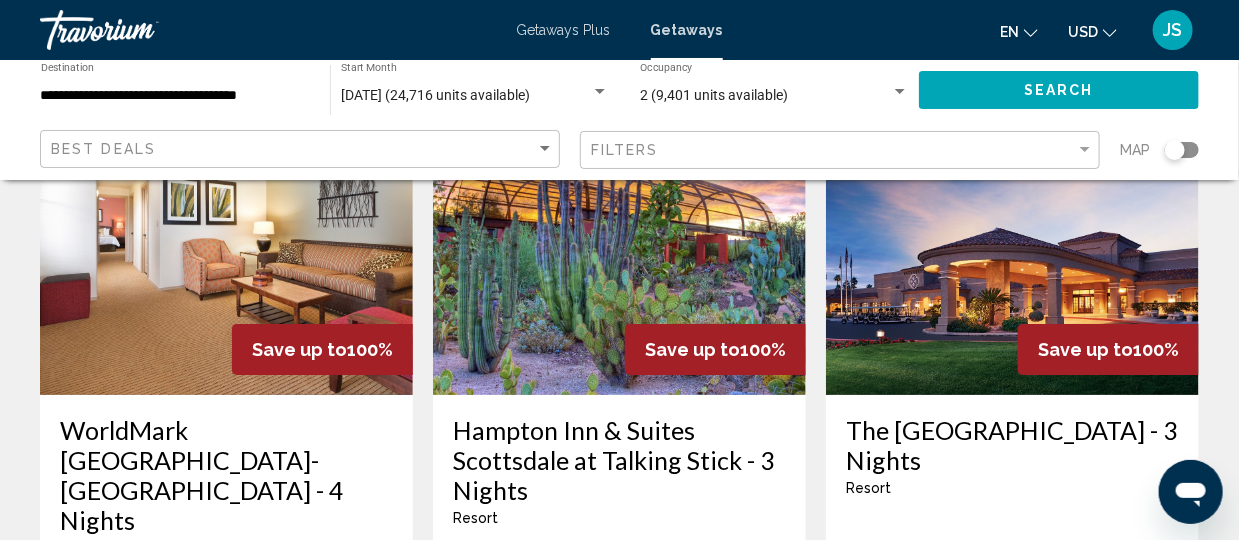 scroll, scrollTop: 3003, scrollLeft: 0, axis: vertical 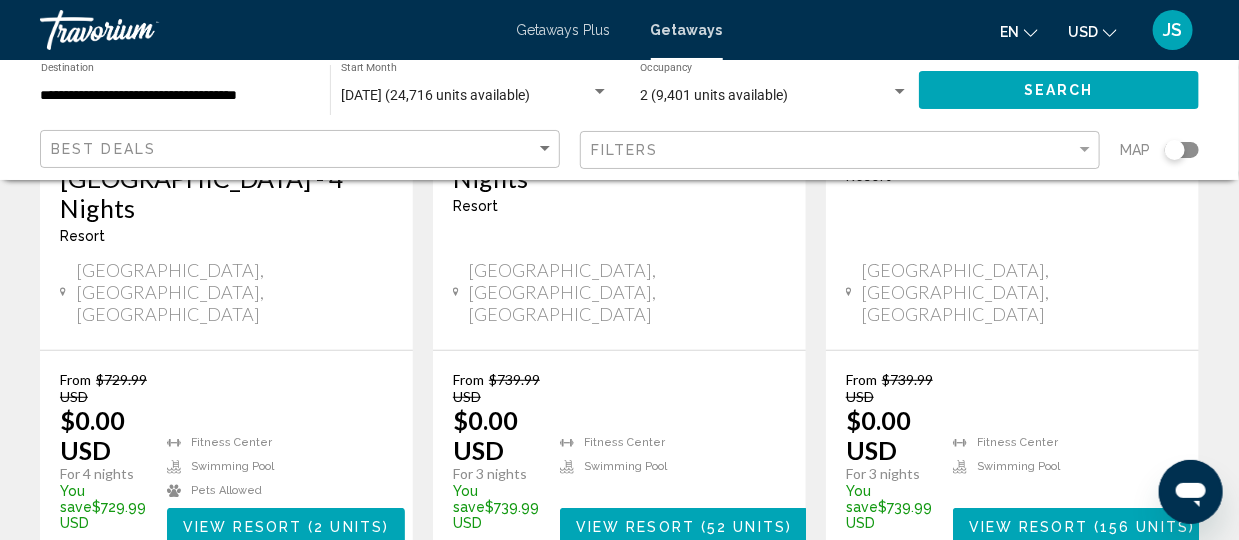 click on "9" at bounding box center [690, 625] 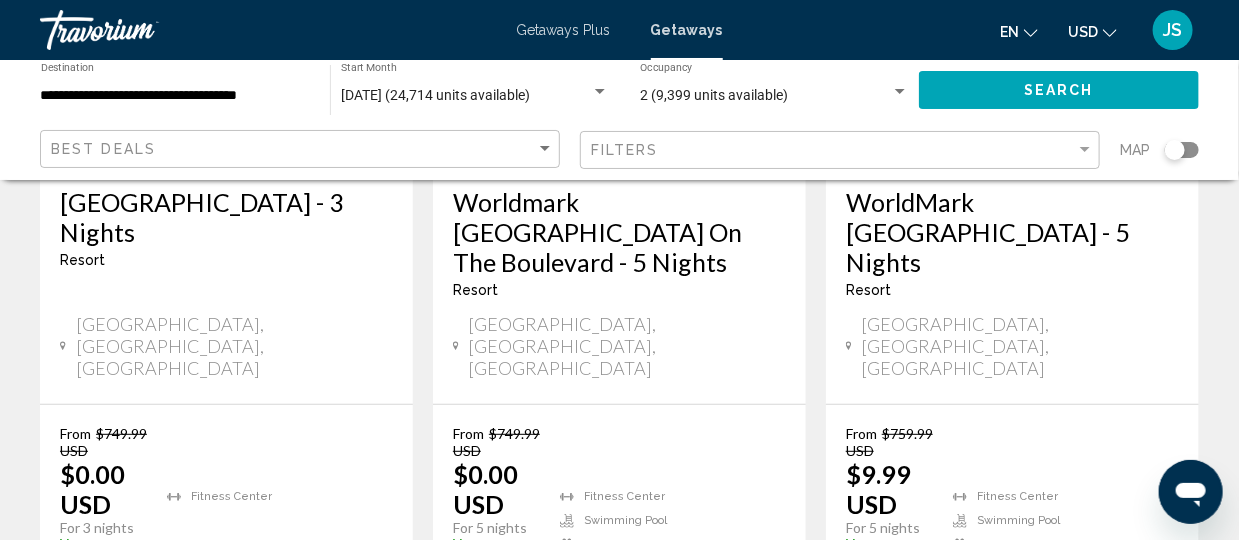 scroll, scrollTop: 2902, scrollLeft: 0, axis: vertical 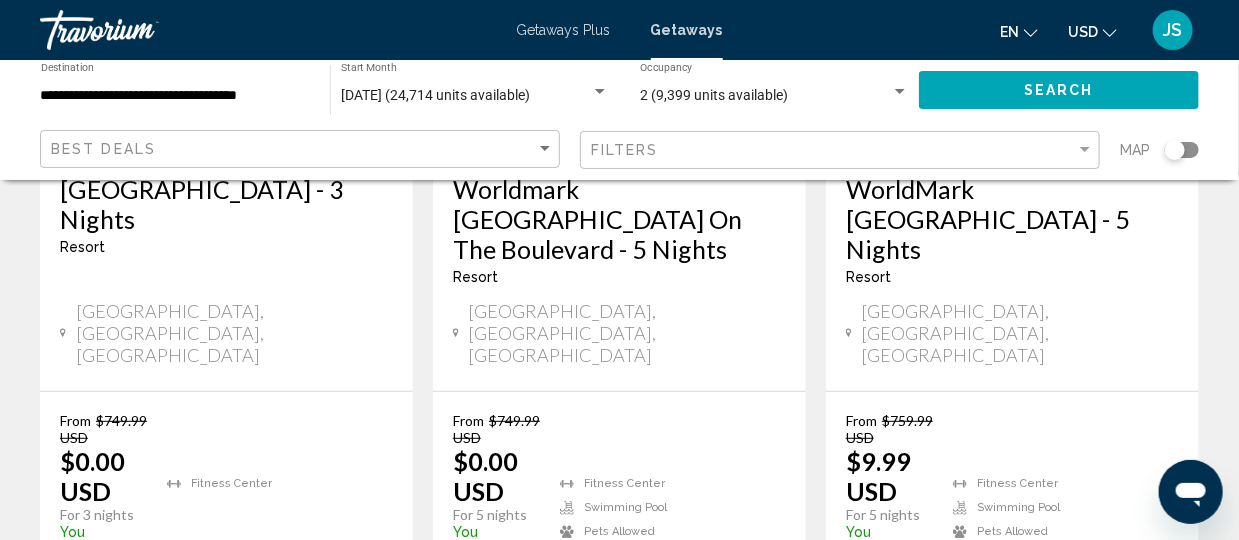 click on "10" at bounding box center (690, 666) 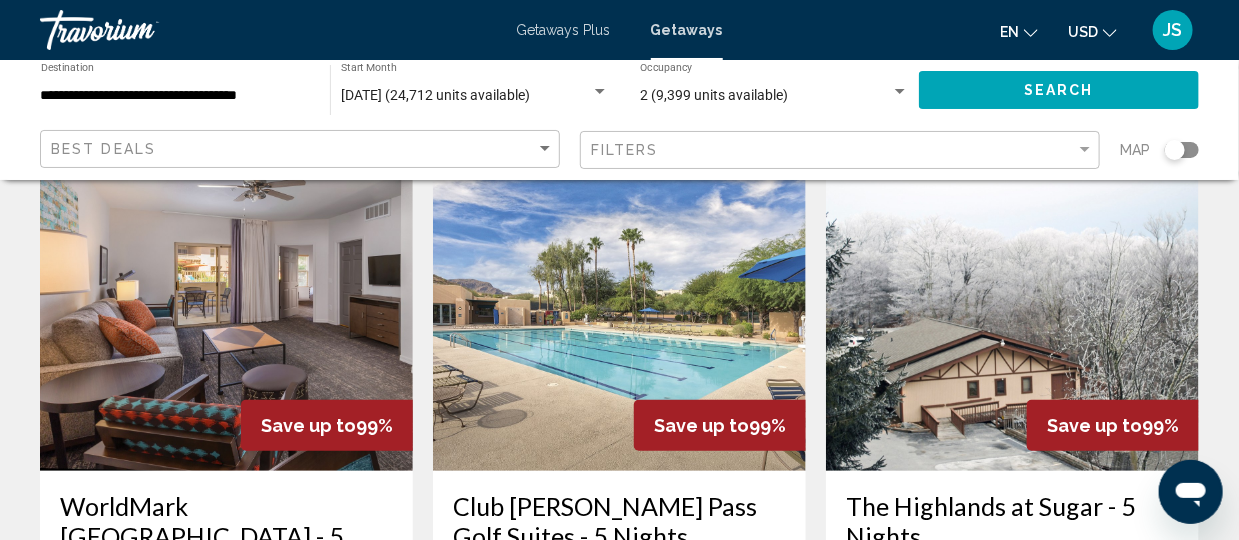 scroll, scrollTop: 0, scrollLeft: 0, axis: both 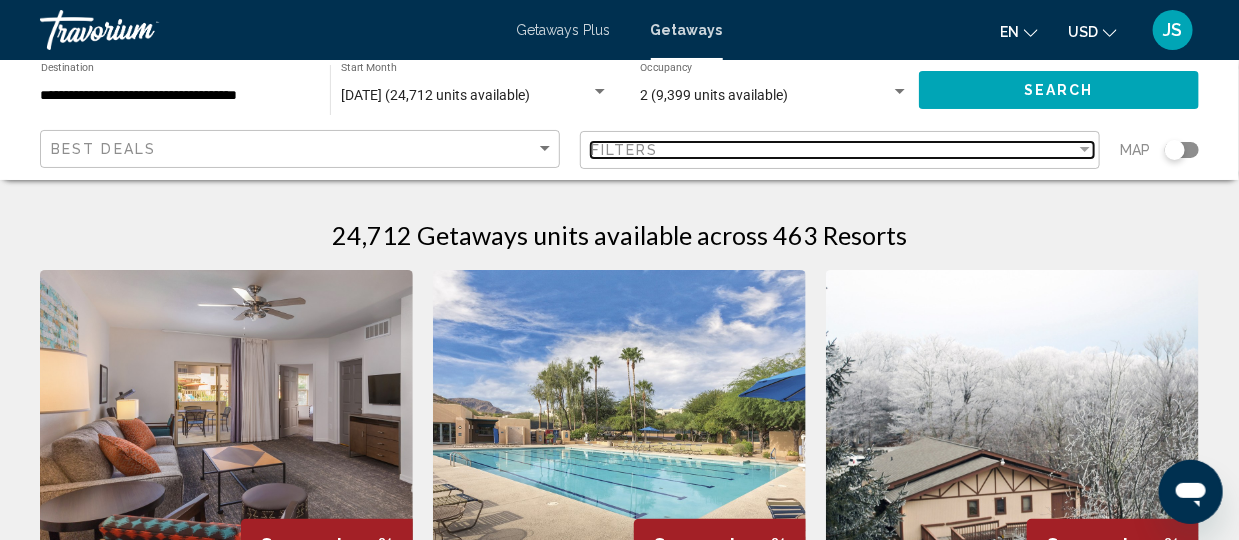 click on "Filters" at bounding box center (833, 150) 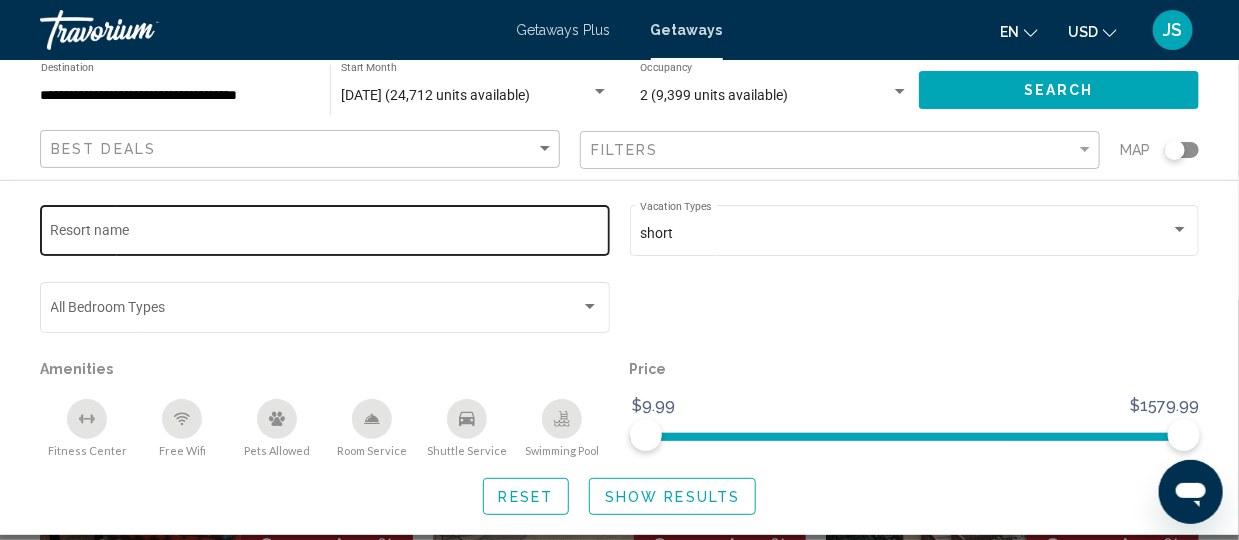 click on "Resort name" 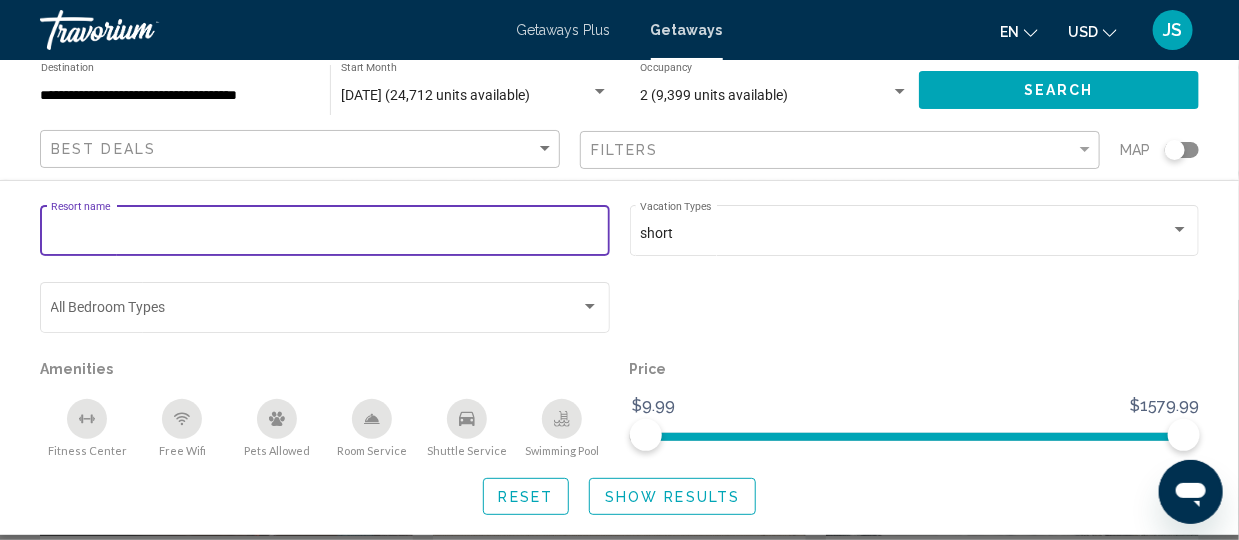 scroll, scrollTop: 55, scrollLeft: 0, axis: vertical 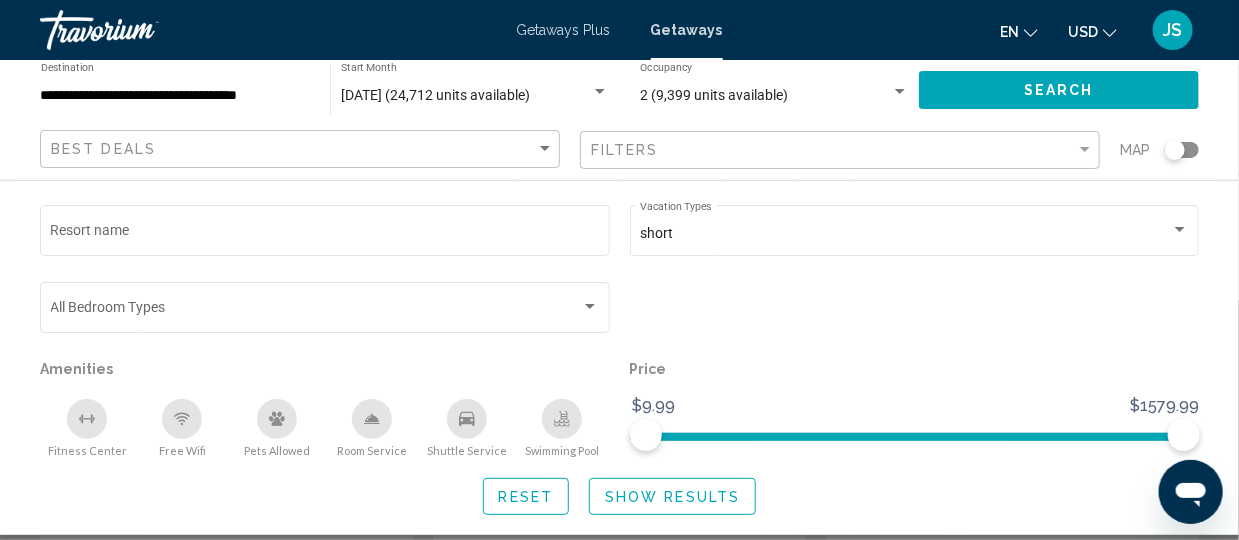 click 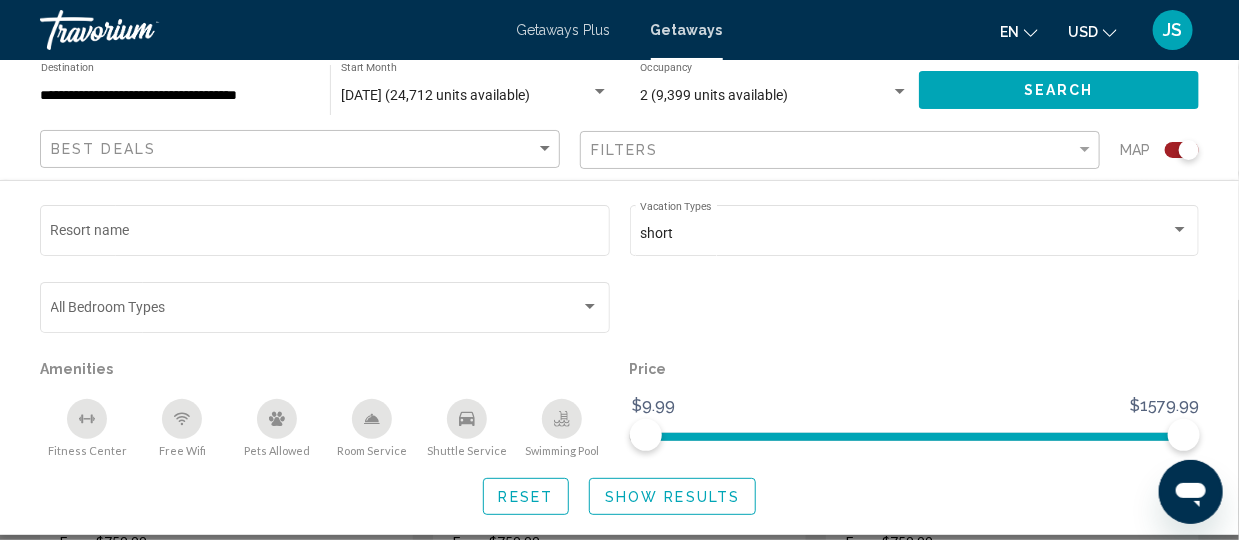 scroll, scrollTop: 935, scrollLeft: 0, axis: vertical 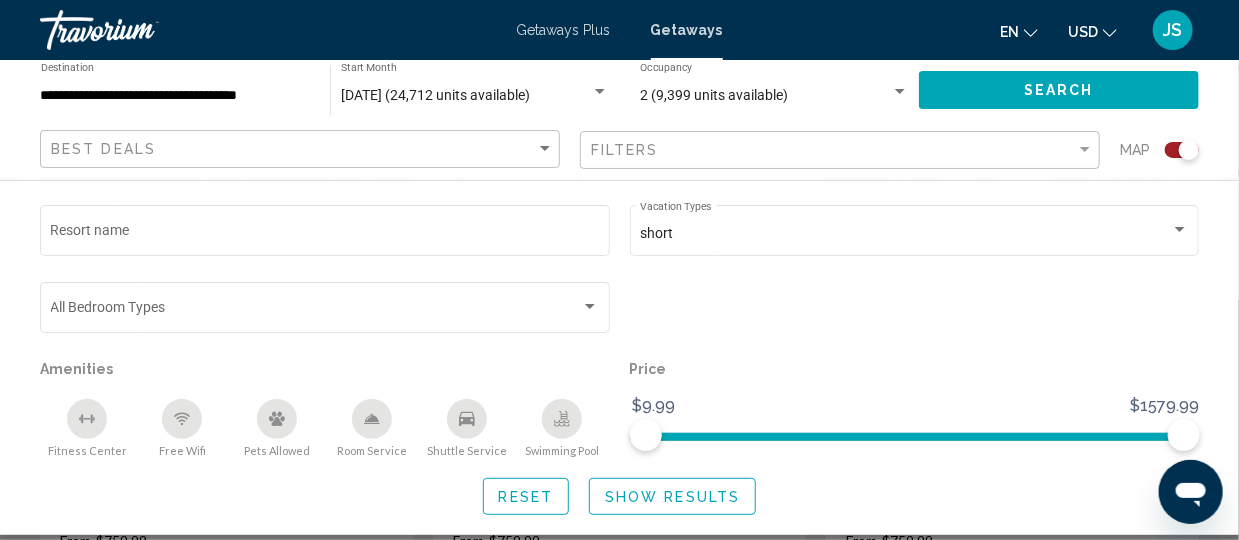 click 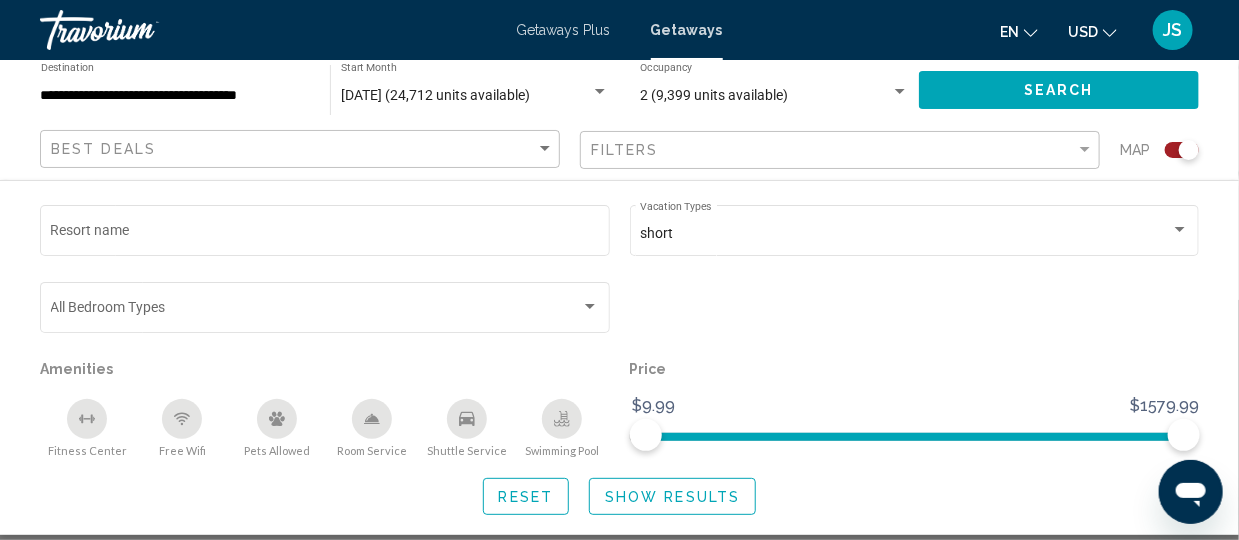 scroll, scrollTop: 1135, scrollLeft: 0, axis: vertical 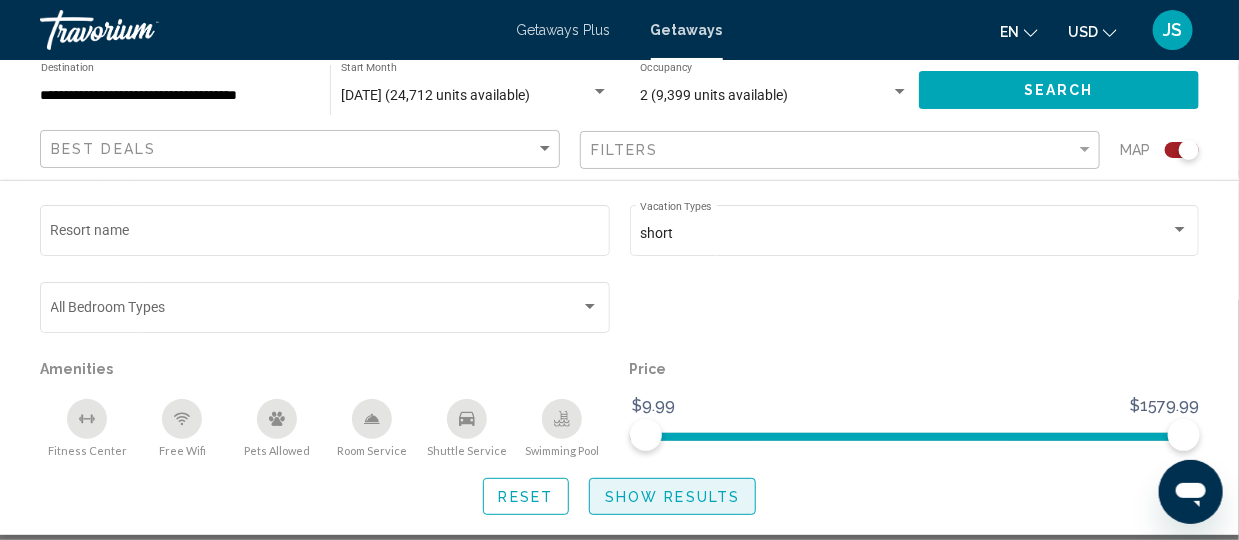 click on "Show Results" 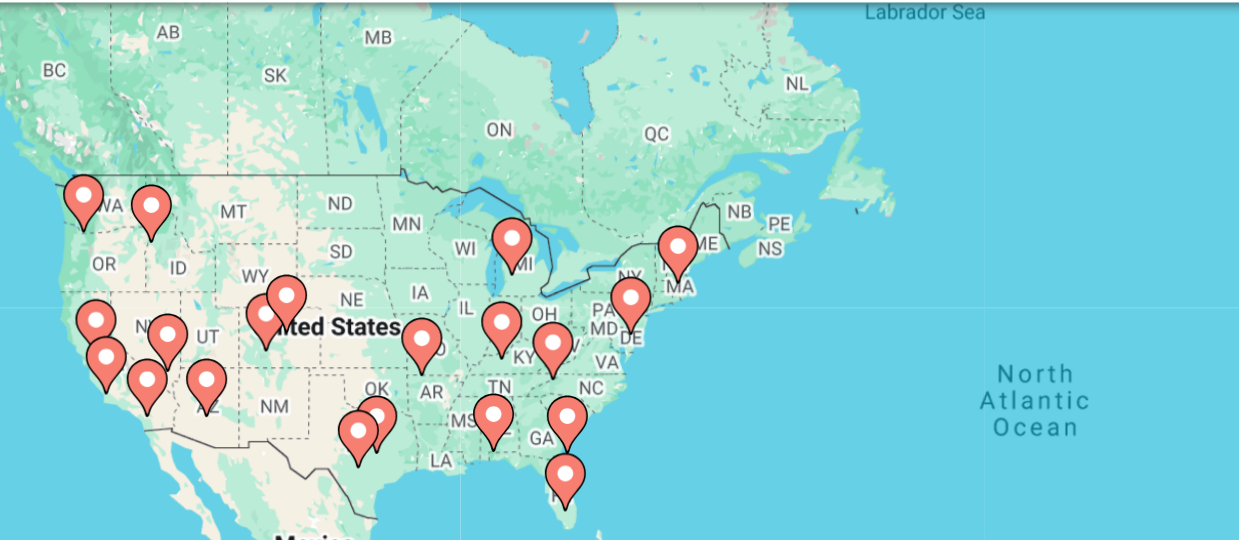 scroll, scrollTop: 94, scrollLeft: 0, axis: vertical 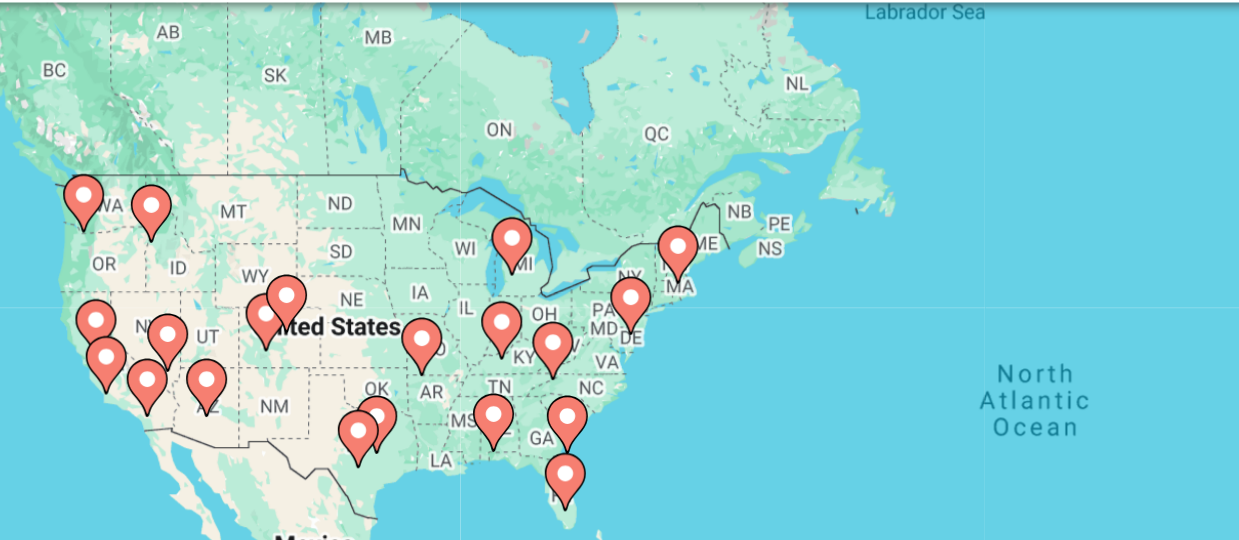 click 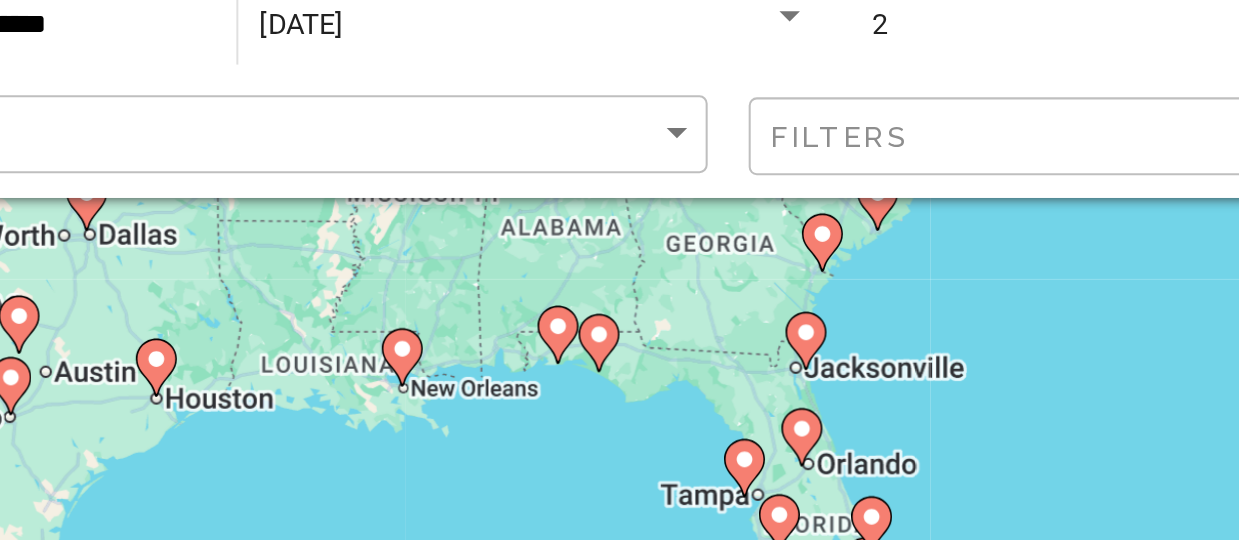 scroll, scrollTop: 94, scrollLeft: 0, axis: vertical 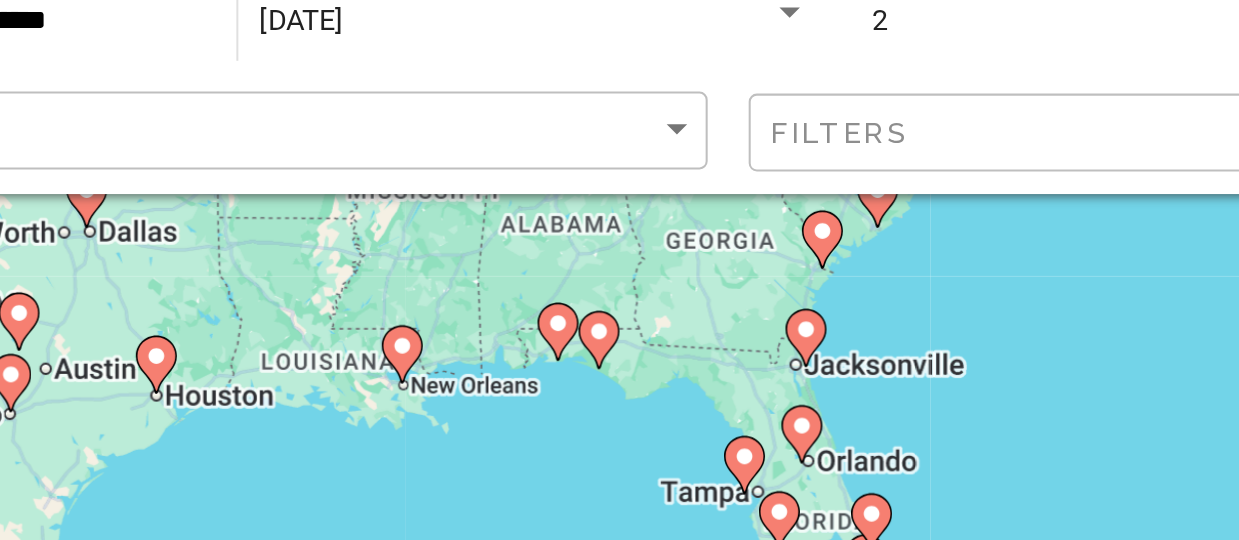 click 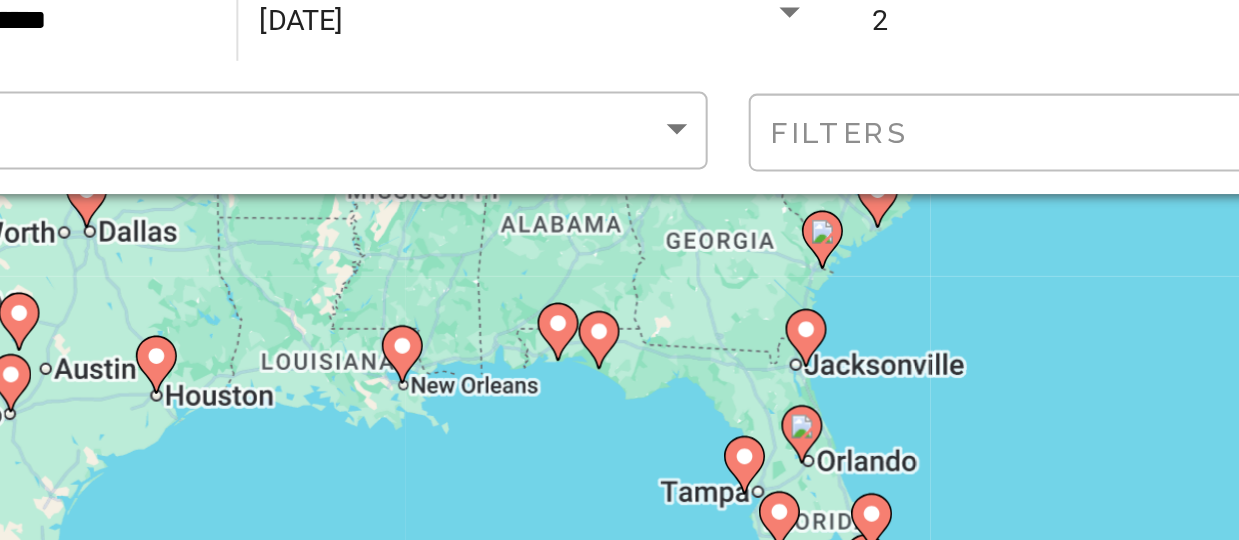 type on "**********" 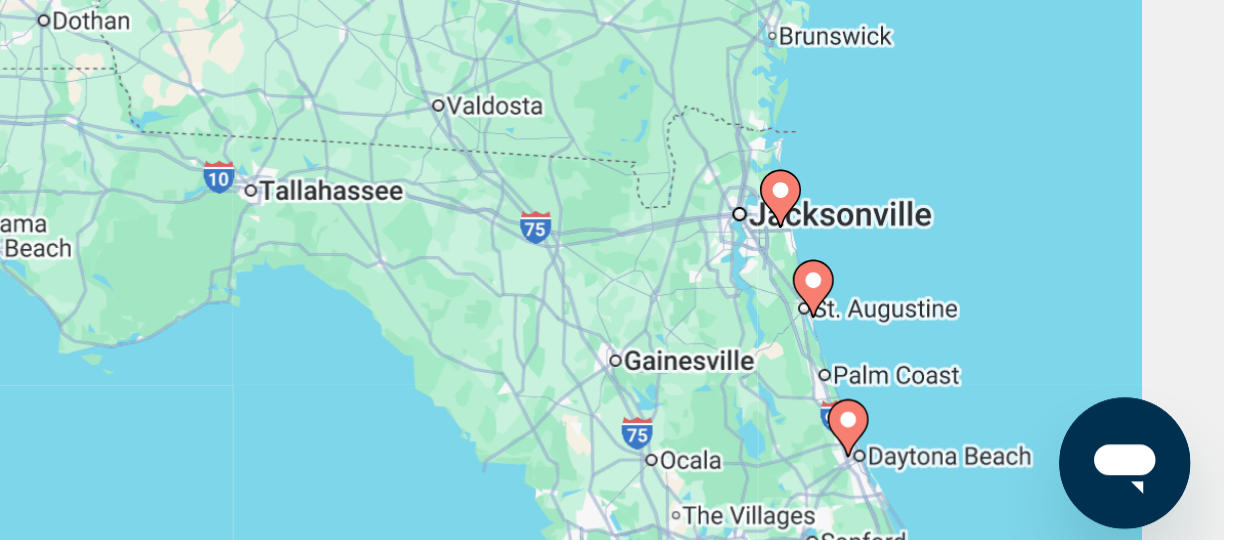 scroll, scrollTop: 117, scrollLeft: 0, axis: vertical 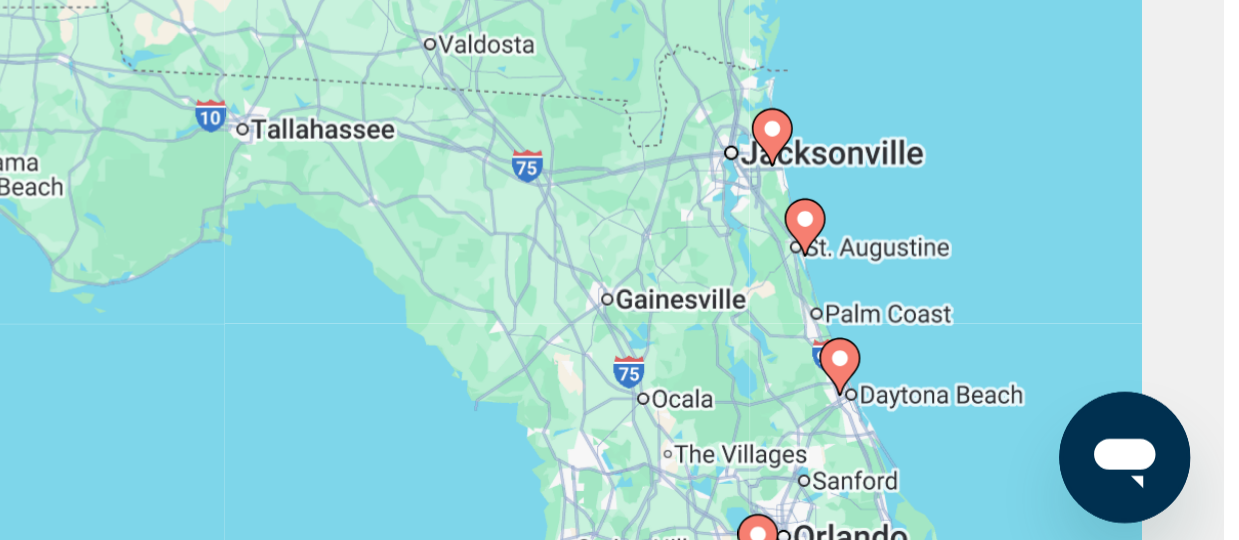 drag, startPoint x: 618, startPoint y: 284, endPoint x: 1041, endPoint y: 435, distance: 449.14362 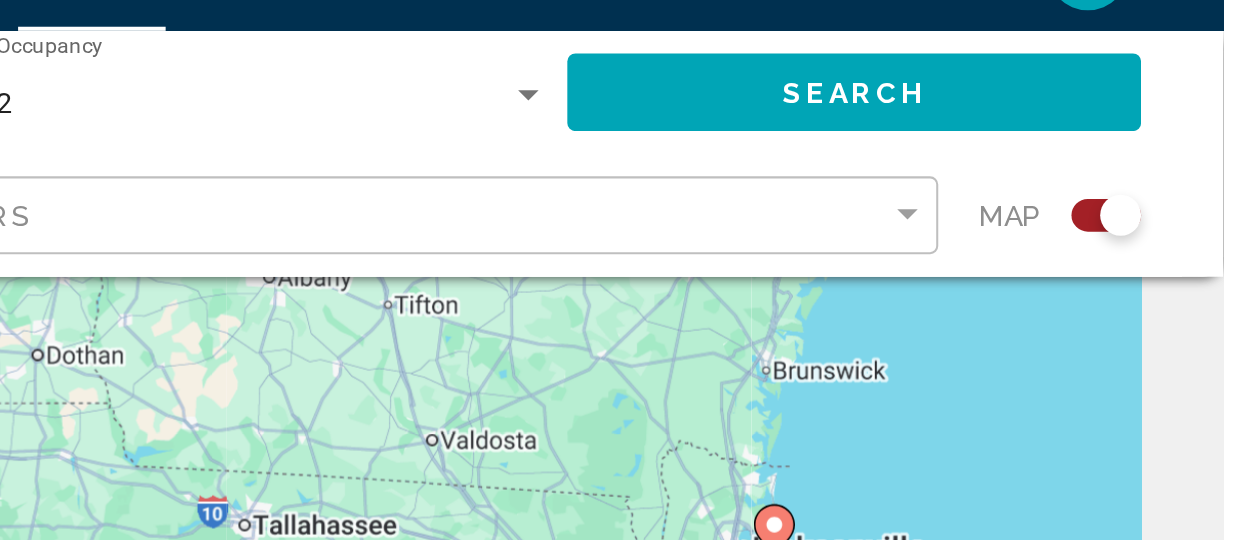 scroll, scrollTop: 147, scrollLeft: 0, axis: vertical 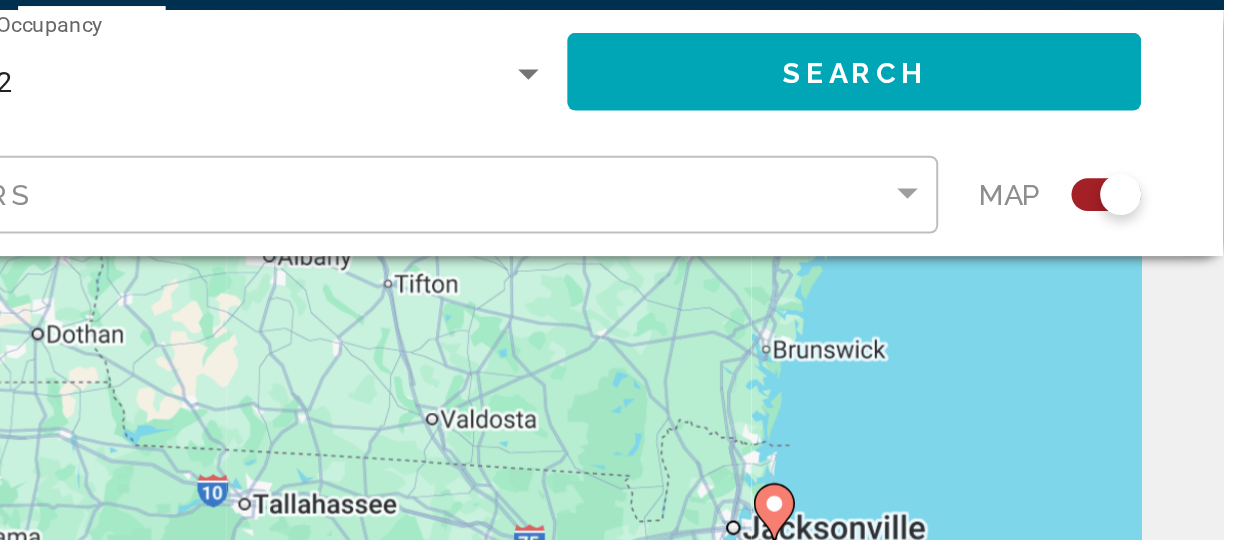 click 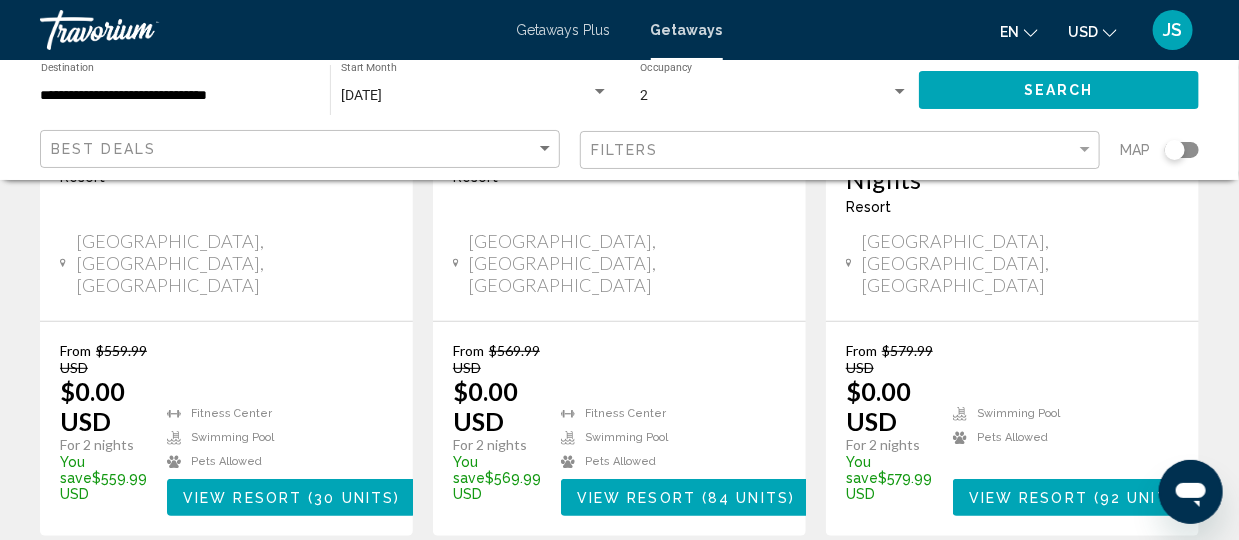 scroll, scrollTop: 2944, scrollLeft: 0, axis: vertical 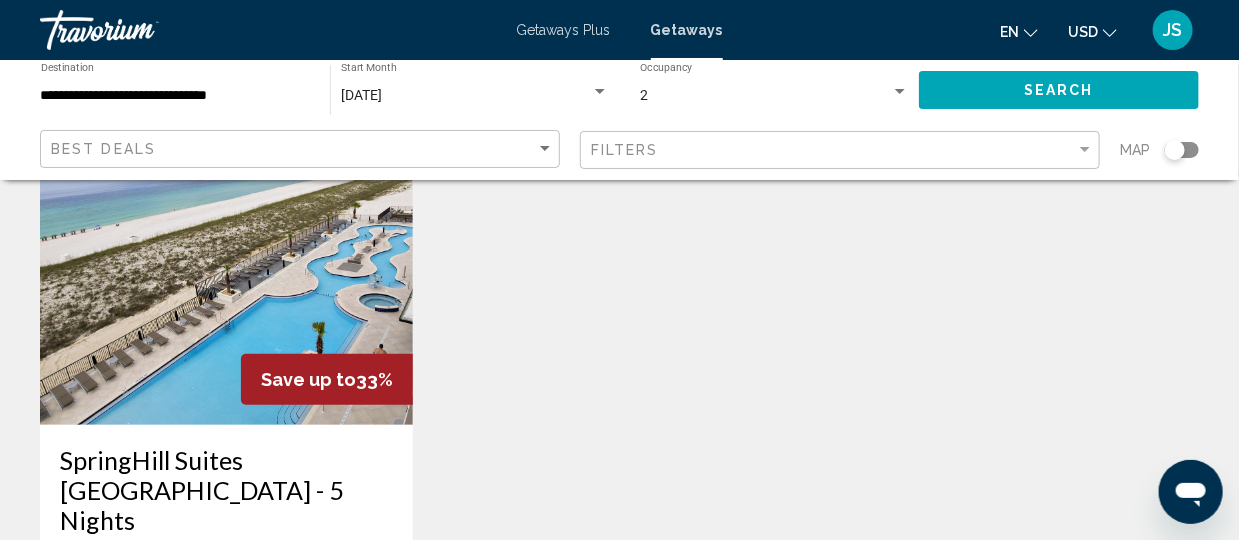 click on "Save up to  33%   SpringHill Suites [GEOGRAPHIC_DATA] - 5 Nights  Resort  -  This is an adults only resort
[GEOGRAPHIC_DATA], [GEOGRAPHIC_DATA], [GEOGRAPHIC_DATA] From $2,279.99 USD $1,529.99 USD For 5 nights You save  $750.00 USD   temp
[GEOGRAPHIC_DATA]
[GEOGRAPHIC_DATA]    ( 104 units )  No results based on your filters." at bounding box center (619, 503) 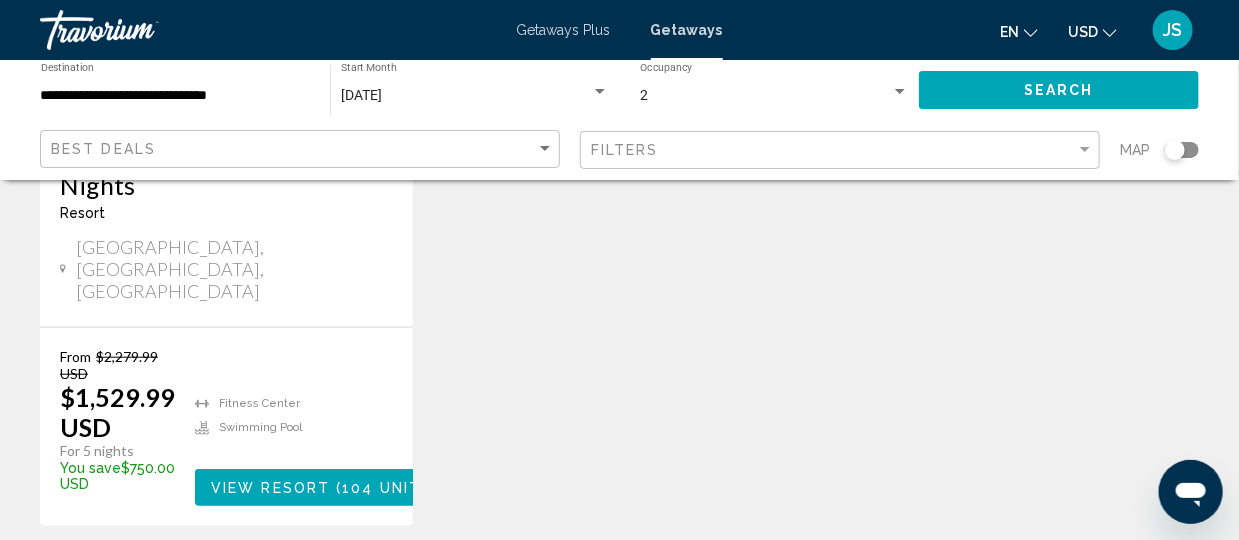 scroll, scrollTop: 776, scrollLeft: 0, axis: vertical 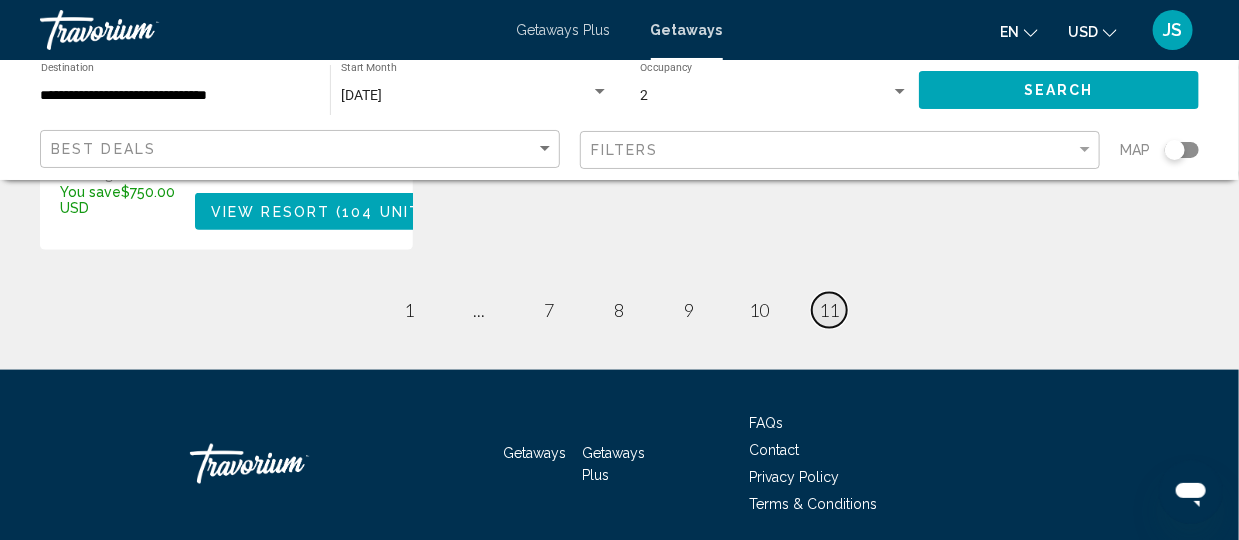 click on "11" at bounding box center [830, 310] 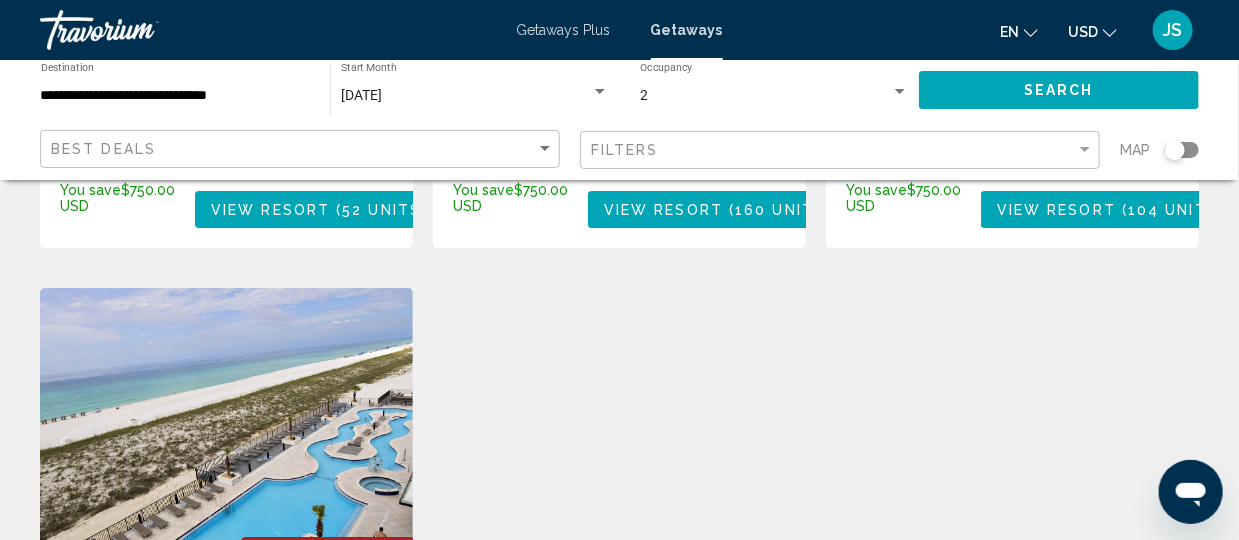 scroll, scrollTop: 2522, scrollLeft: 0, axis: vertical 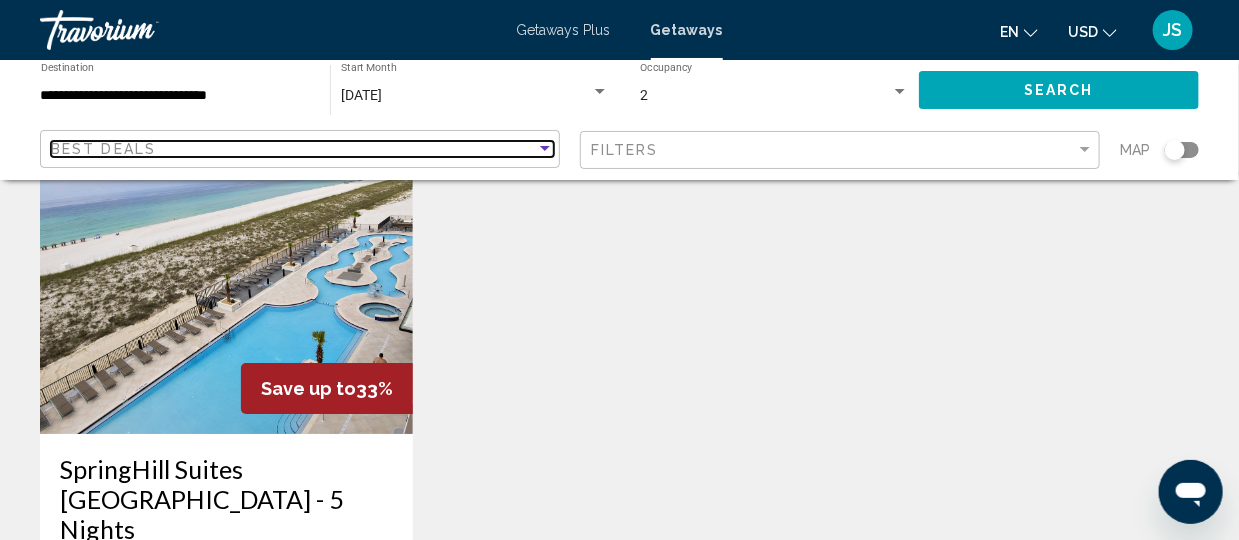 click at bounding box center (545, 149) 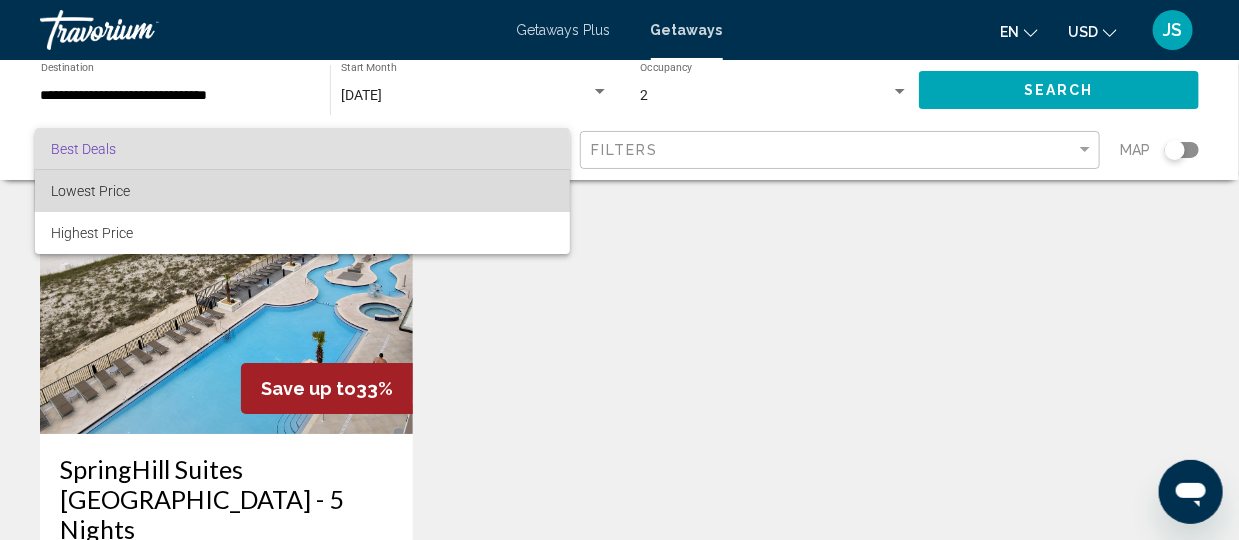 click on "Lowest Price" at bounding box center [302, 191] 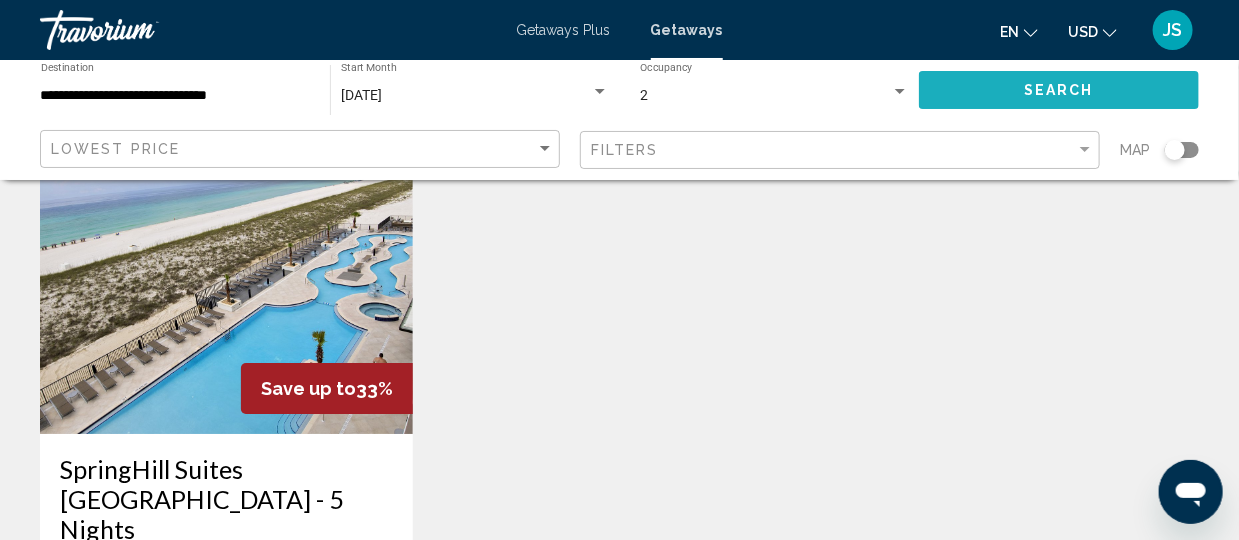 click on "Search" 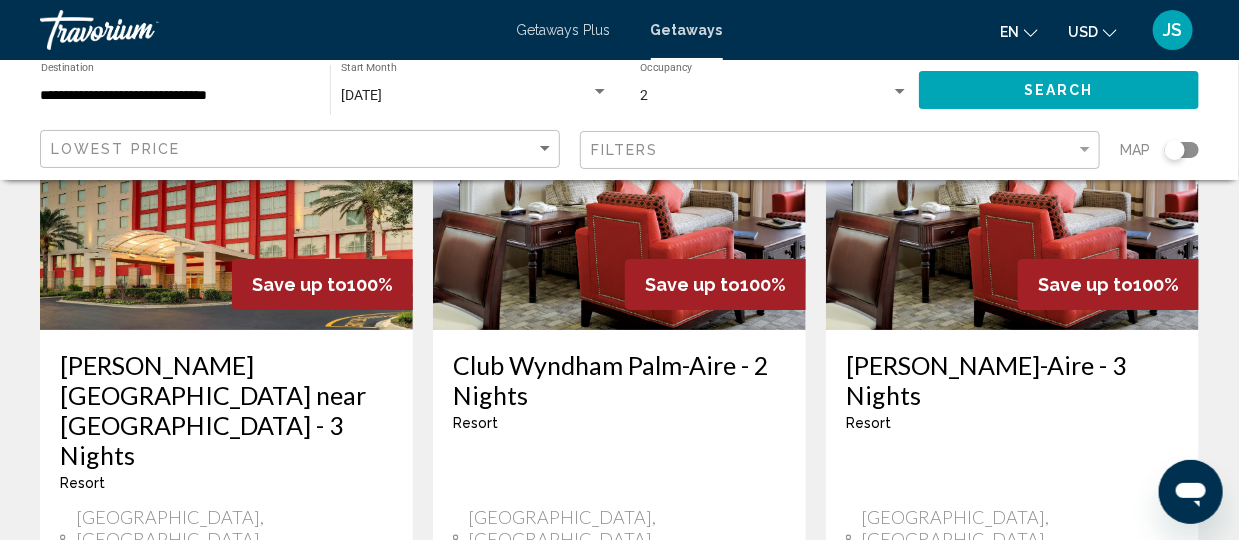 scroll, scrollTop: 2758, scrollLeft: 0, axis: vertical 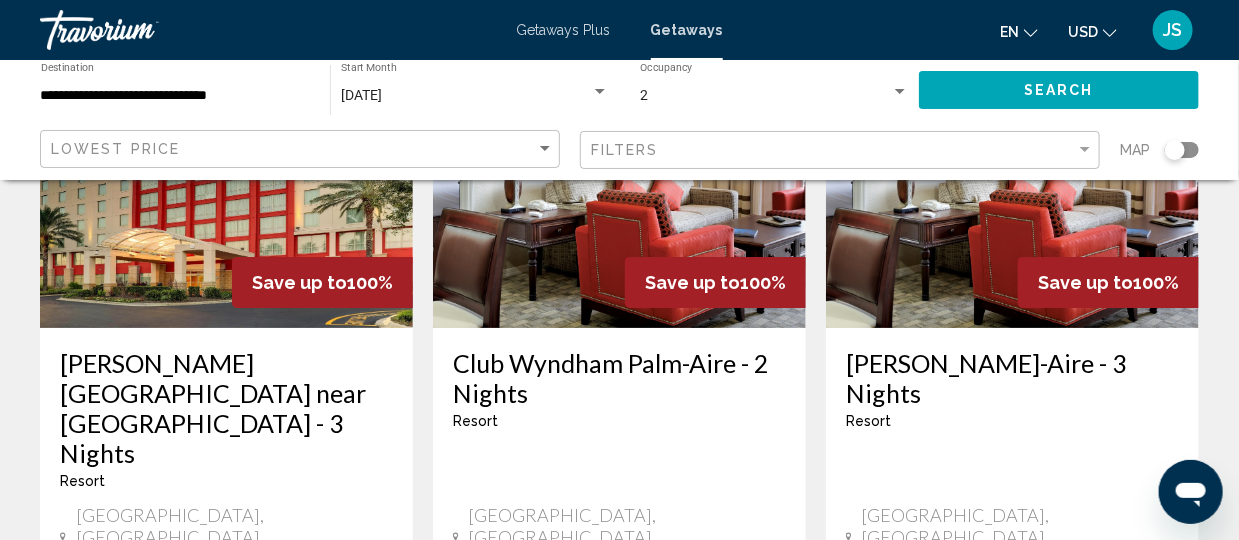 click on "View Resort" at bounding box center [242, 772] 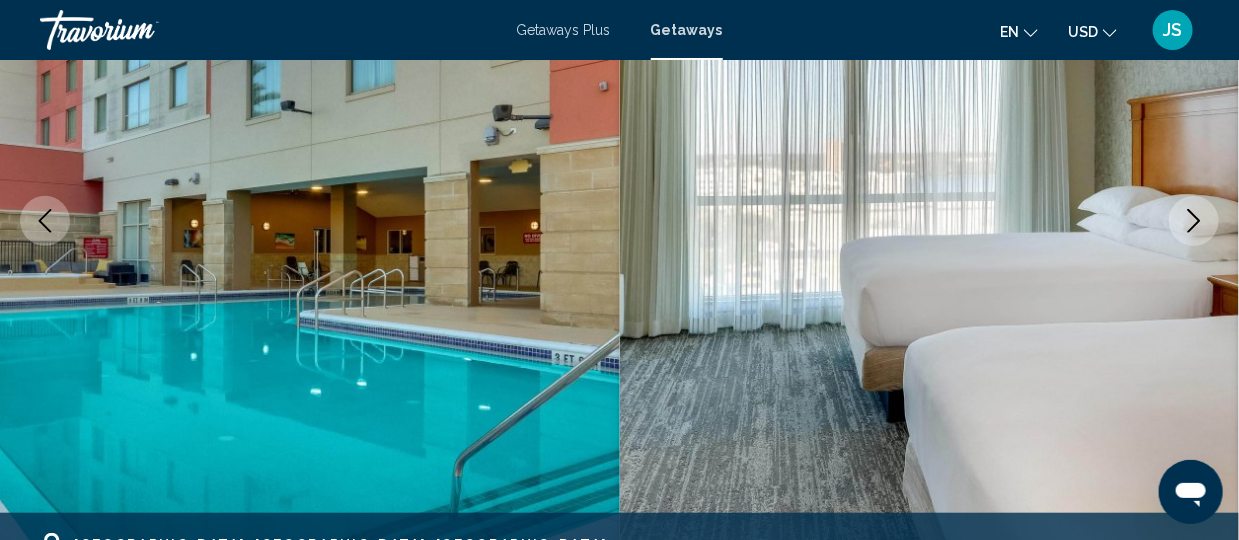 scroll, scrollTop: 325, scrollLeft: 0, axis: vertical 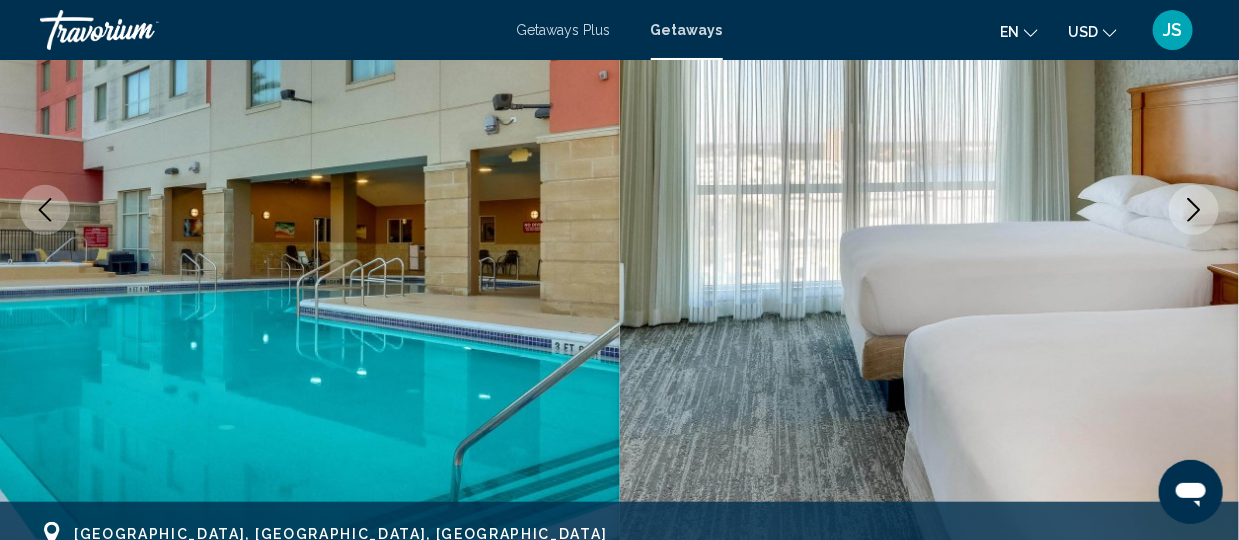 click 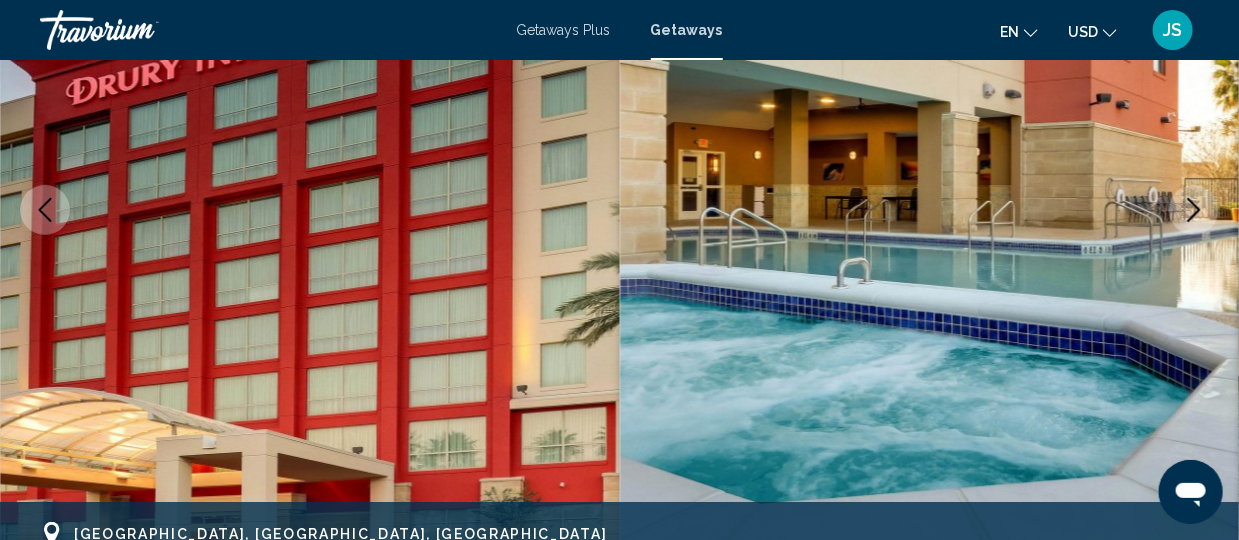 click 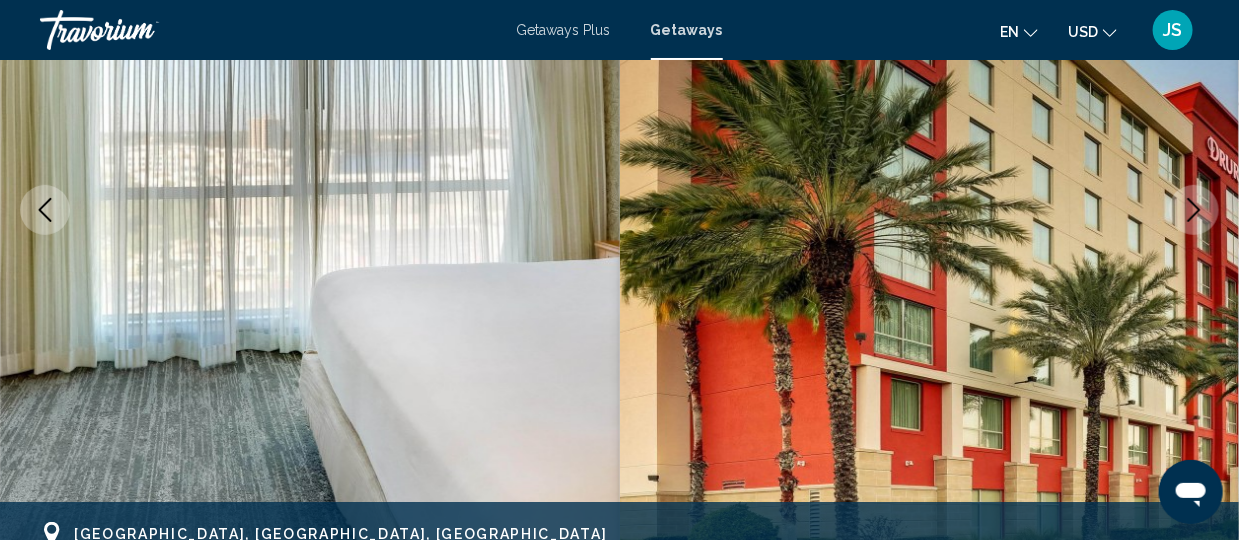 click 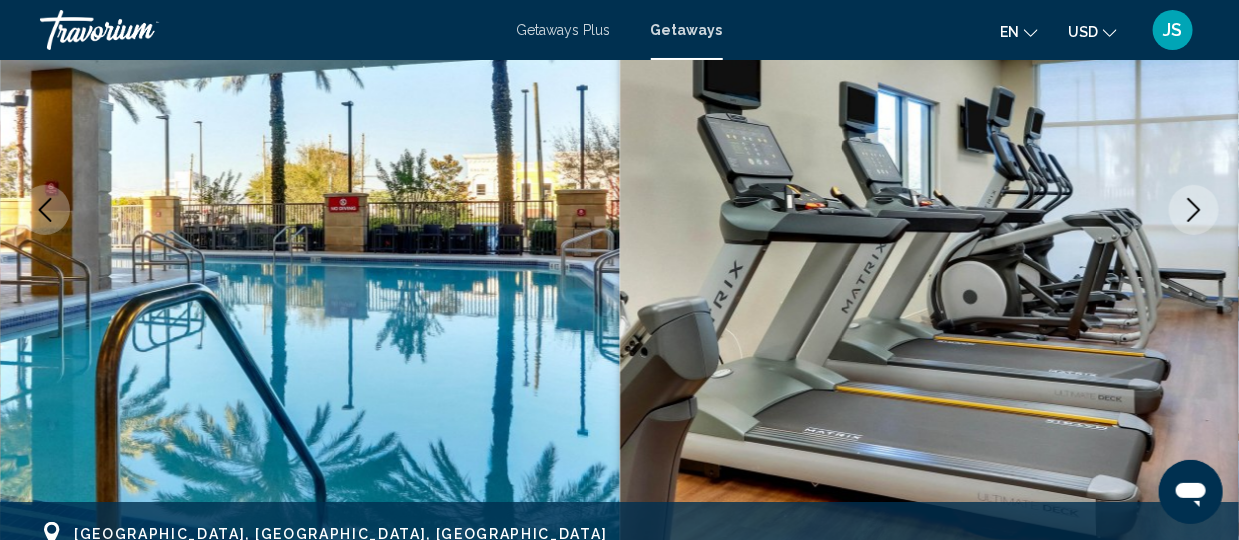 click 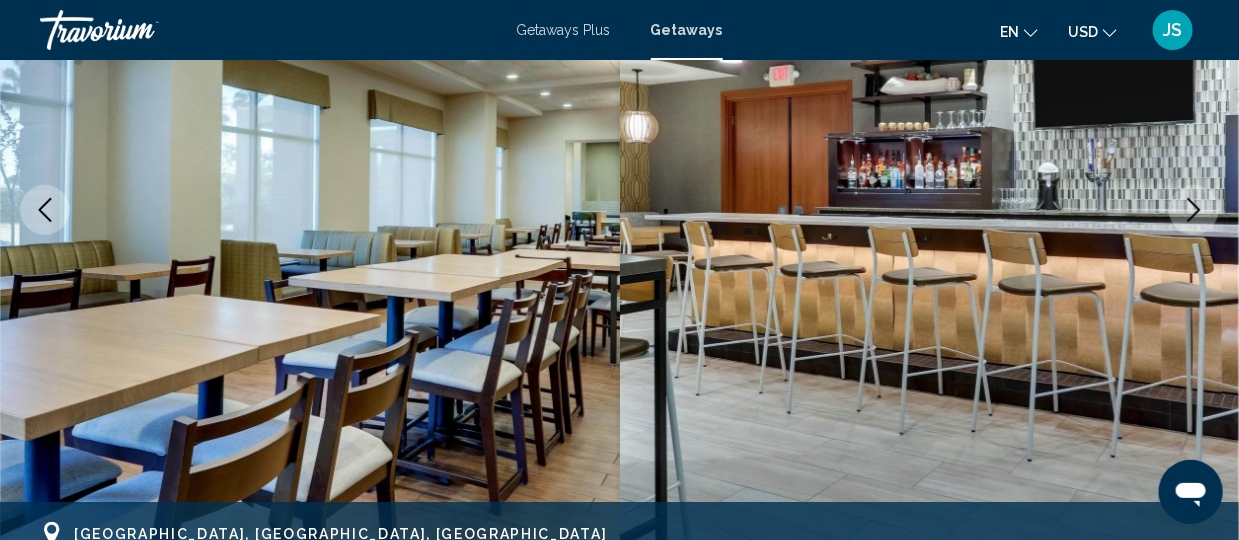 click 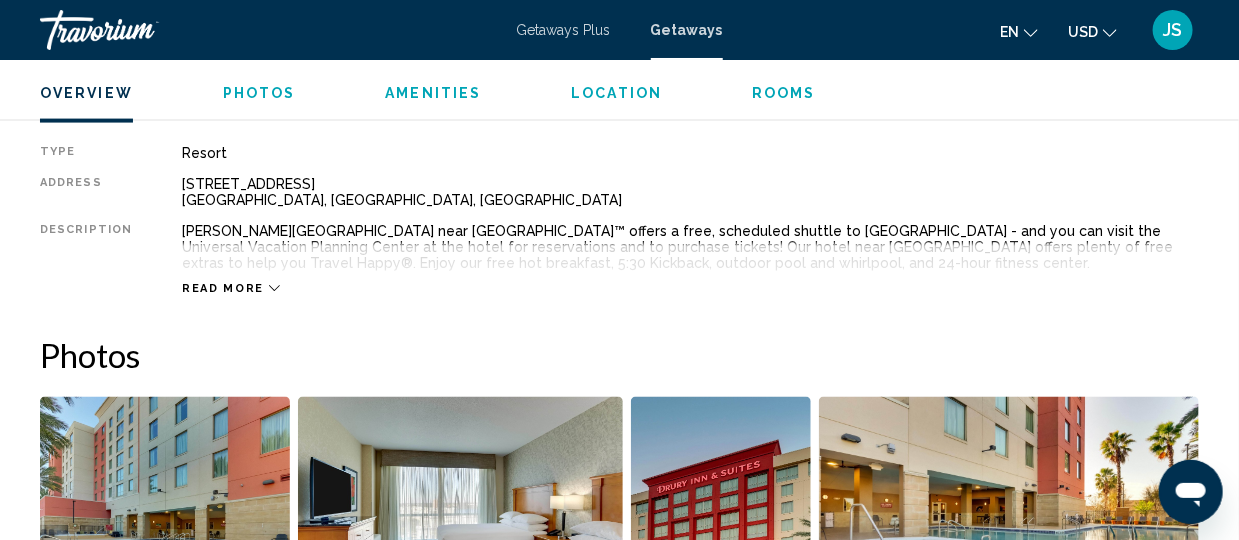 scroll, scrollTop: 1025, scrollLeft: 0, axis: vertical 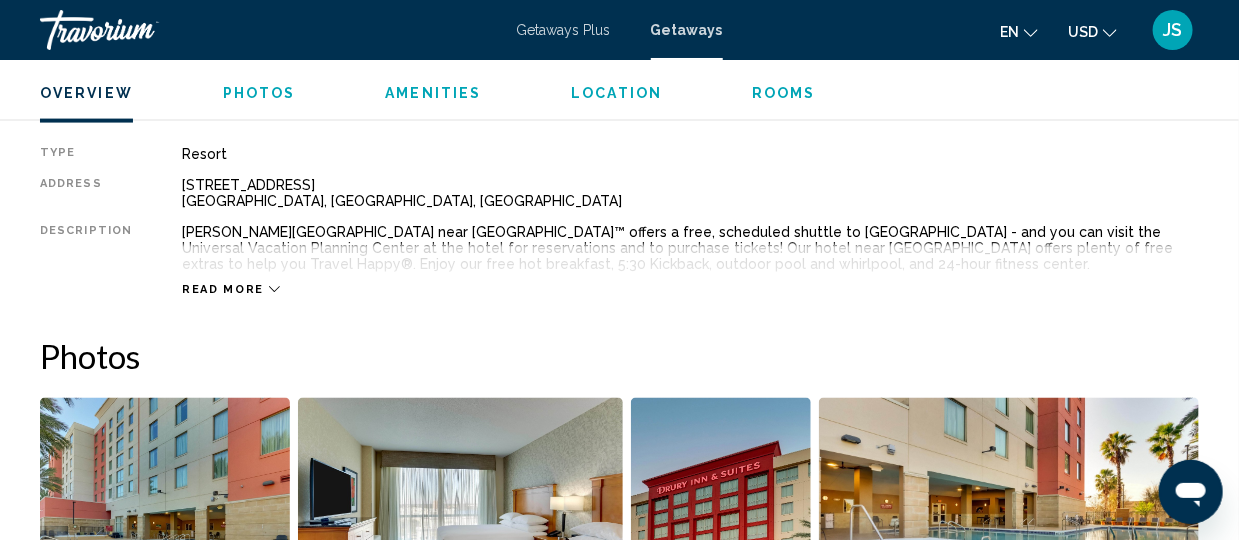click on "Read more" at bounding box center (223, 289) 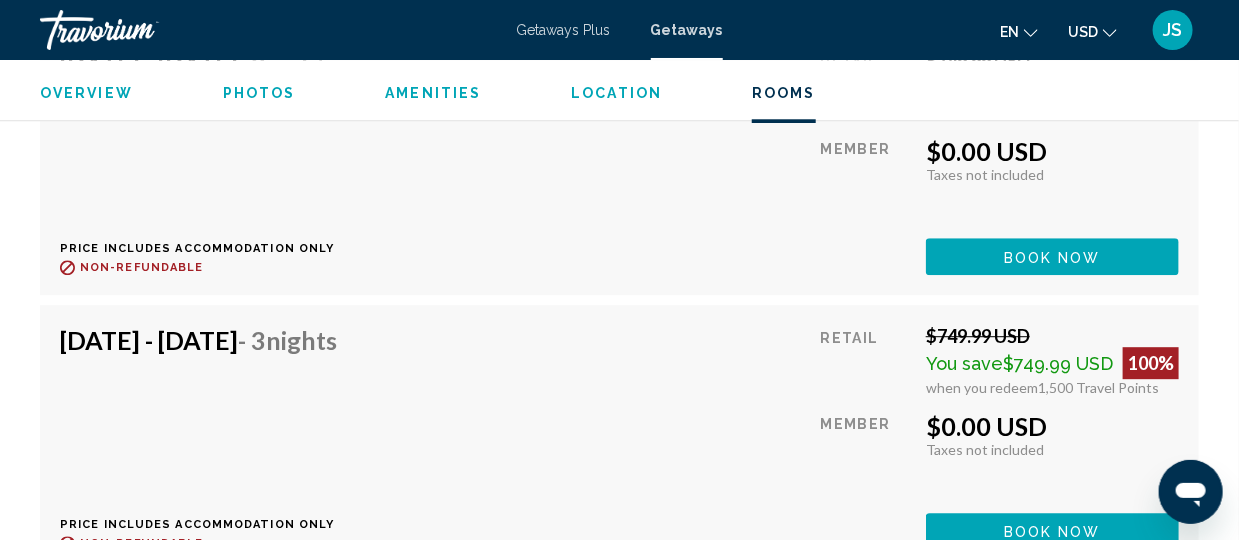 scroll, scrollTop: 4627, scrollLeft: 0, axis: vertical 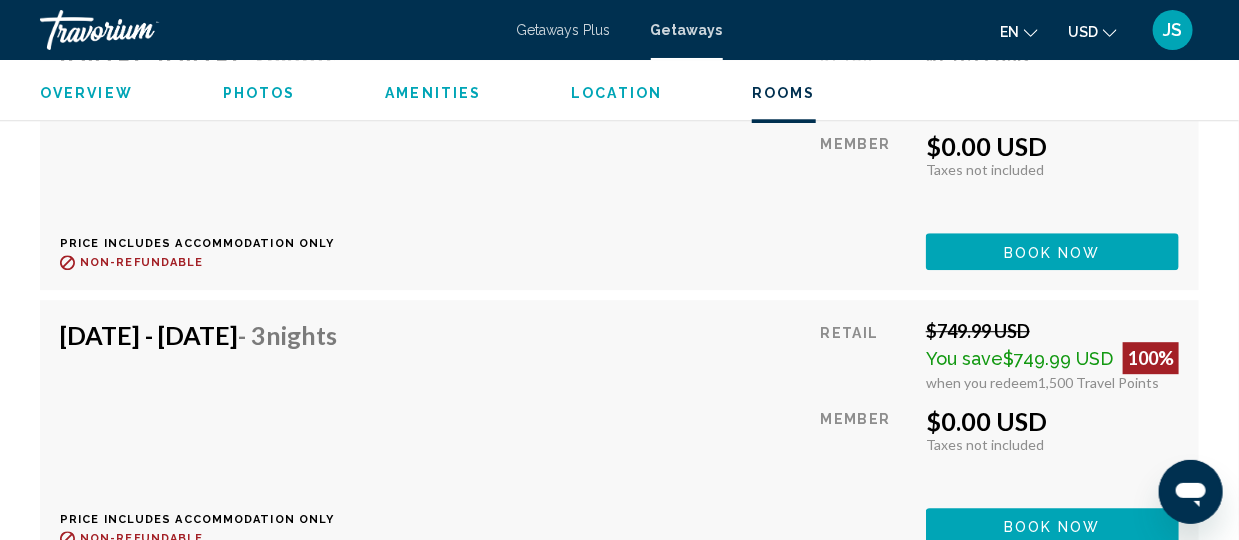 click on "[DATE] - [DATE]  - 3  Nights Price includes accommodation only
Refundable until :
Non-refundable Retail  $749.99 USD  You save  $749.99 USD   100%  when you redeem  1,500  Travel Points  Member  $0.00 USD  Taxes included Taxes not included You earn  0  Travel Points  Book now This room is no longer available. Price includes accommodation only
Refundable until
Non-refundable Book now This room is no longer available." at bounding box center (619, 432) 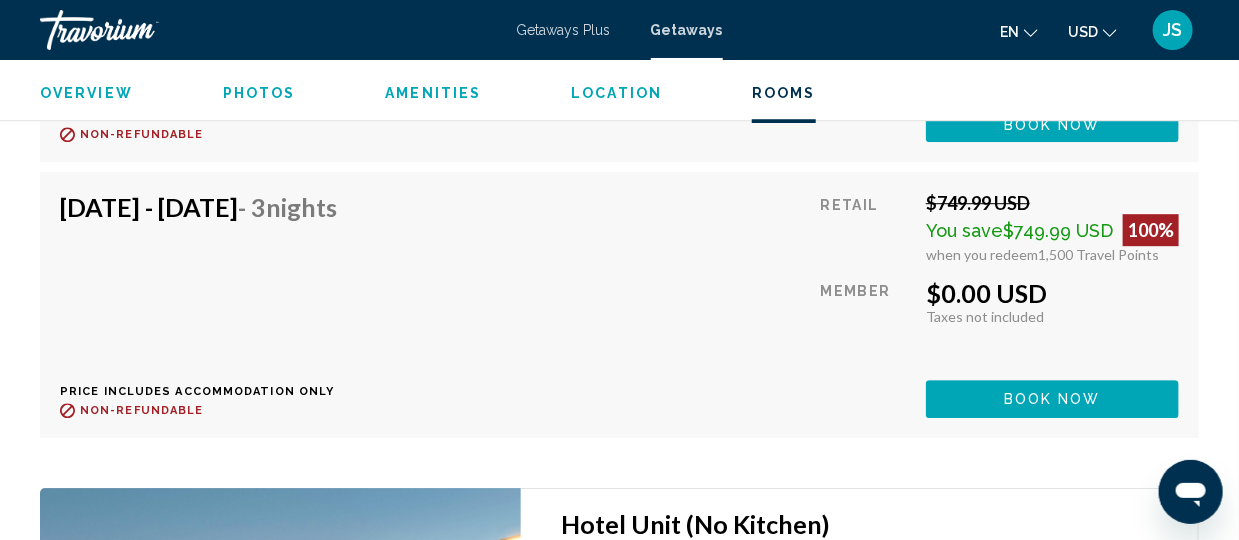scroll, scrollTop: 4781, scrollLeft: 0, axis: vertical 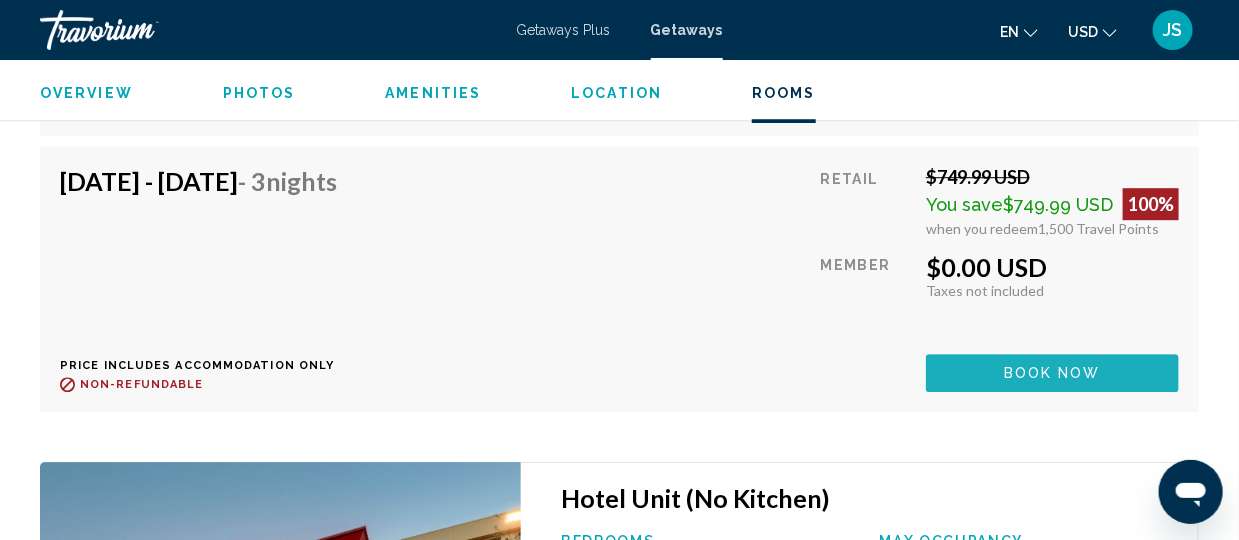 click on "Book now" at bounding box center (1052, 374) 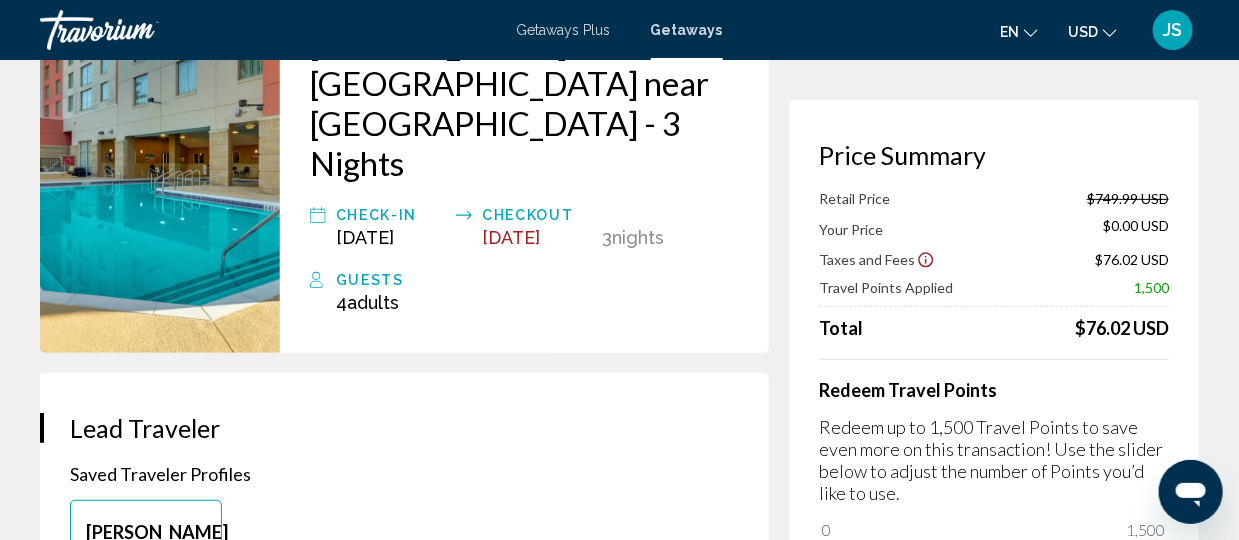 scroll, scrollTop: 203, scrollLeft: 0, axis: vertical 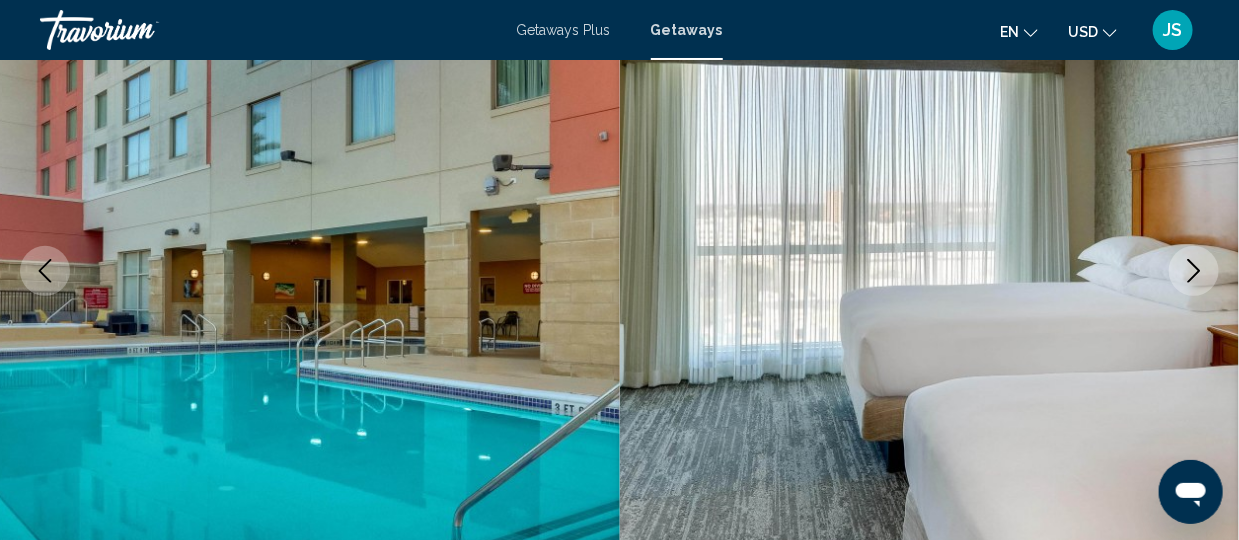click on "Getaways Plus" at bounding box center (564, 30) 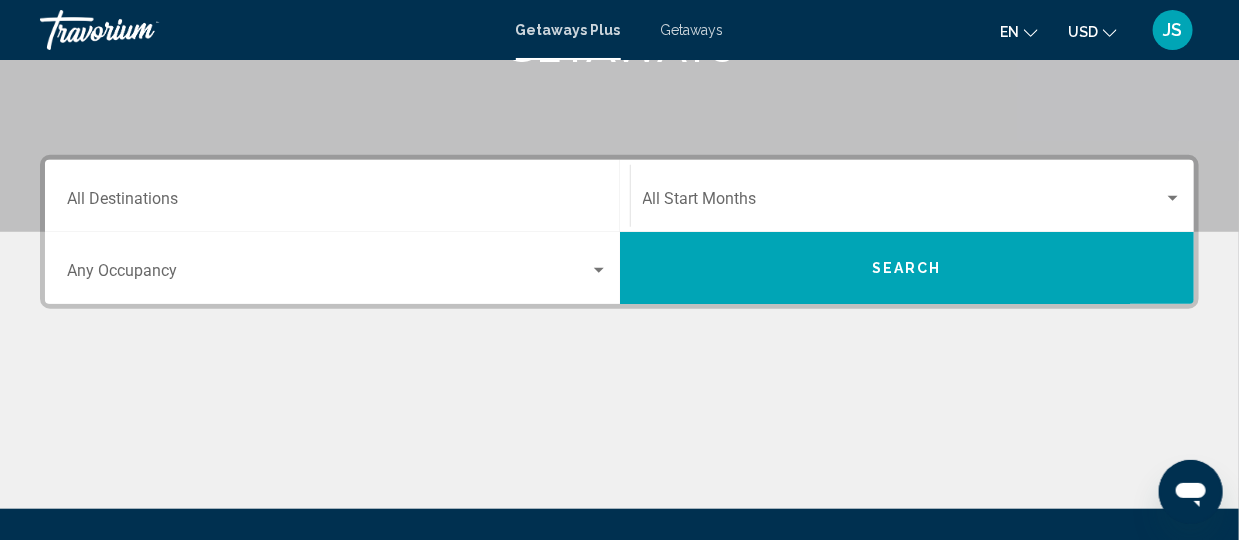 scroll, scrollTop: 369, scrollLeft: 0, axis: vertical 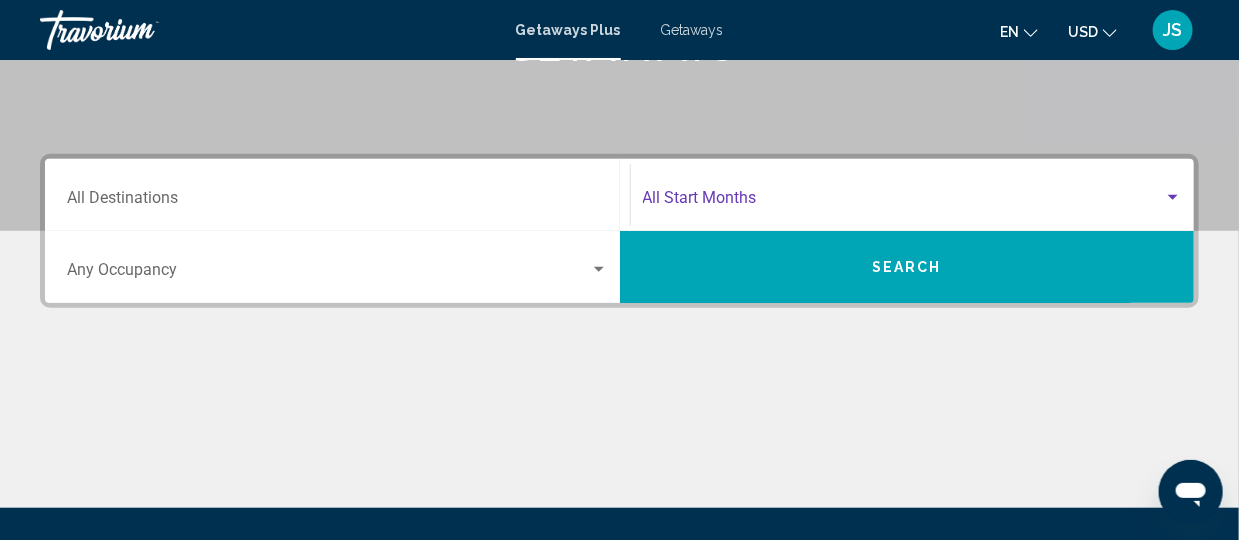 click at bounding box center [904, 202] 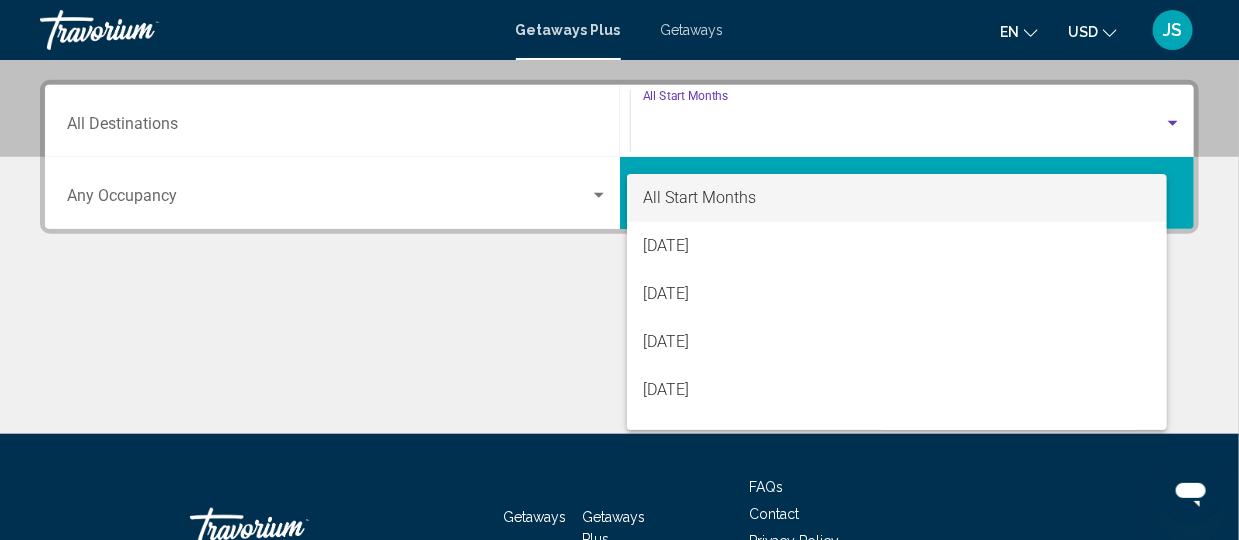 scroll, scrollTop: 457, scrollLeft: 0, axis: vertical 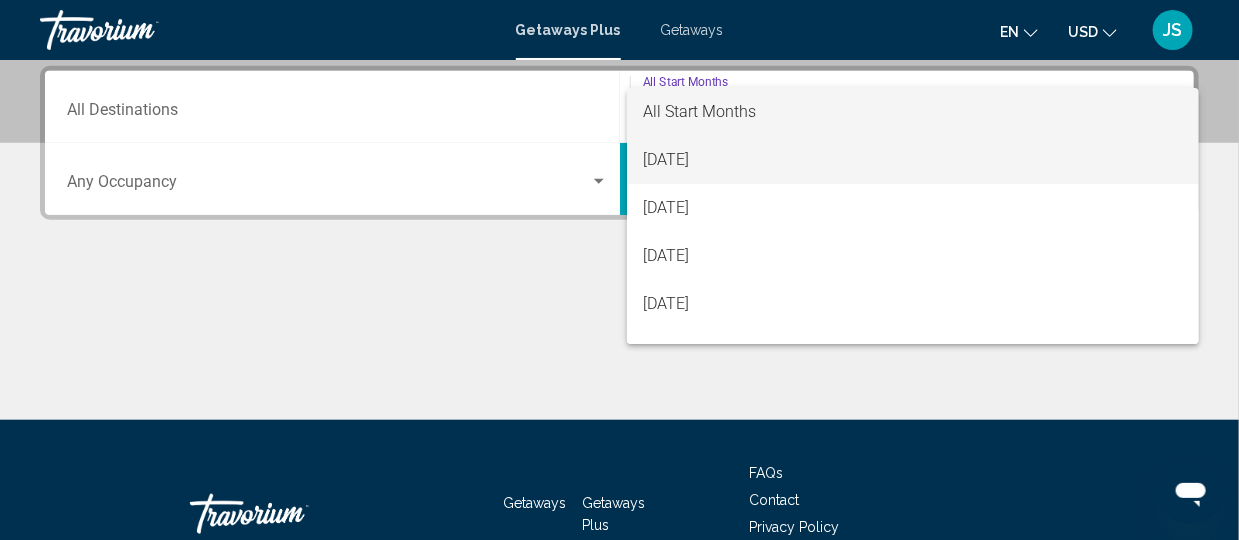 click on "[DATE]" at bounding box center (913, 160) 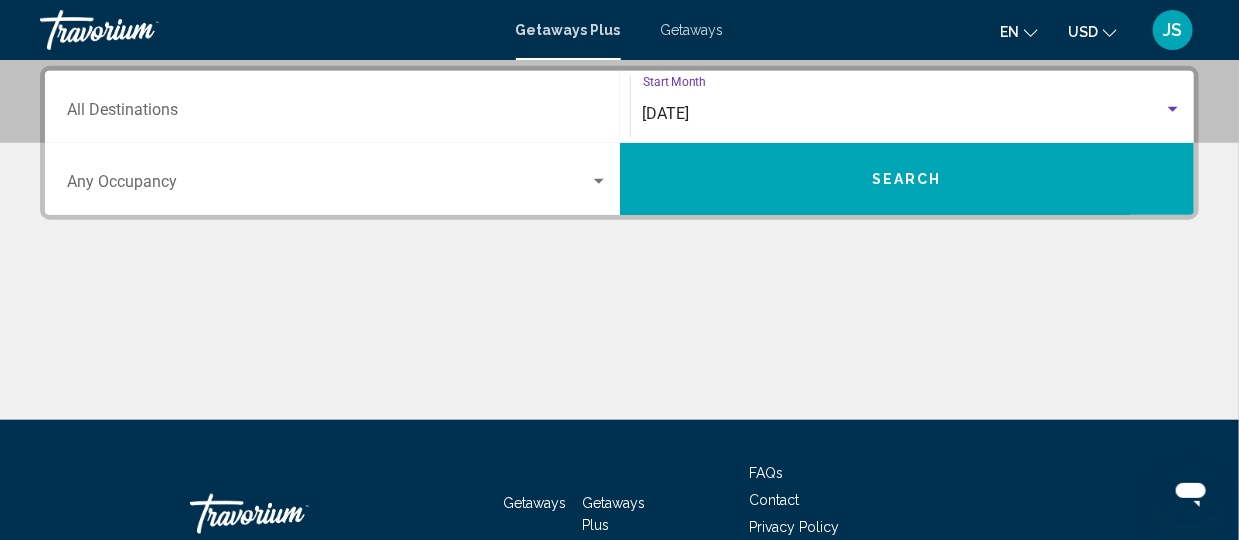 click on "Destination All Destinations" at bounding box center (337, 107) 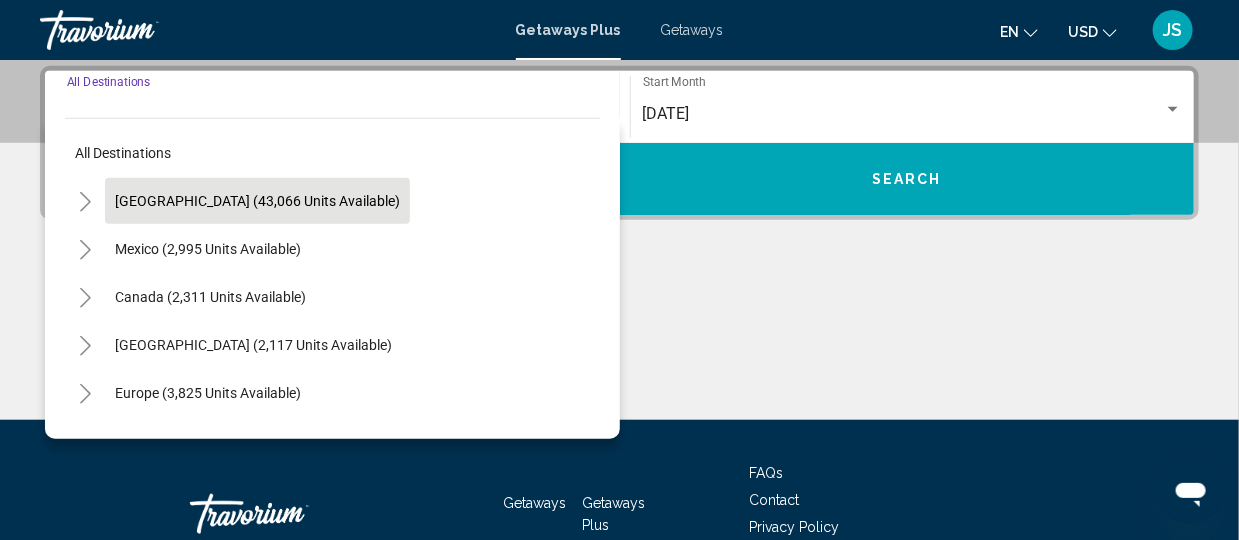 click on "[GEOGRAPHIC_DATA] (43,066 units available)" at bounding box center (208, 249) 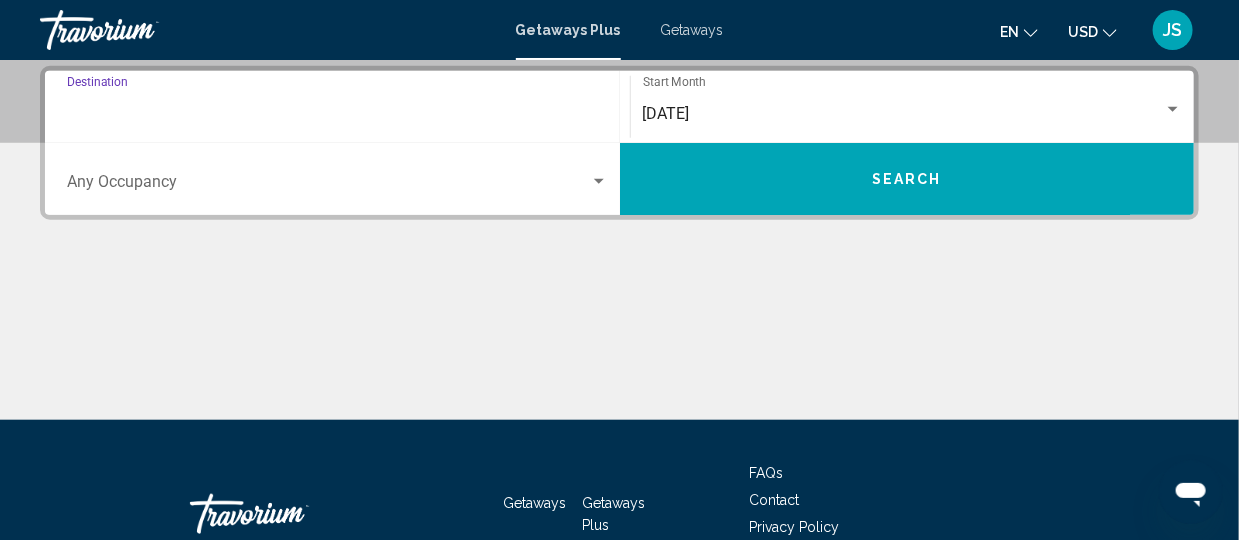 type on "**********" 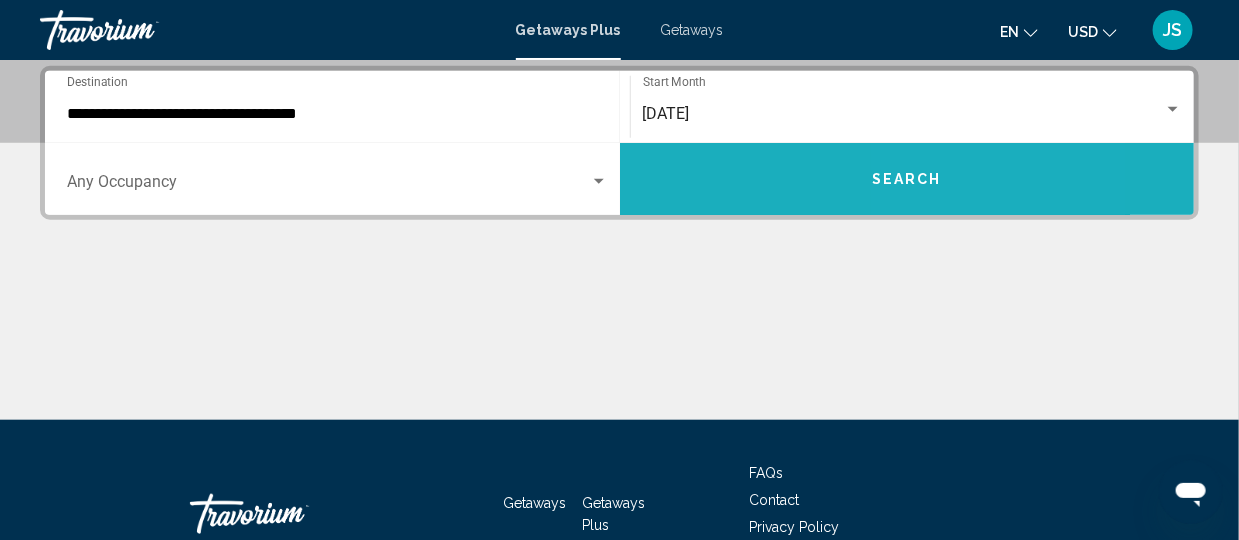 click on "Search" at bounding box center [907, 180] 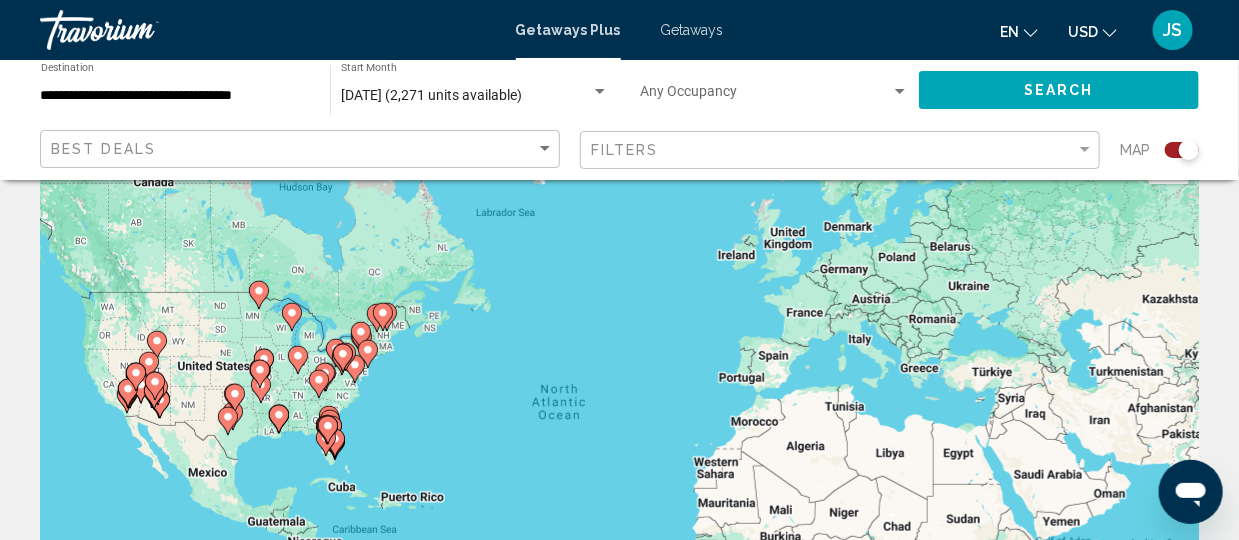 scroll, scrollTop: 71, scrollLeft: 0, axis: vertical 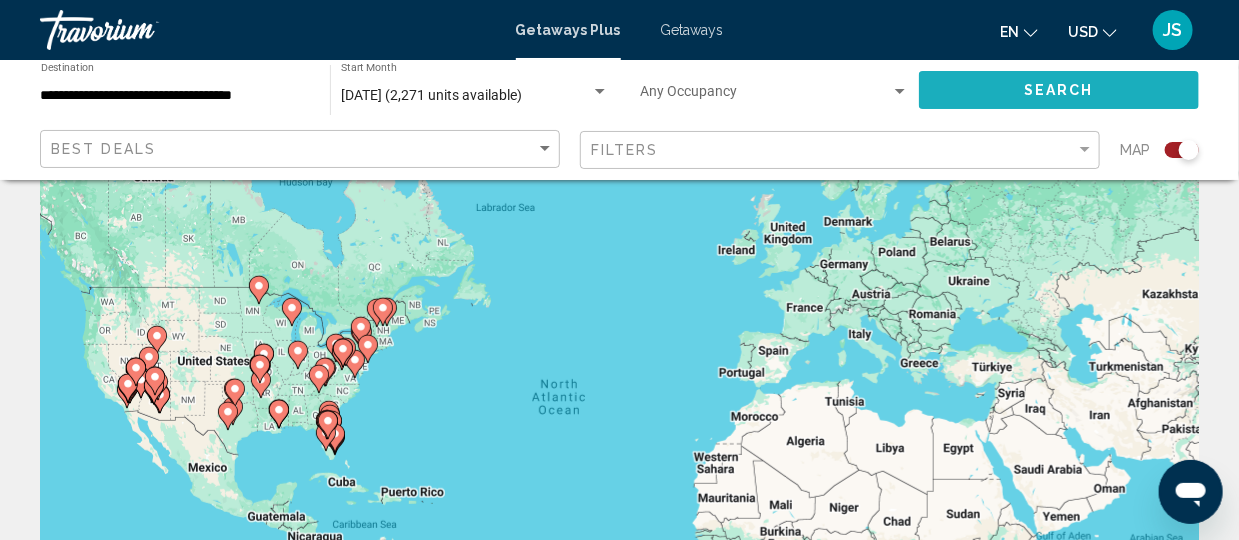 click on "Search" 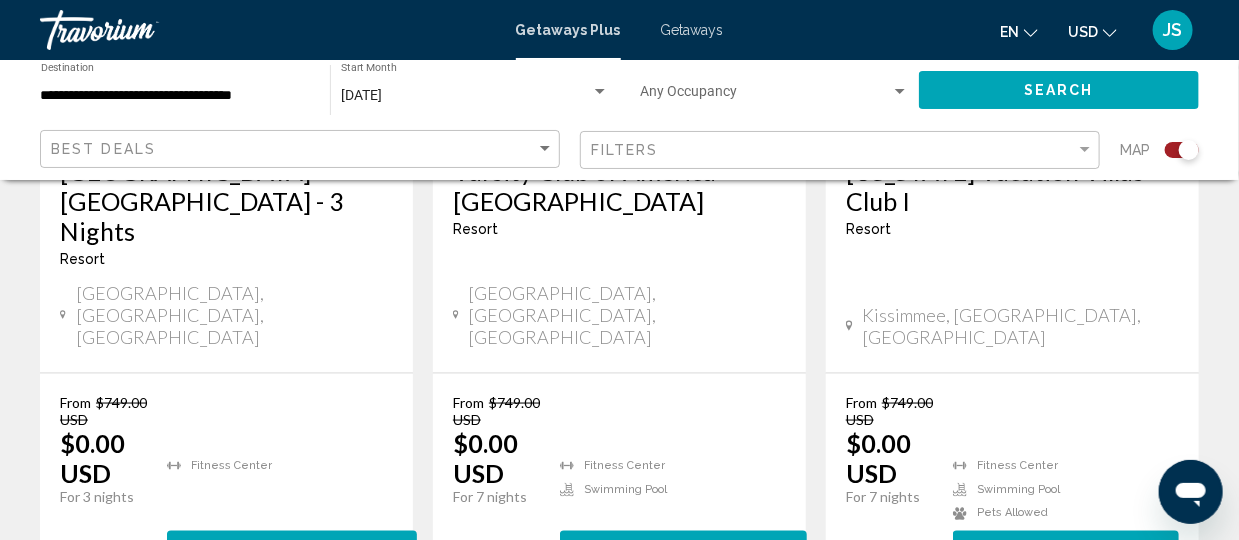scroll, scrollTop: 3652, scrollLeft: 0, axis: vertical 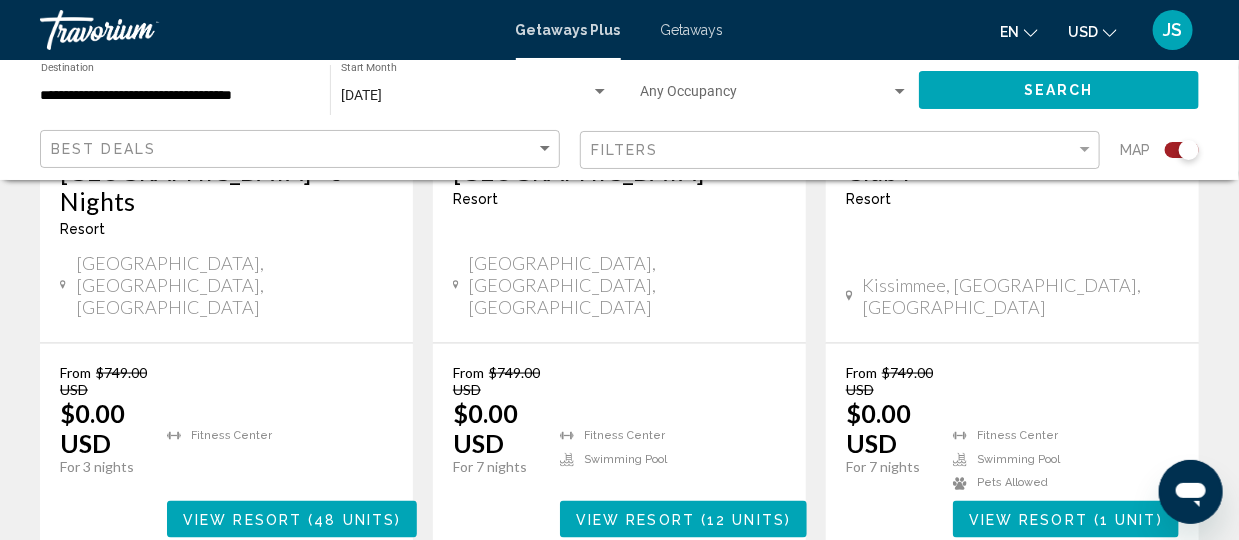 click on "page  2" at bounding box center (479, 618) 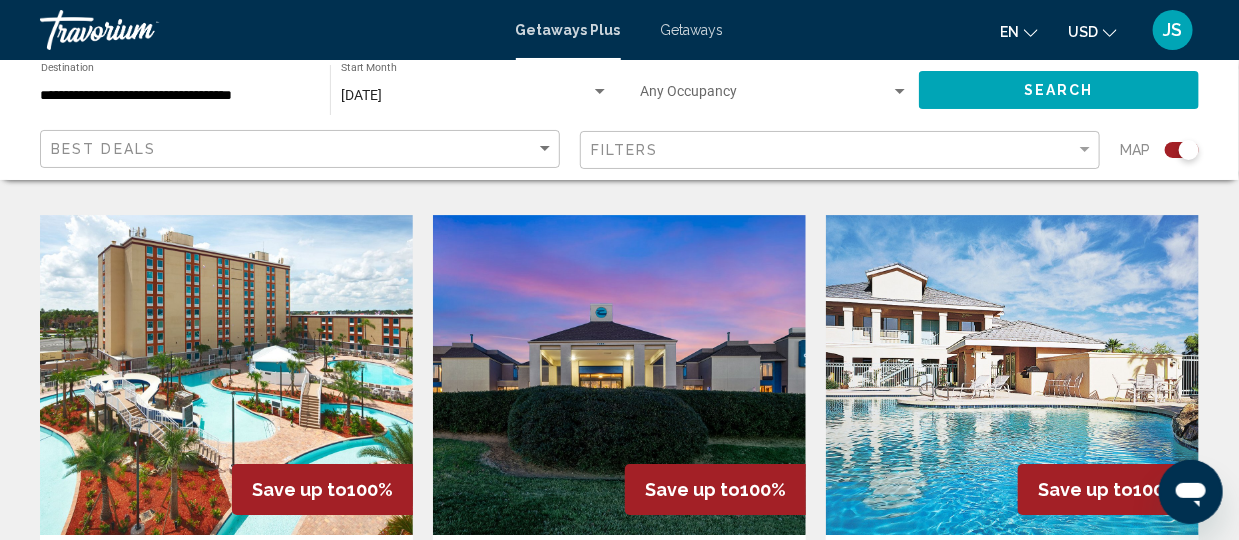 scroll, scrollTop: 2241, scrollLeft: 0, axis: vertical 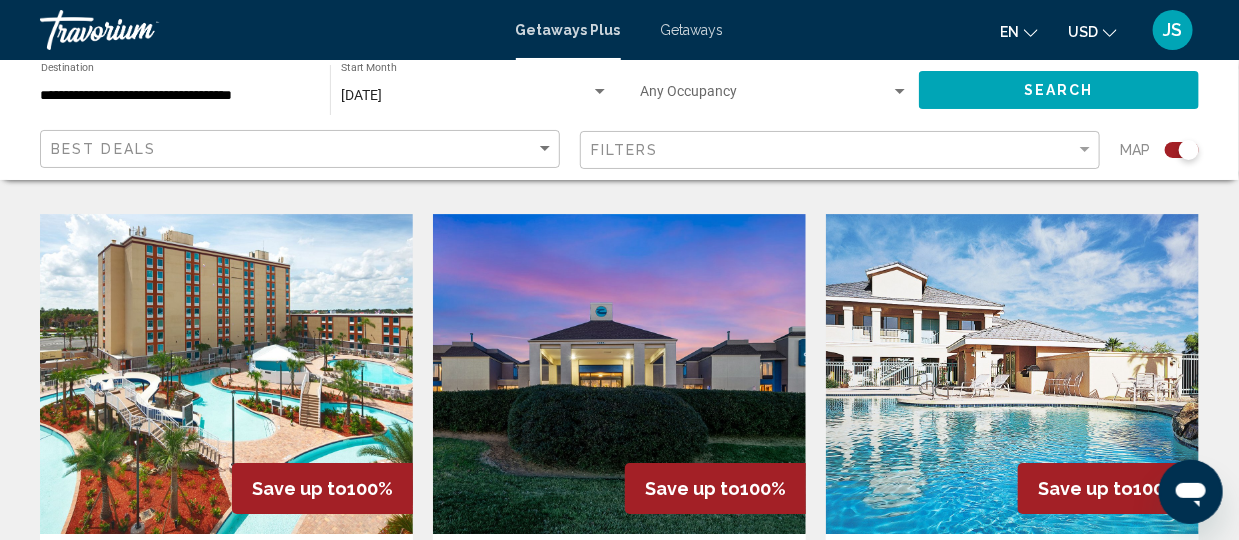 click on "[GEOGRAPHIC_DATA] [GEOGRAPHIC_DATA] [GEOGRAPHIC_DATA] South - 3 Nights" at bounding box center [226, 614] 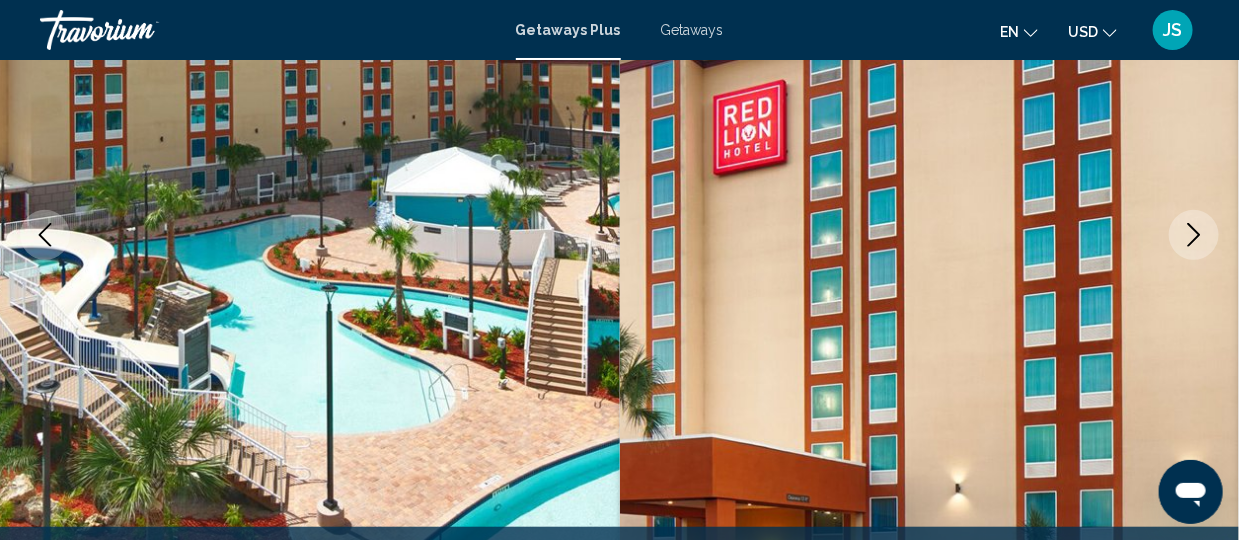 scroll, scrollTop: 332, scrollLeft: 0, axis: vertical 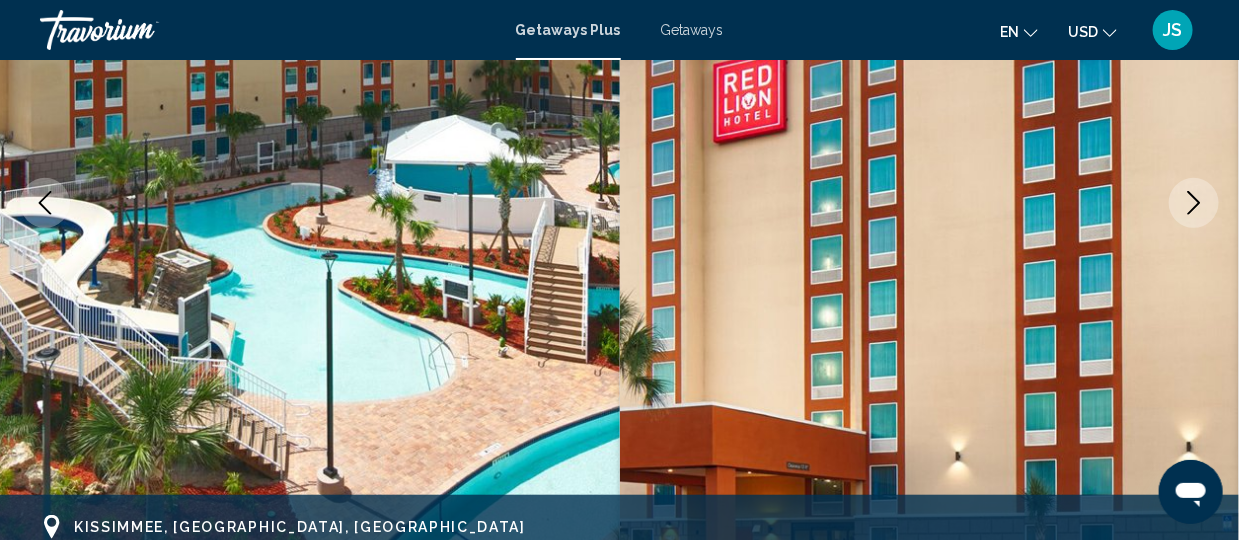 click 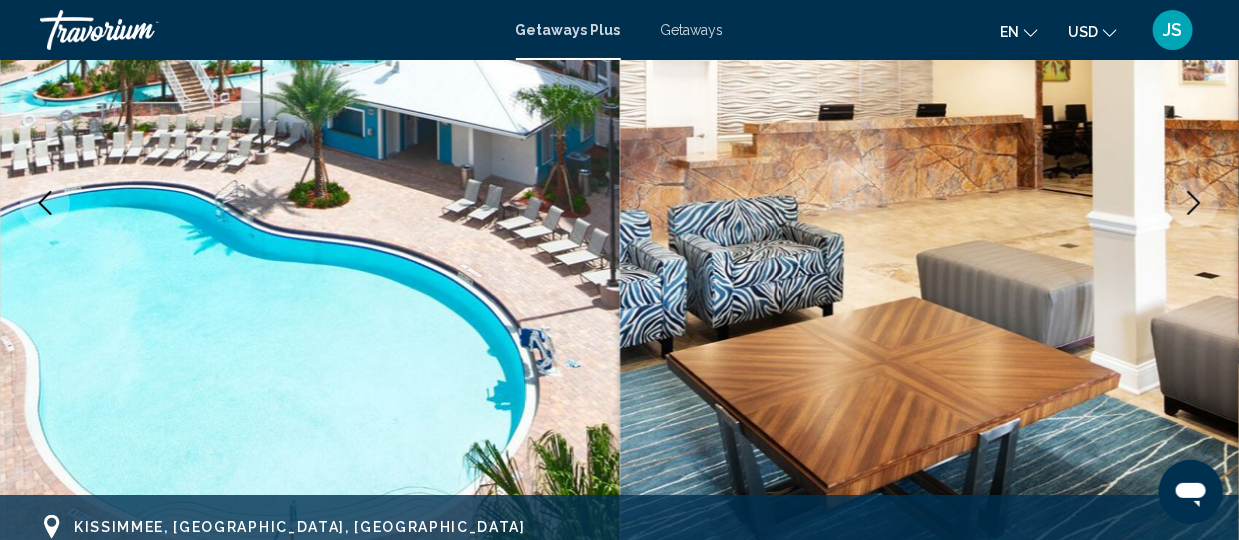 click 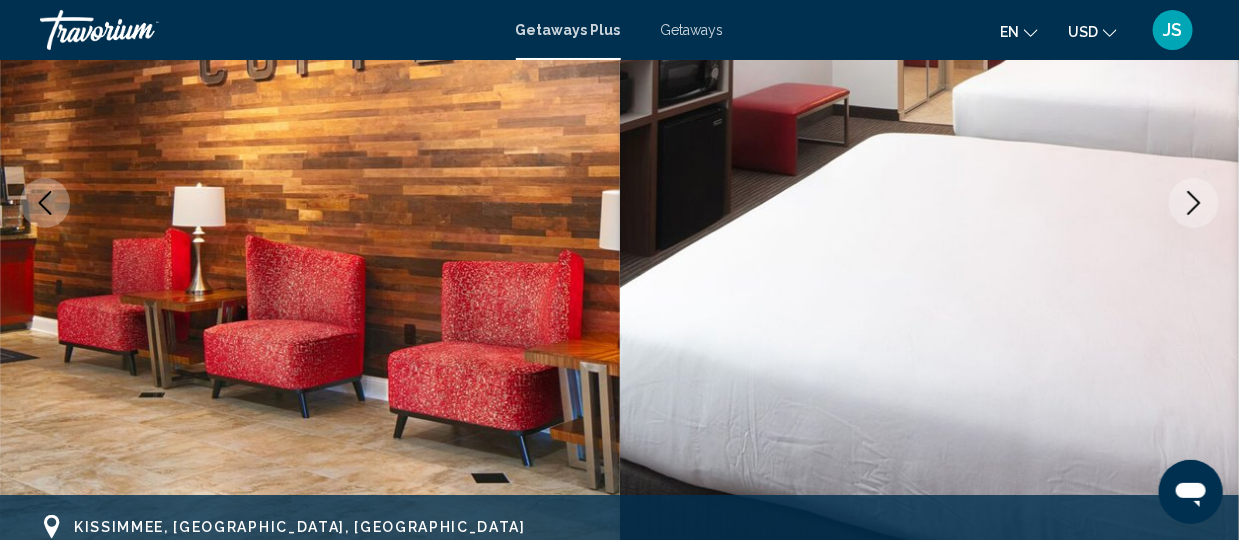 click 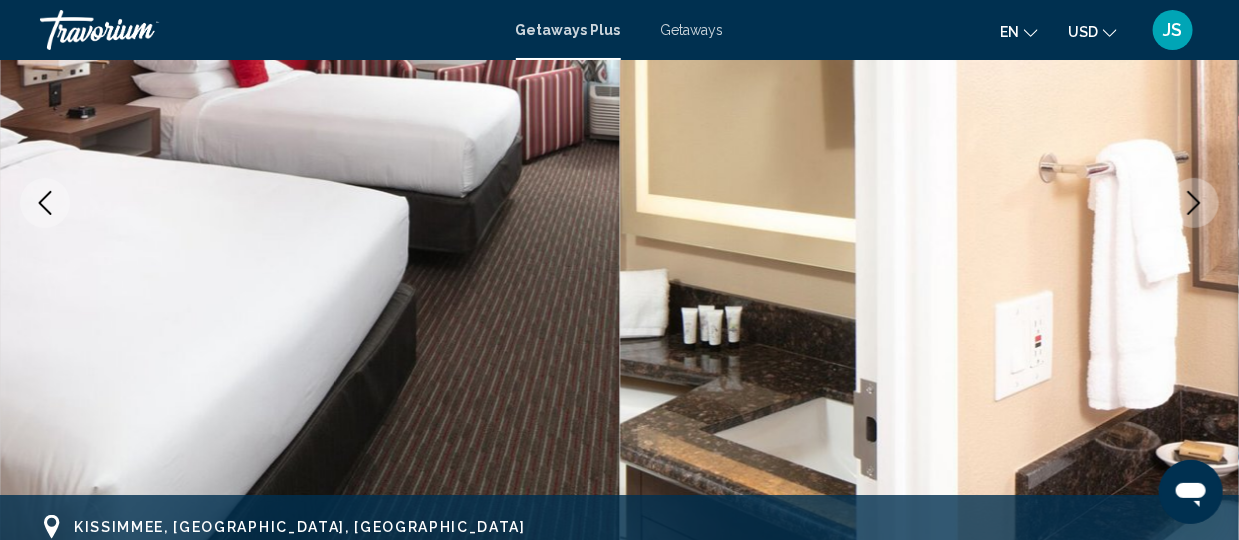 click 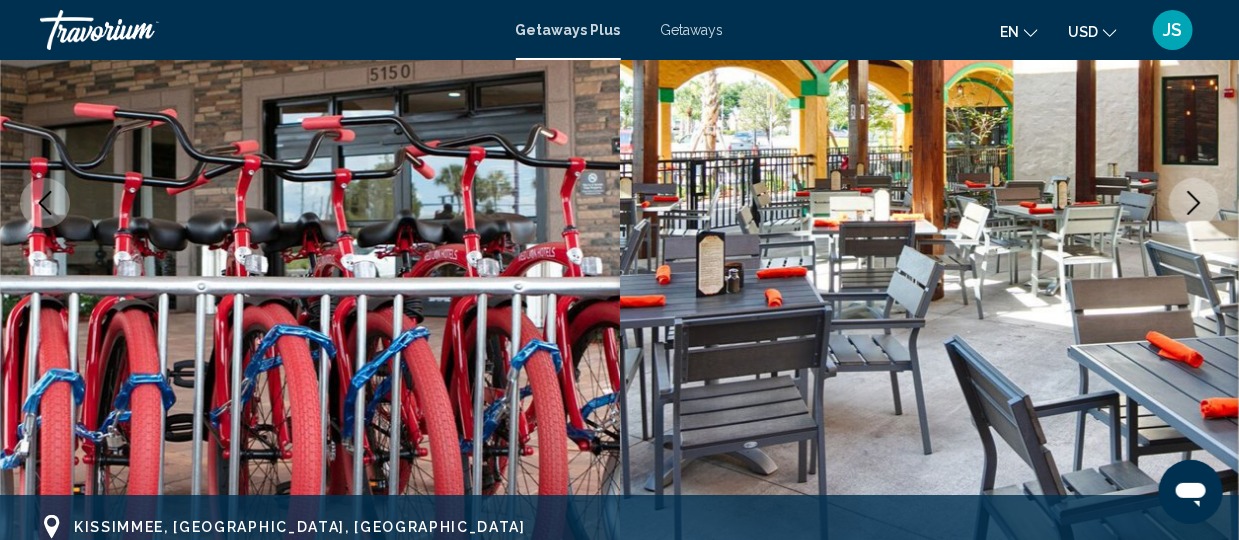 click 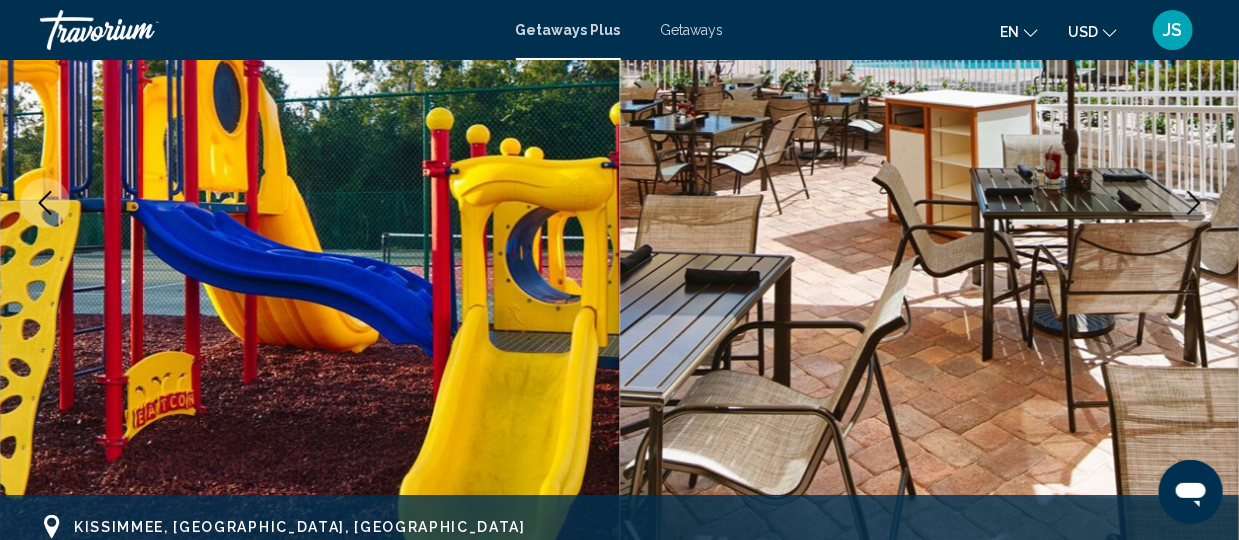 click 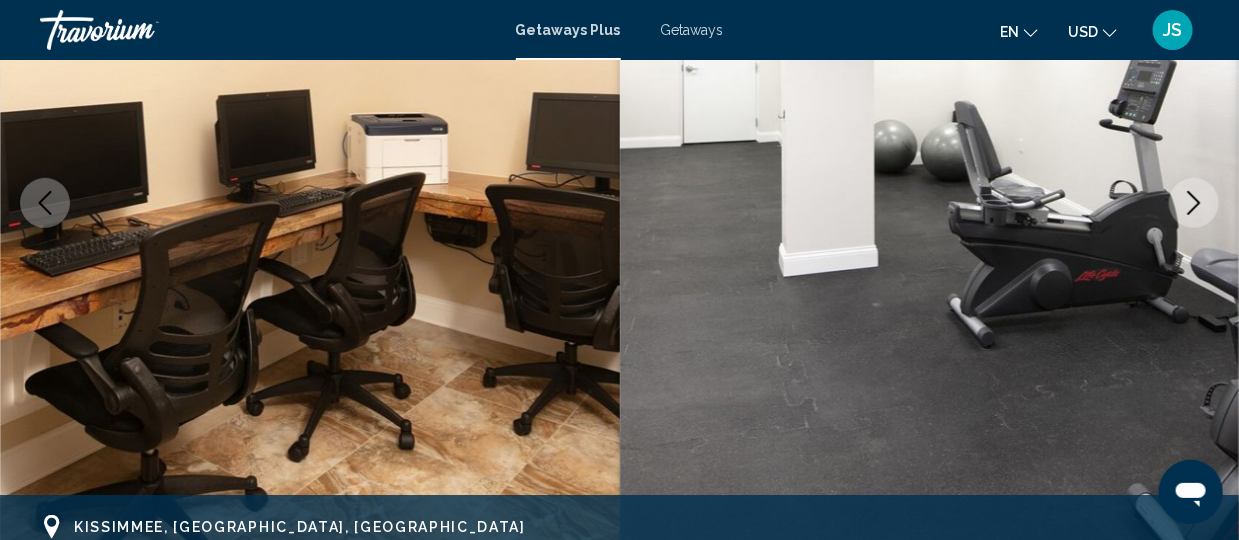 click 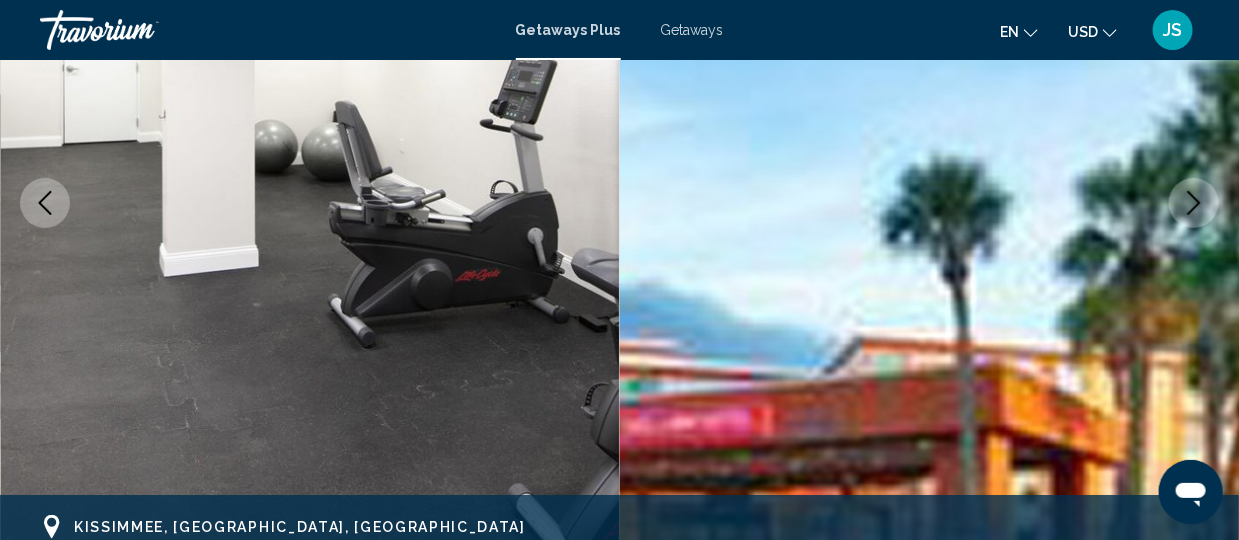 click 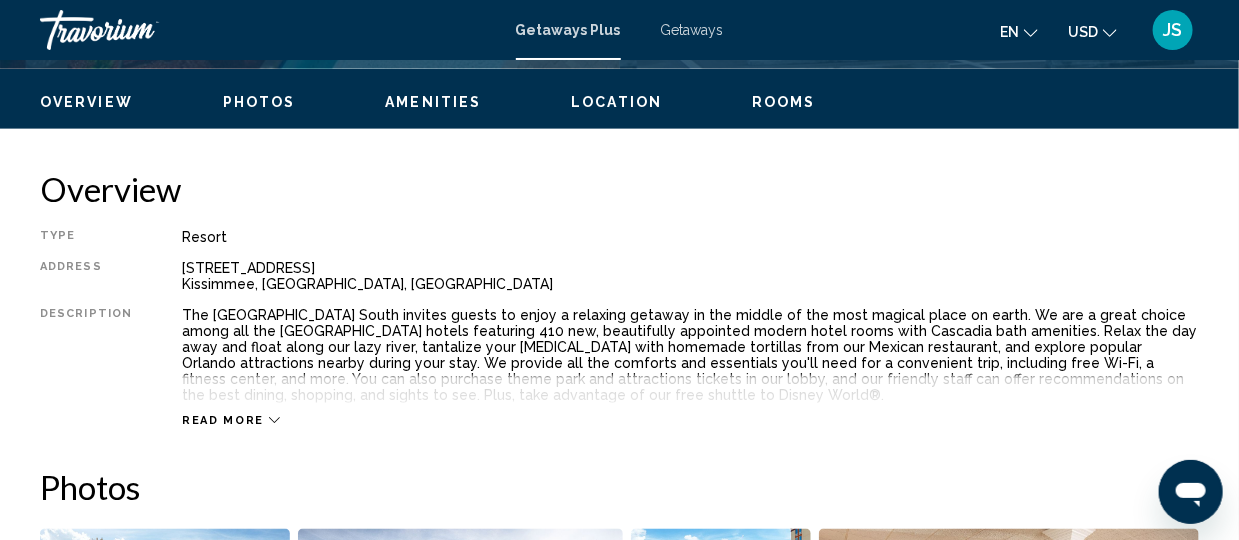 scroll, scrollTop: 942, scrollLeft: 0, axis: vertical 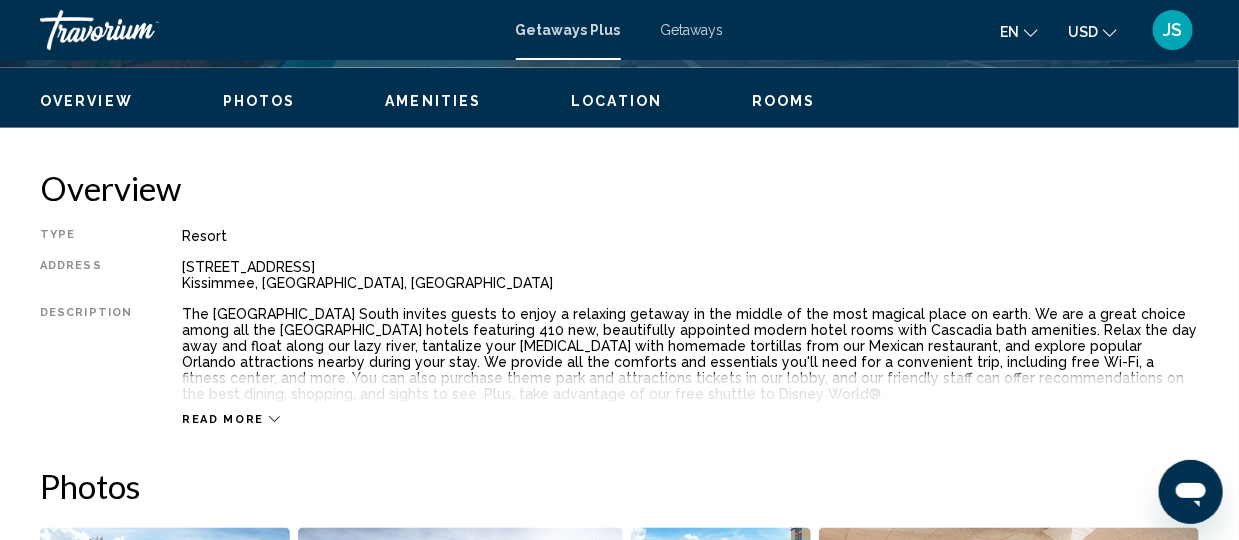 click on "Read more" at bounding box center [223, 419] 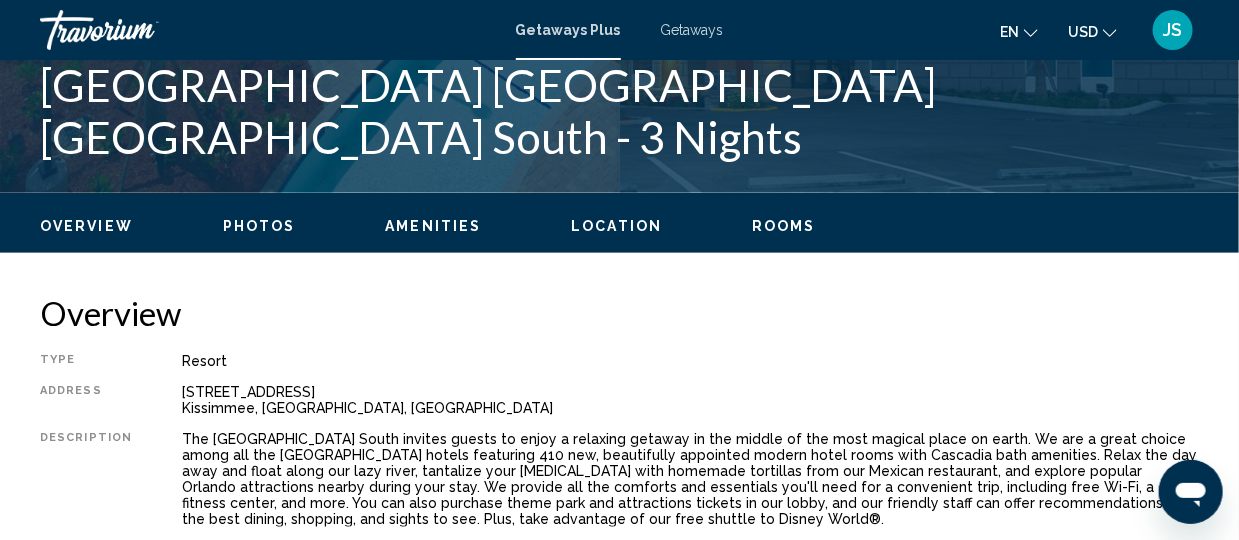 scroll, scrollTop: 0, scrollLeft: 0, axis: both 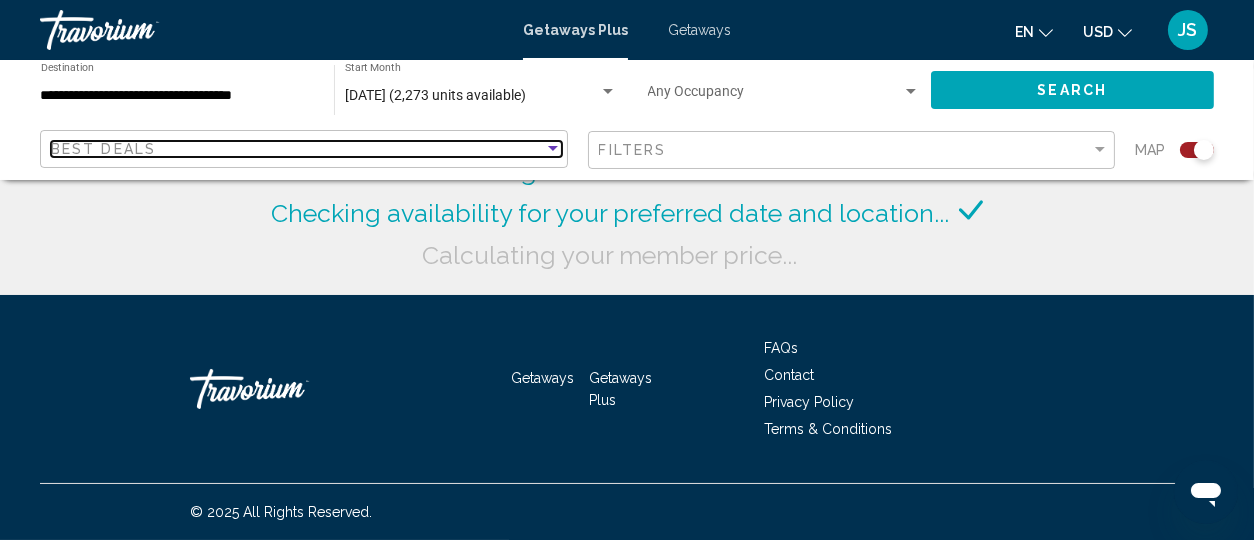 click on "Best Deals" at bounding box center [297, 149] 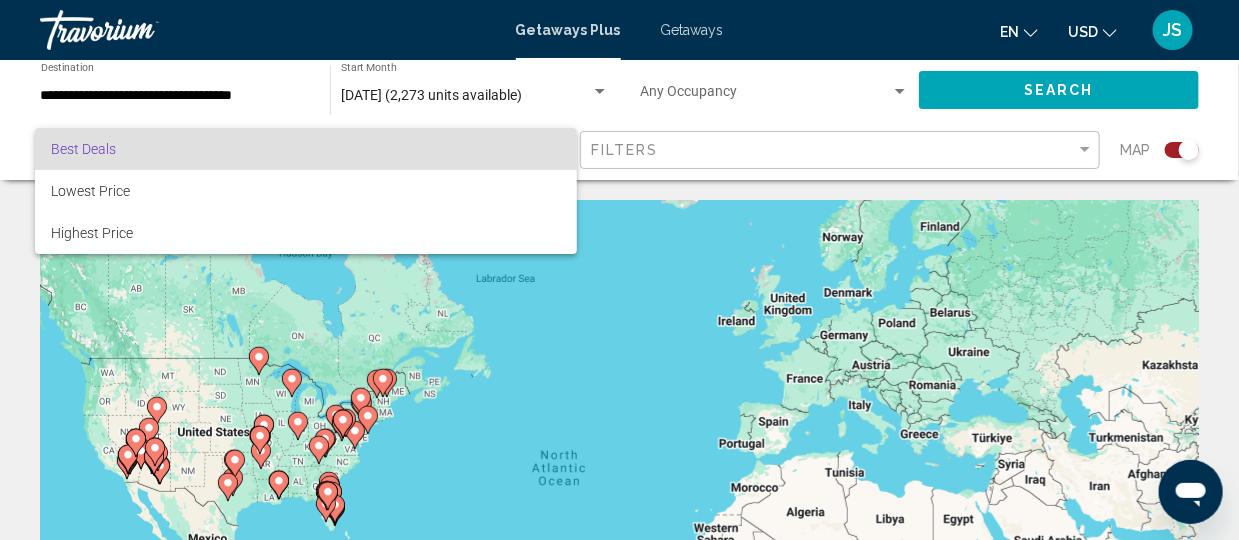 click at bounding box center [619, 270] 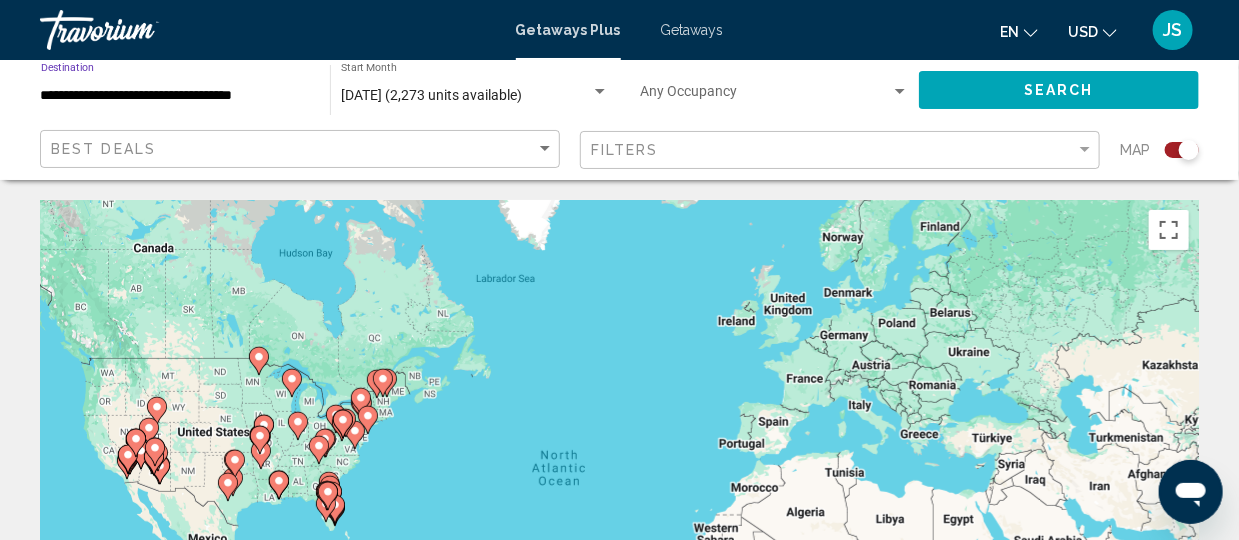click on "**********" at bounding box center [175, 96] 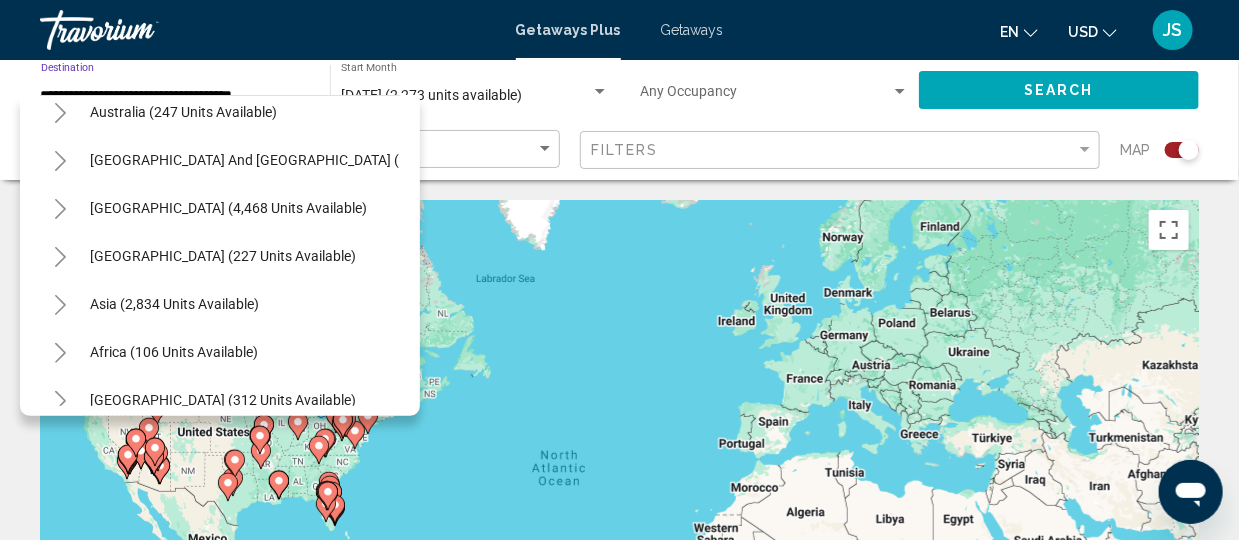 scroll, scrollTop: 2162, scrollLeft: 0, axis: vertical 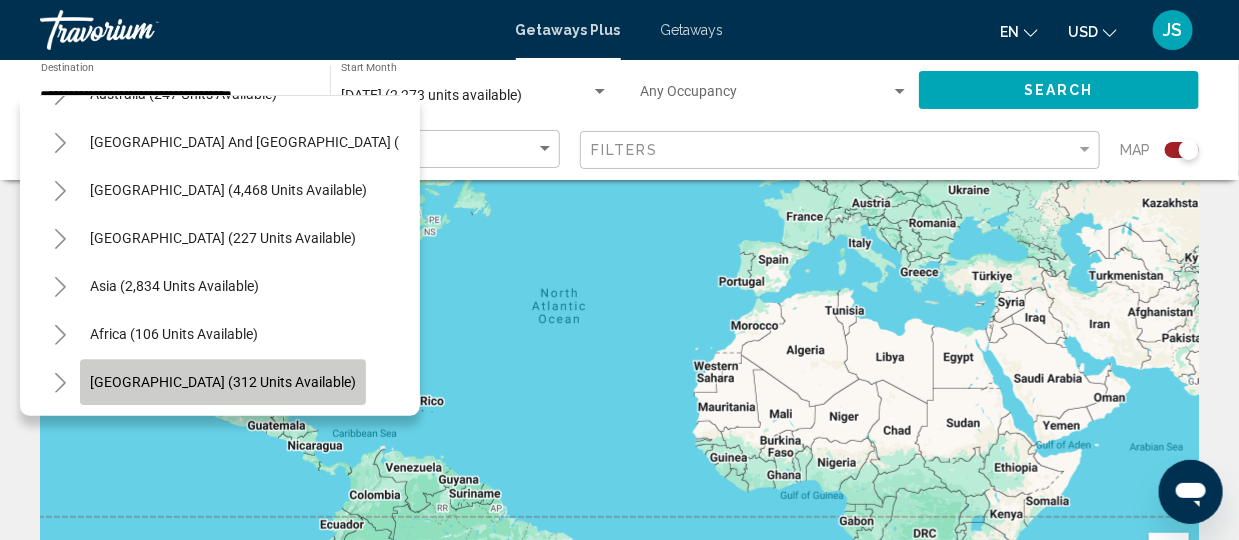 click on "[GEOGRAPHIC_DATA] (312 units available)" 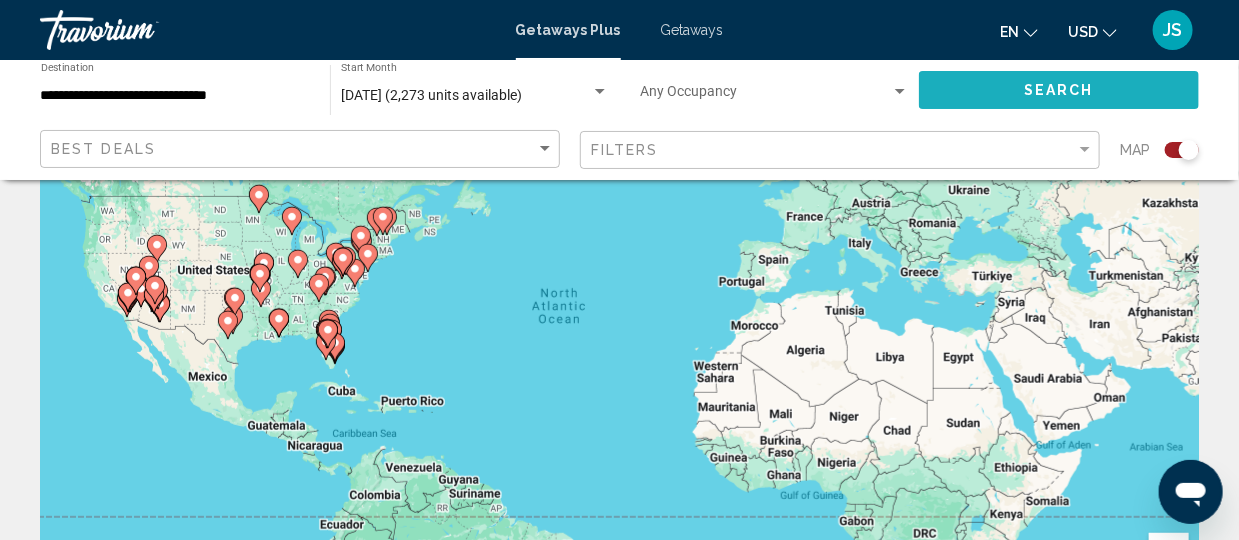 click on "Search" 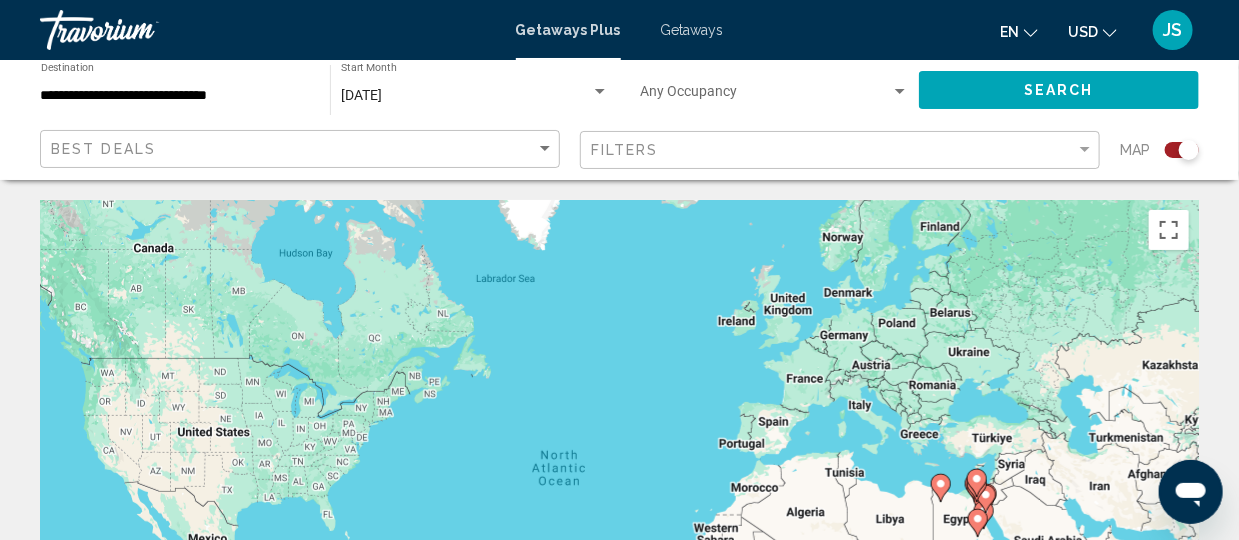scroll, scrollTop: 0, scrollLeft: 0, axis: both 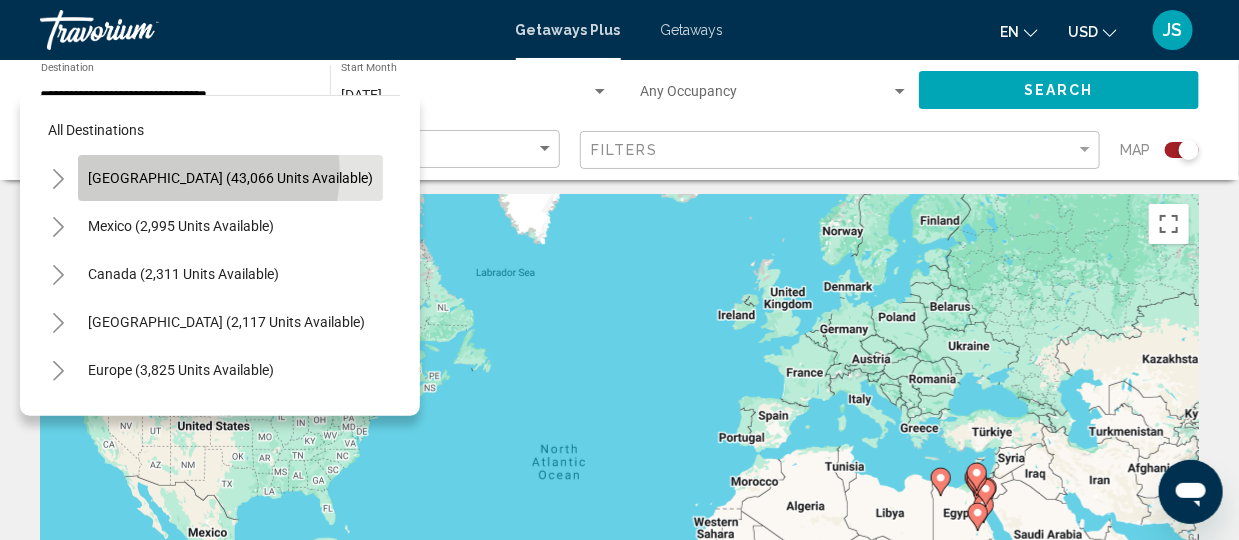 click on "[GEOGRAPHIC_DATA] (43,066 units available)" 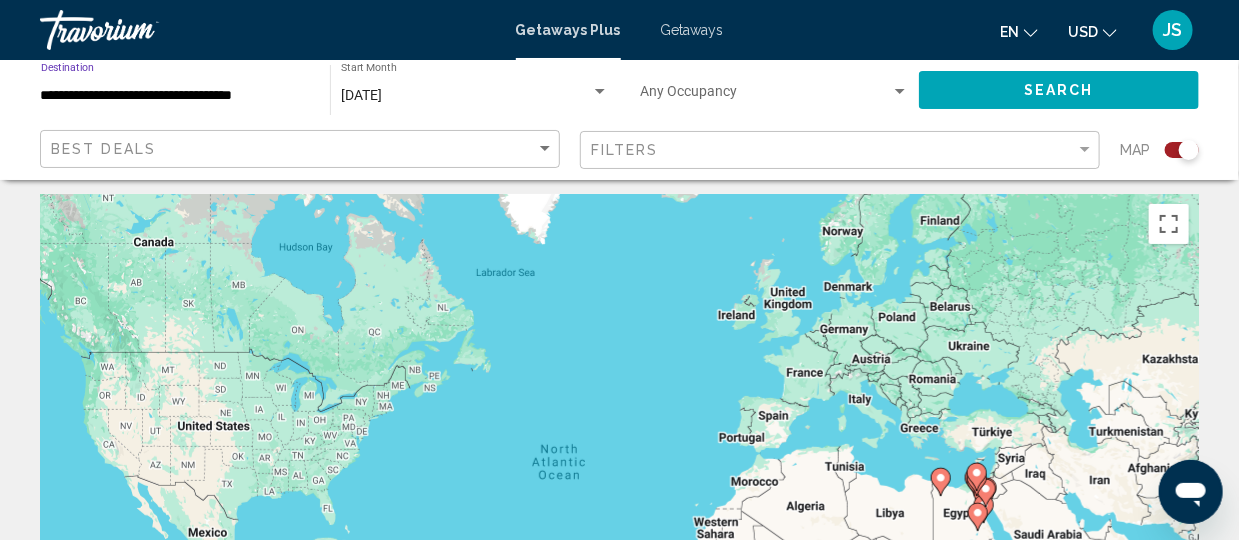 click on "**********" at bounding box center [175, 96] 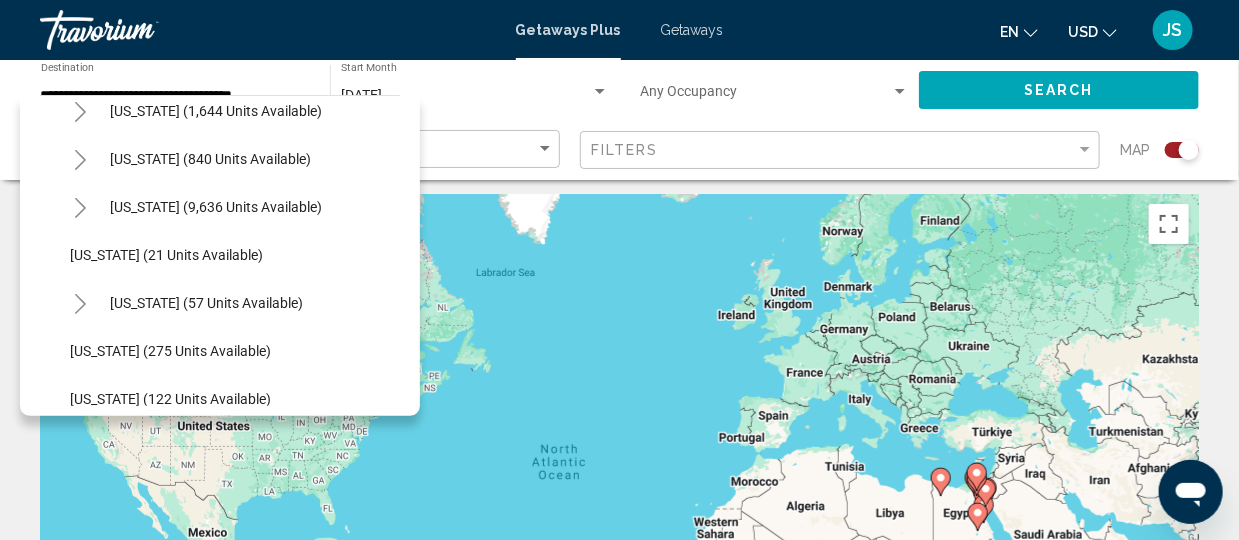 scroll, scrollTop: 221, scrollLeft: 0, axis: vertical 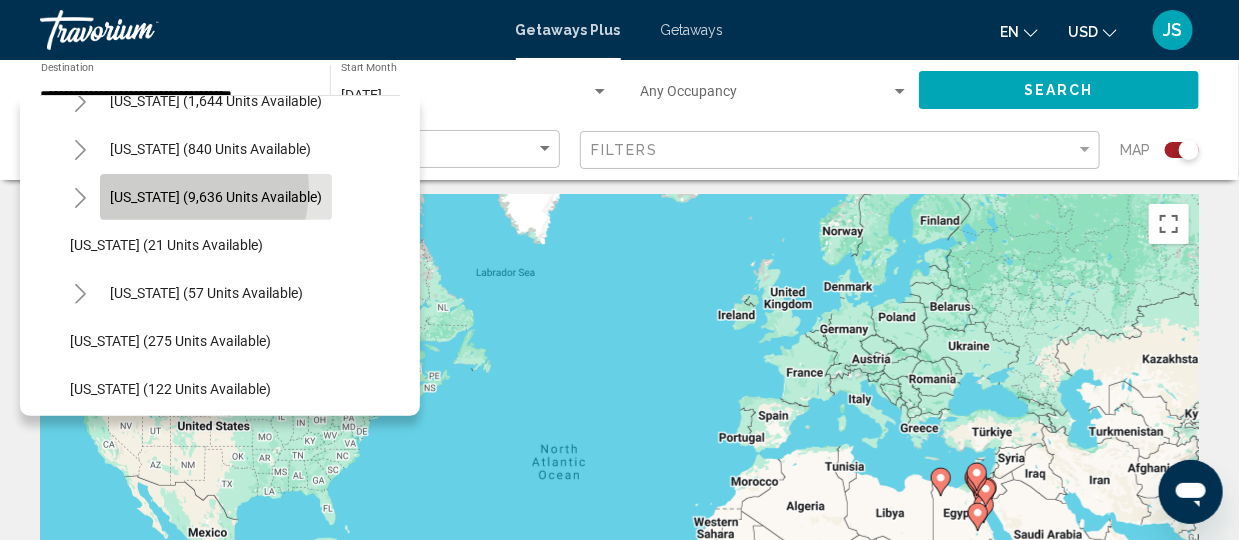 click on "[US_STATE] (9,636 units available)" 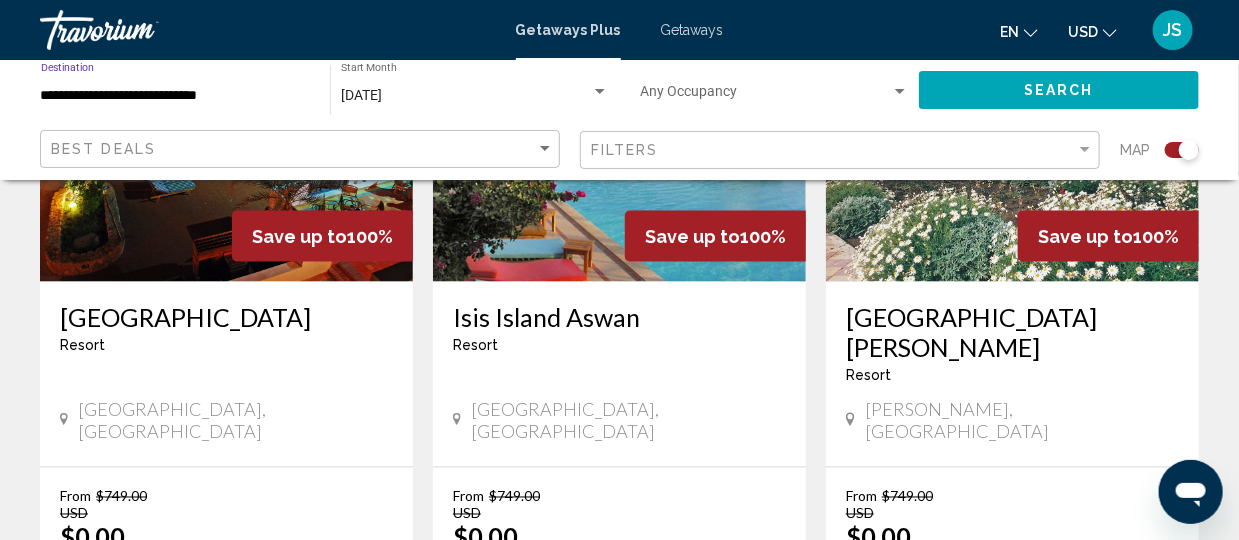 scroll, scrollTop: 926, scrollLeft: 0, axis: vertical 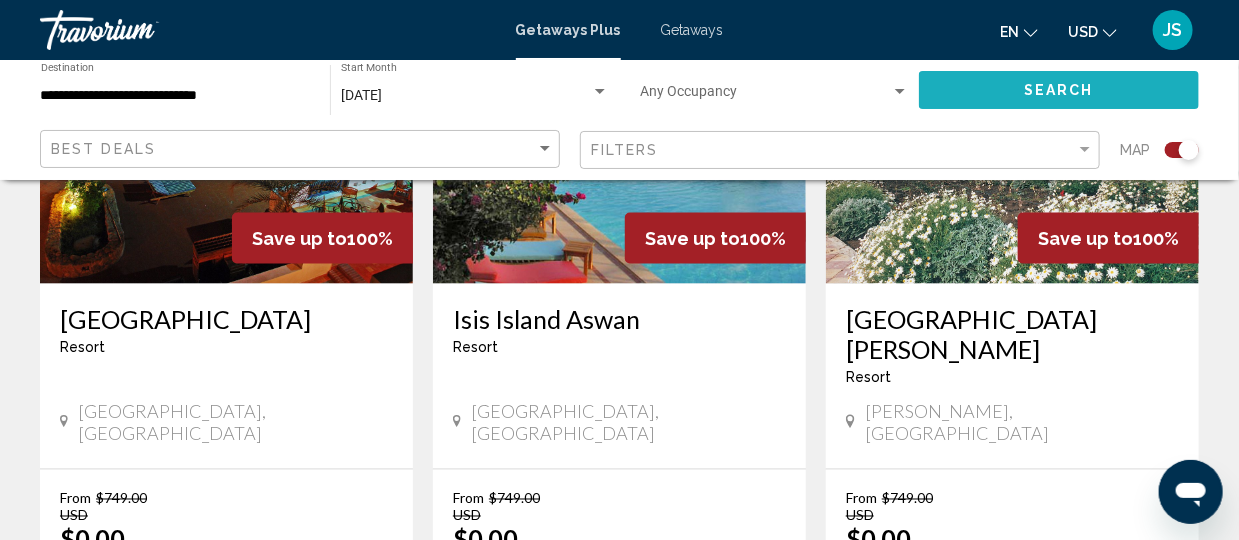 click on "Search" 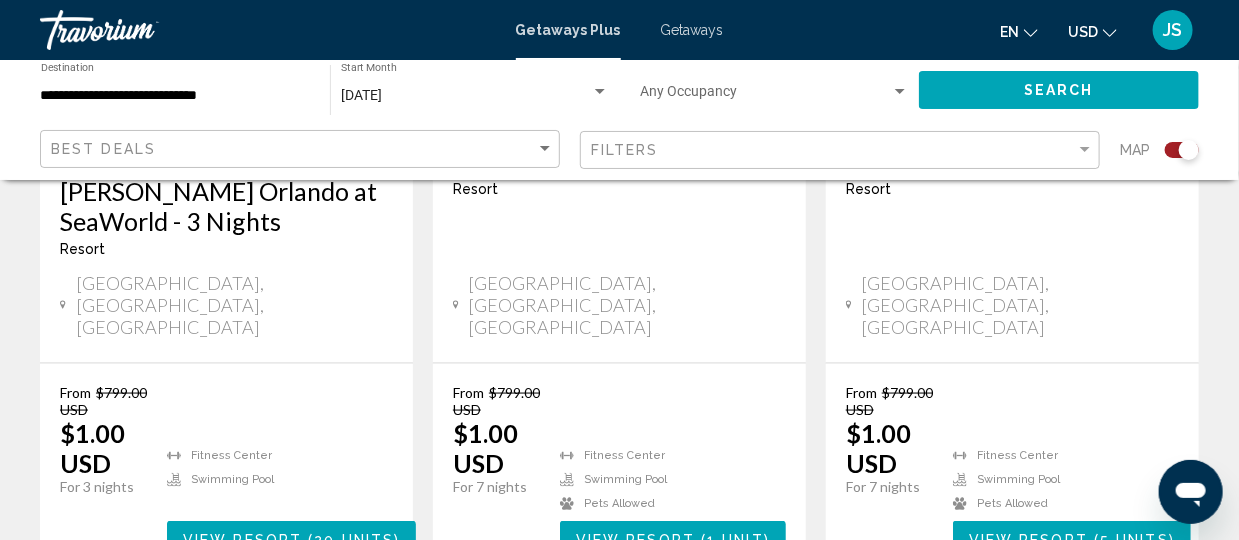scroll, scrollTop: 3652, scrollLeft: 0, axis: vertical 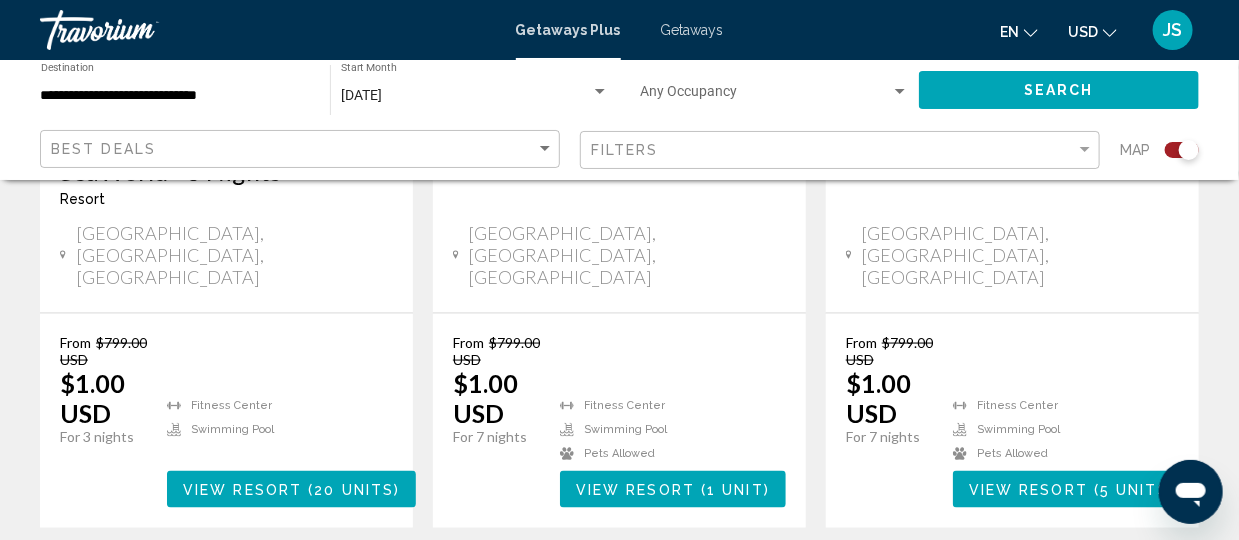 click on "2" at bounding box center [620, 588] 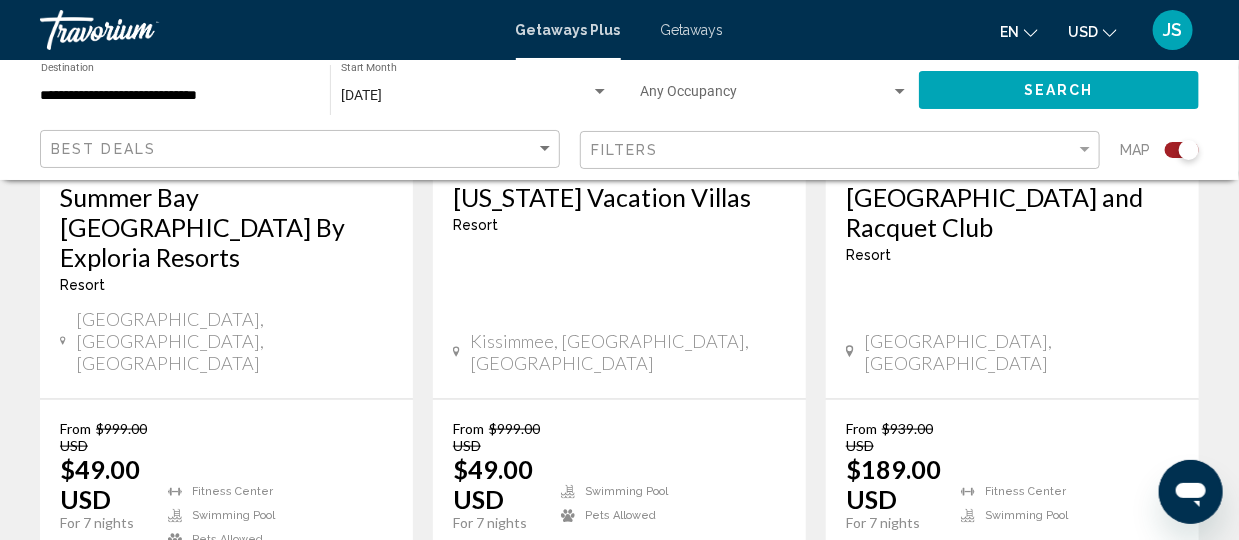 scroll, scrollTop: 3562, scrollLeft: 0, axis: vertical 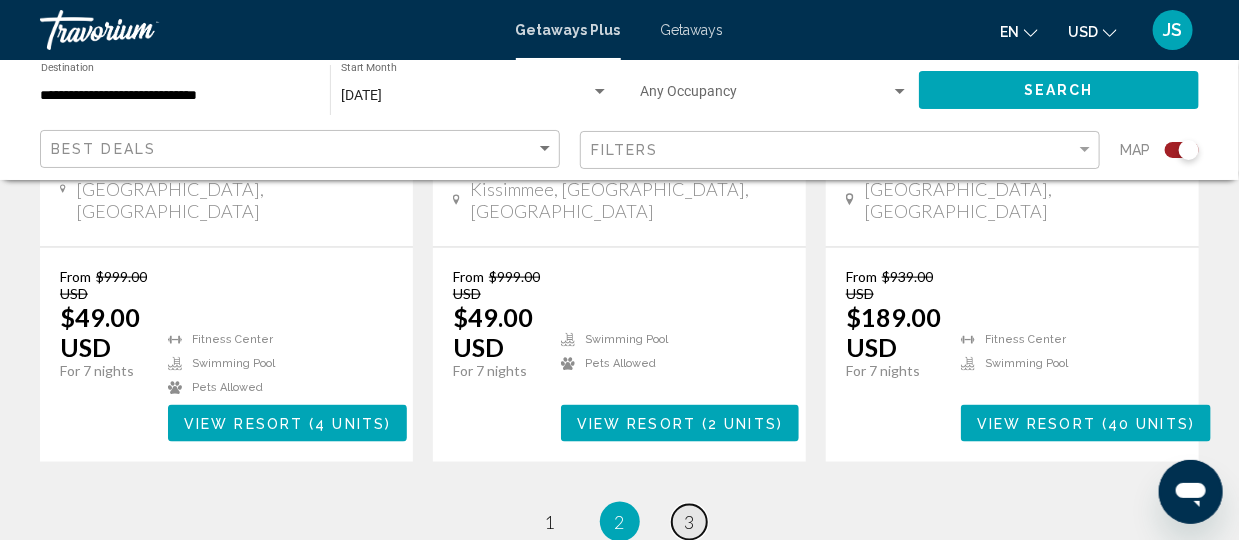 click on "3" at bounding box center [690, 522] 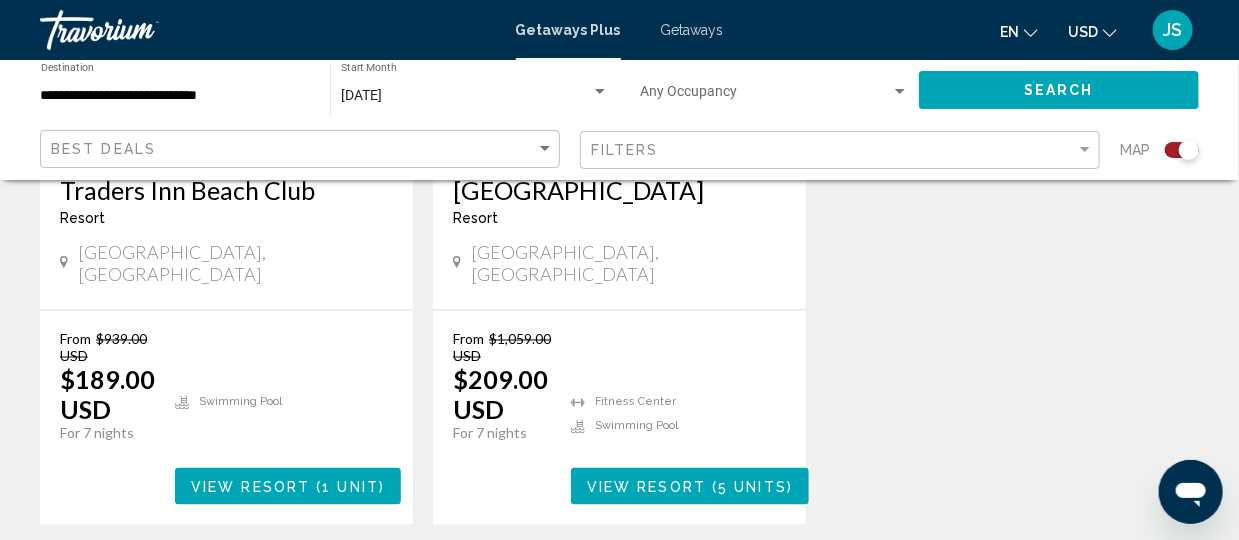 scroll, scrollTop: 1056, scrollLeft: 0, axis: vertical 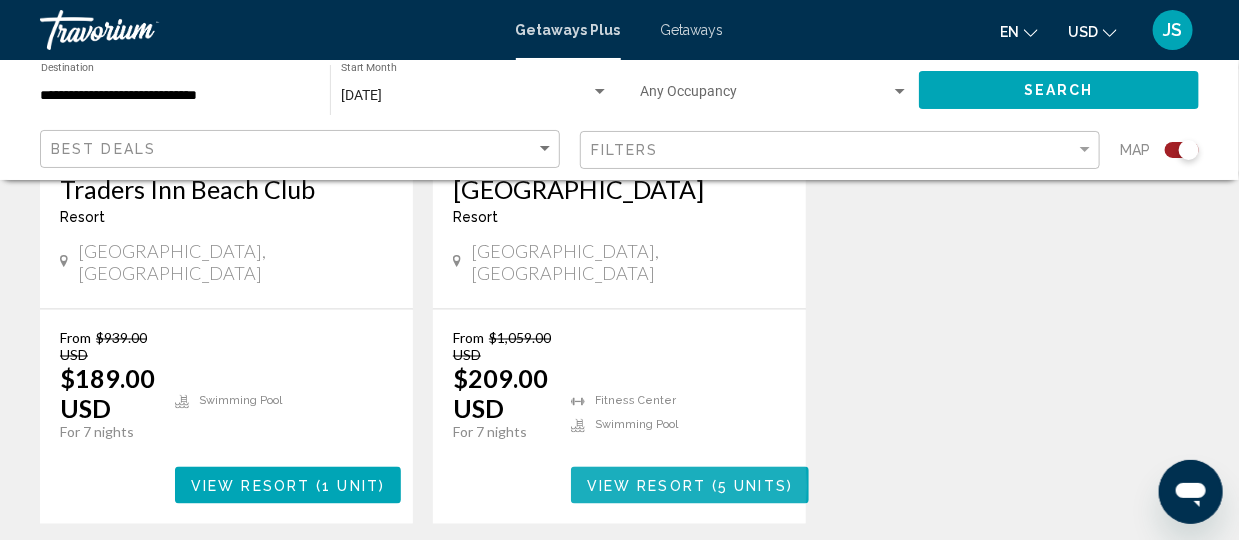click on "View Resort" at bounding box center (646, 486) 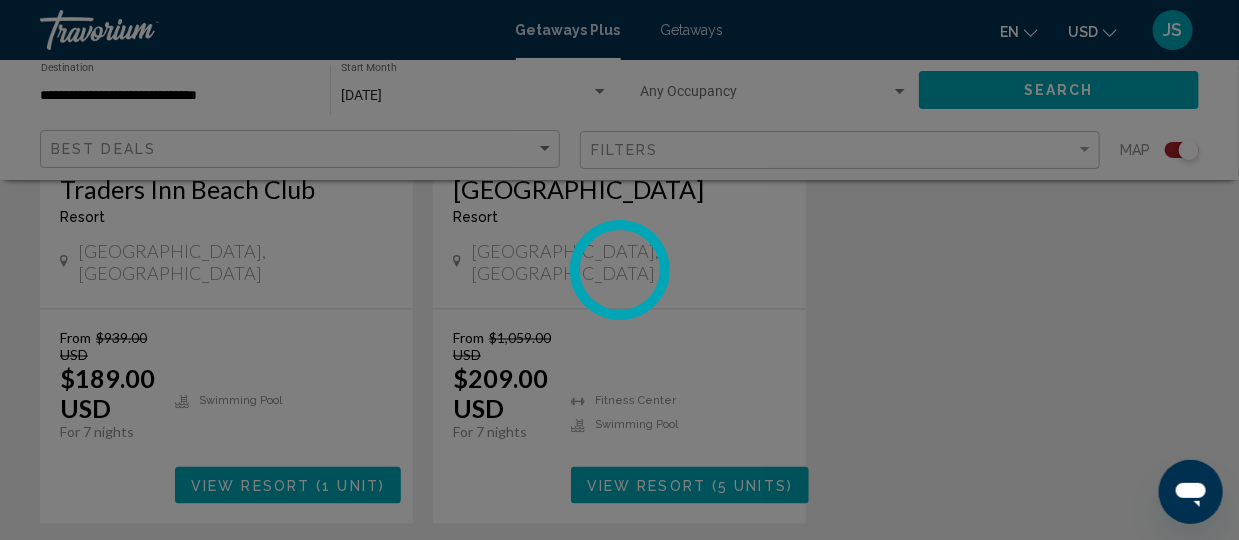 scroll, scrollTop: 265, scrollLeft: 0, axis: vertical 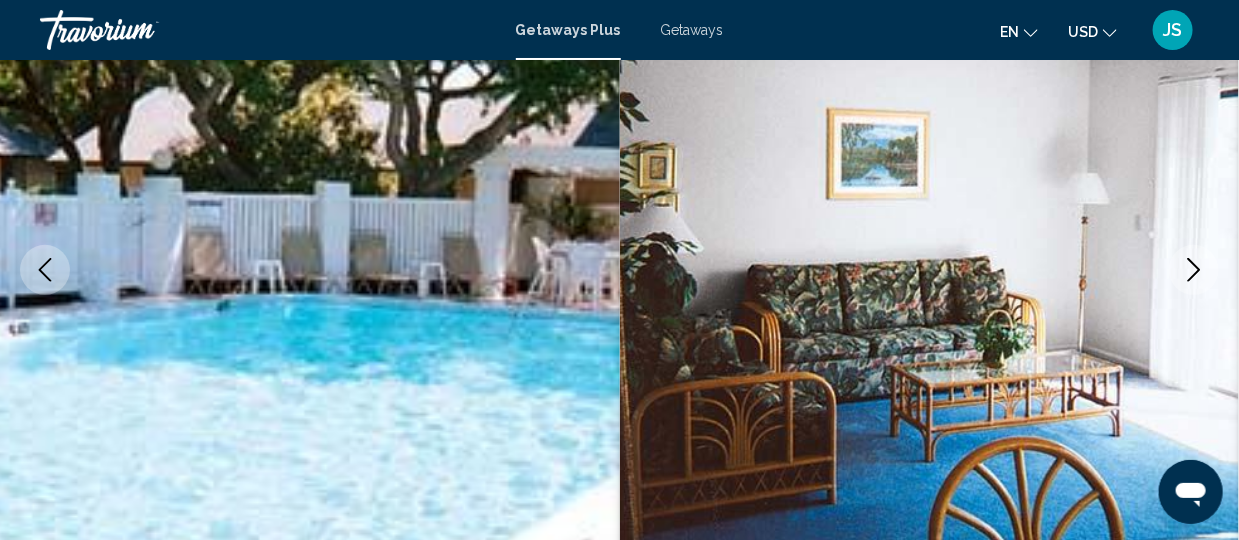 click 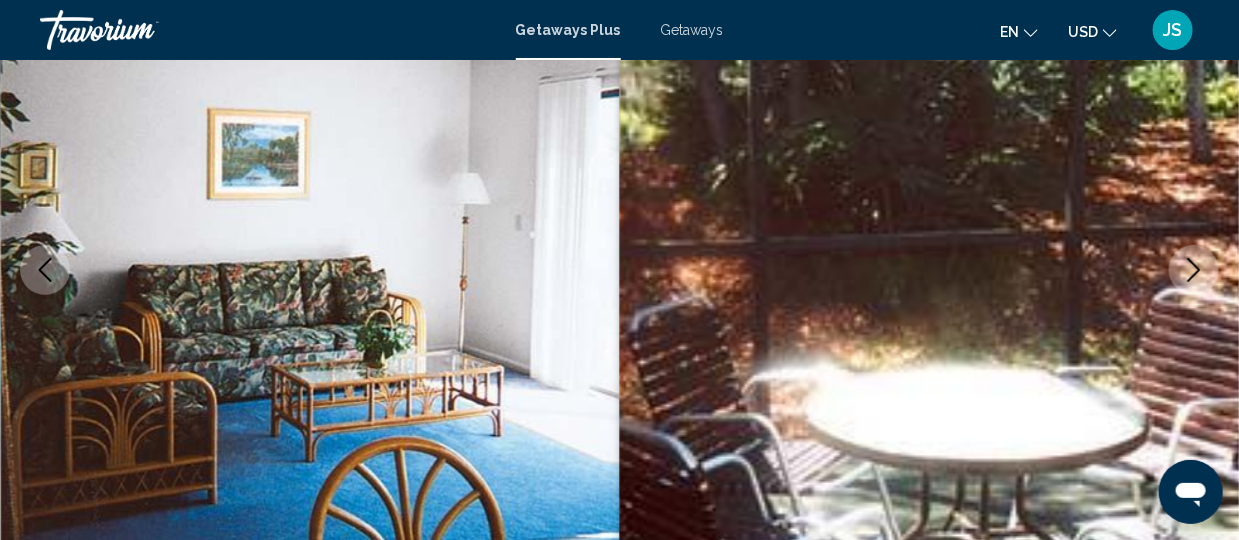click 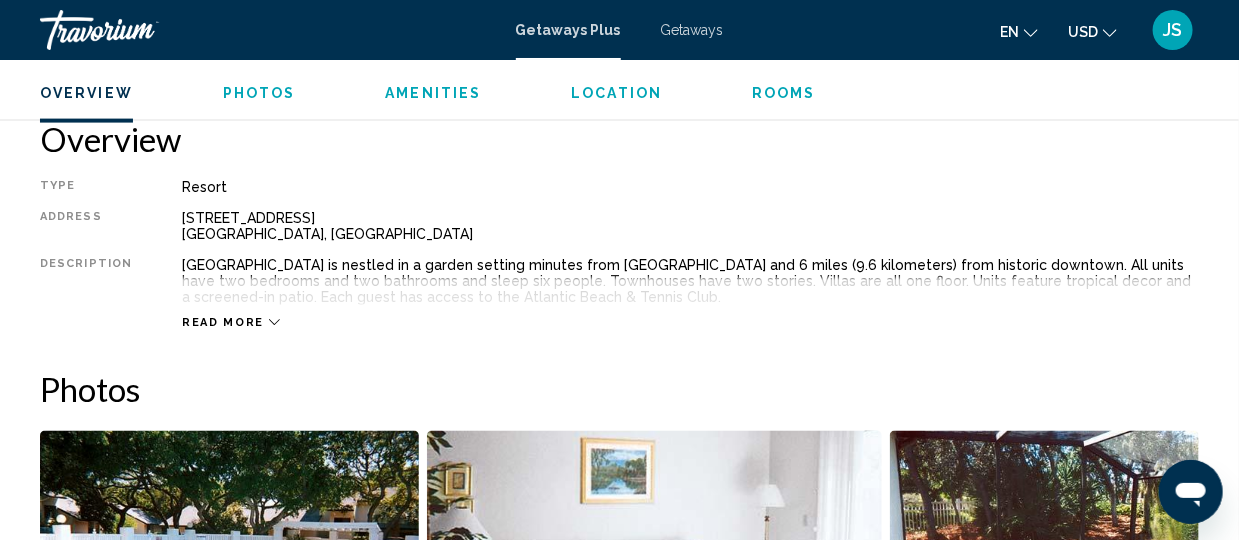 scroll, scrollTop: 993, scrollLeft: 0, axis: vertical 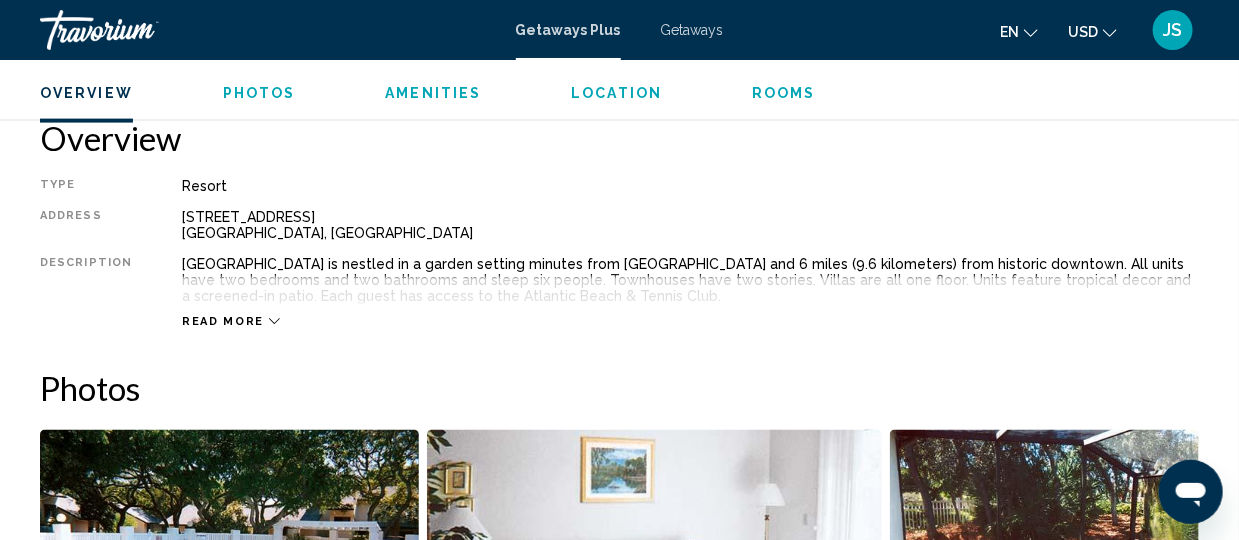 click on "Read more" at bounding box center [223, 321] 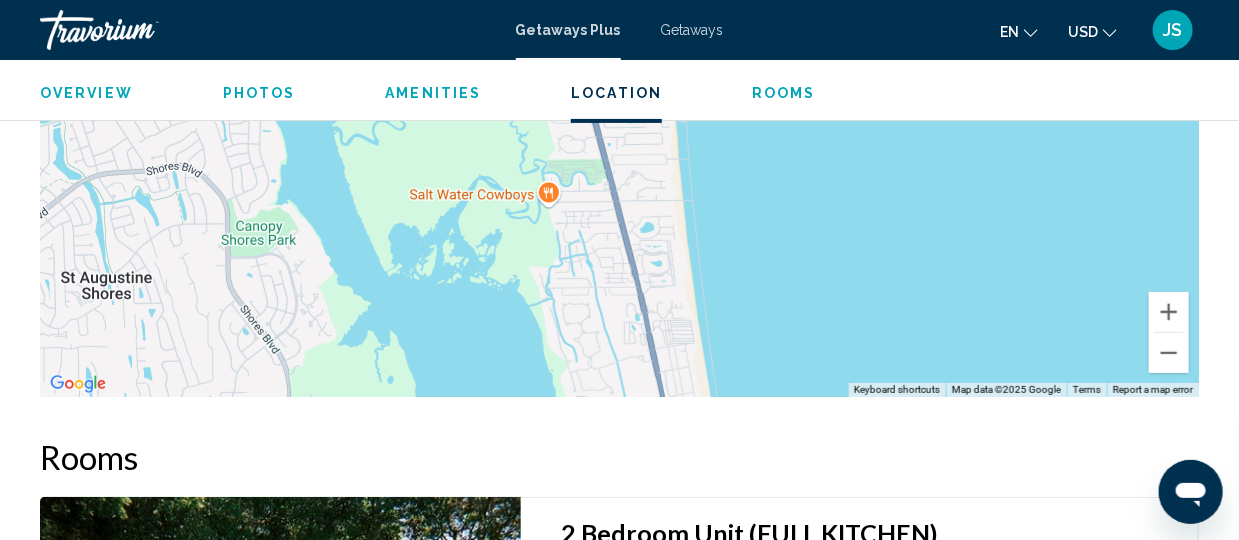 scroll, scrollTop: 2781, scrollLeft: 0, axis: vertical 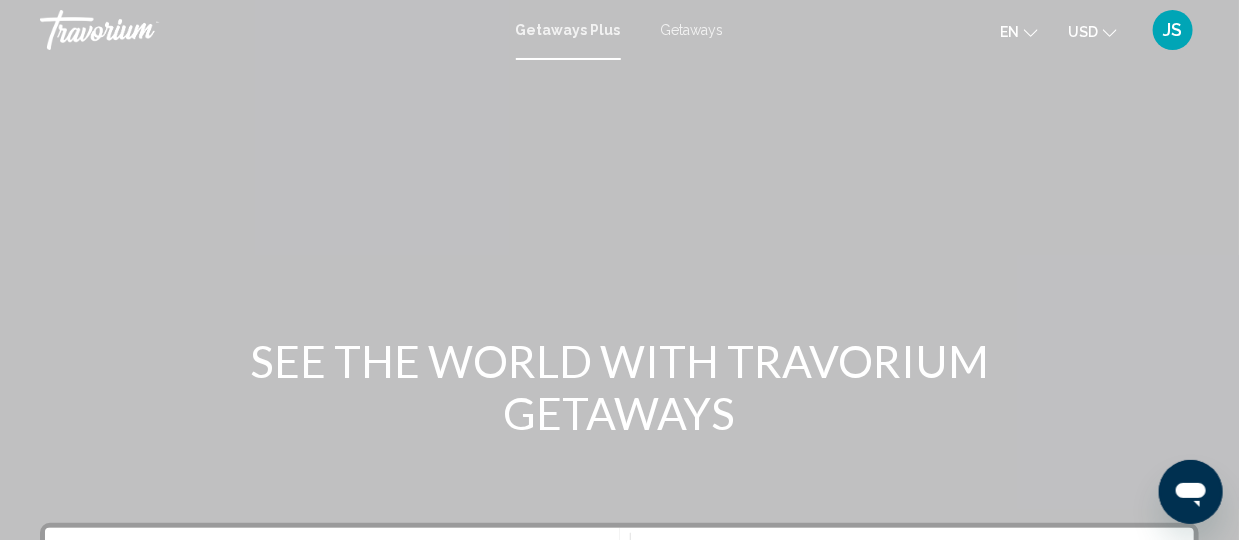 click on "Getaways" at bounding box center [692, 30] 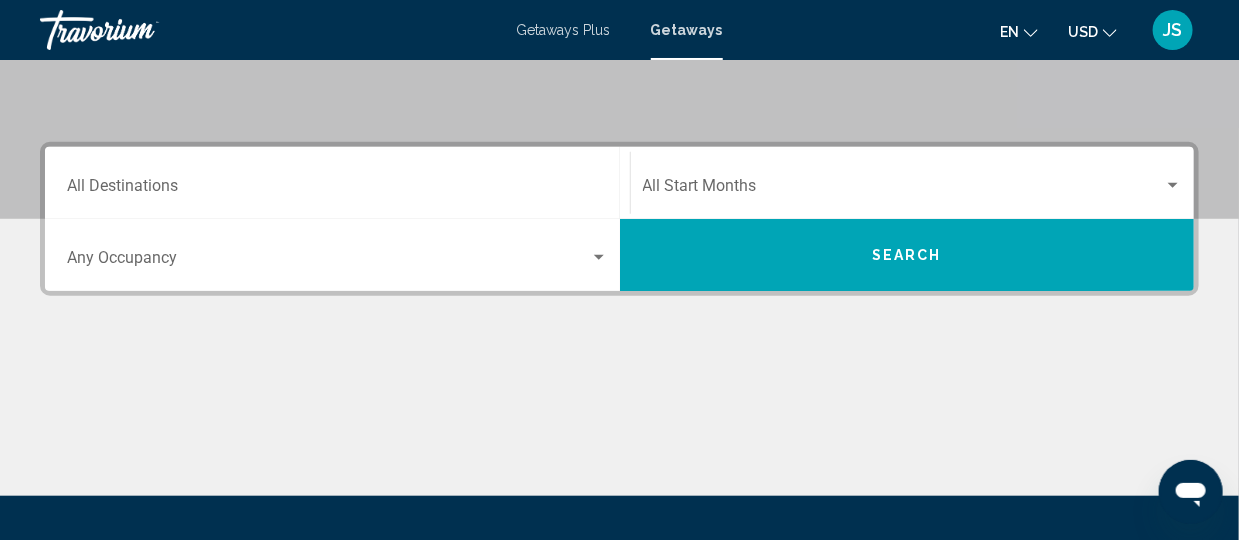 scroll, scrollTop: 377, scrollLeft: 0, axis: vertical 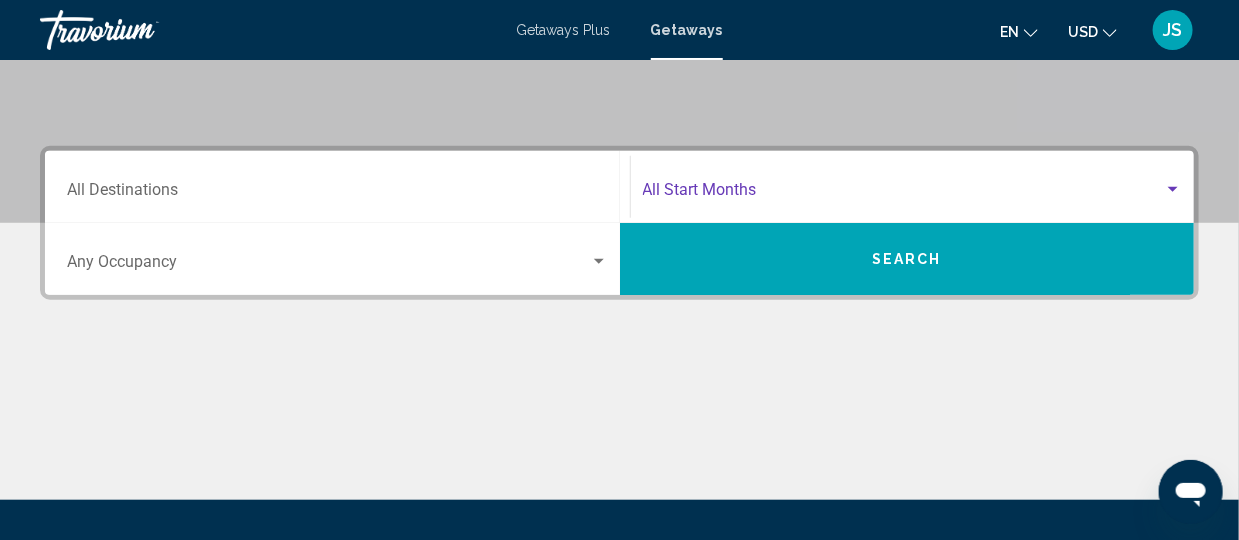 click at bounding box center (904, 194) 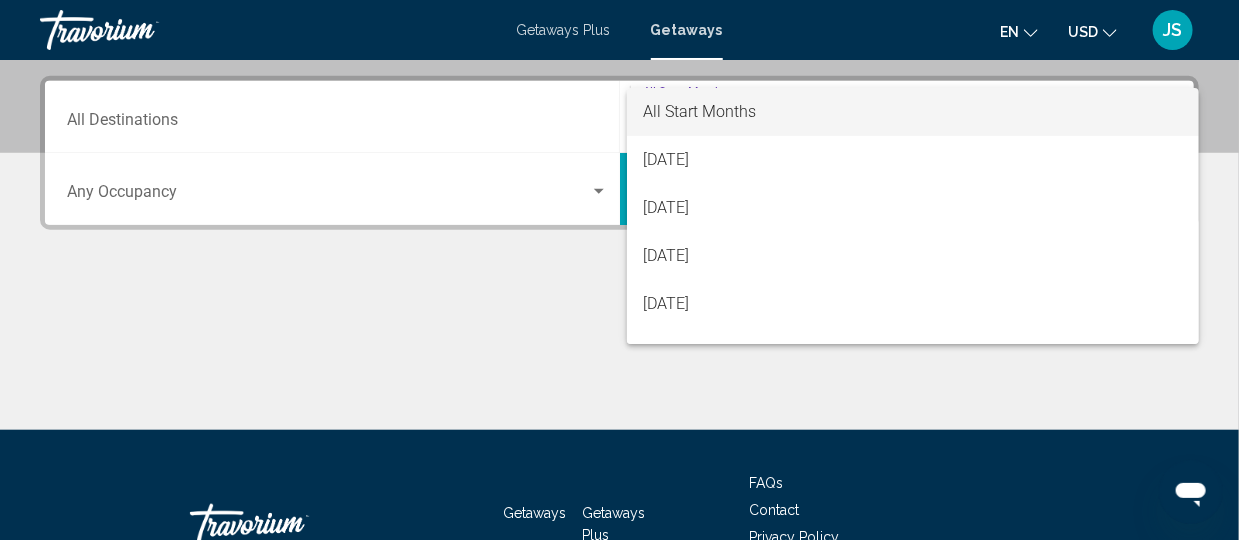 scroll, scrollTop: 457, scrollLeft: 0, axis: vertical 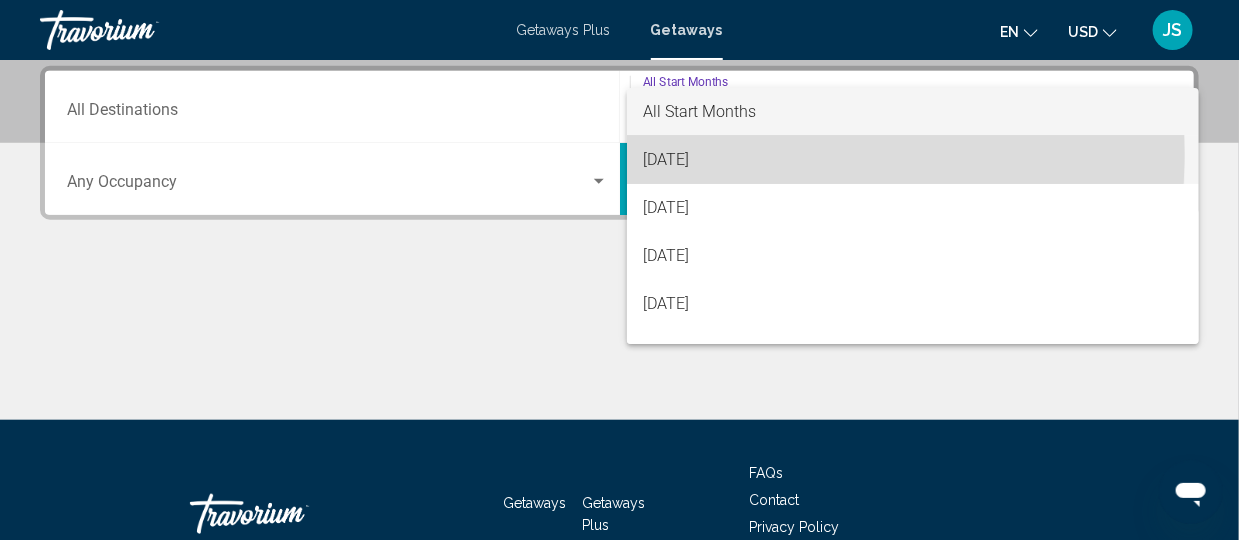 click on "[DATE]" at bounding box center (913, 160) 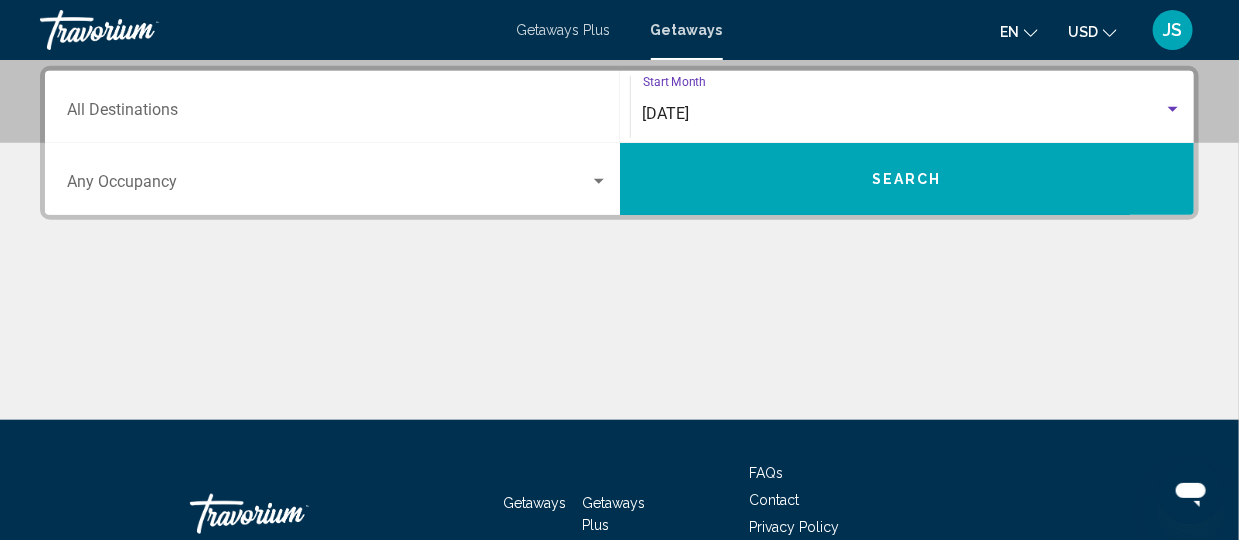 click on "Destination All Destinations" at bounding box center [337, 114] 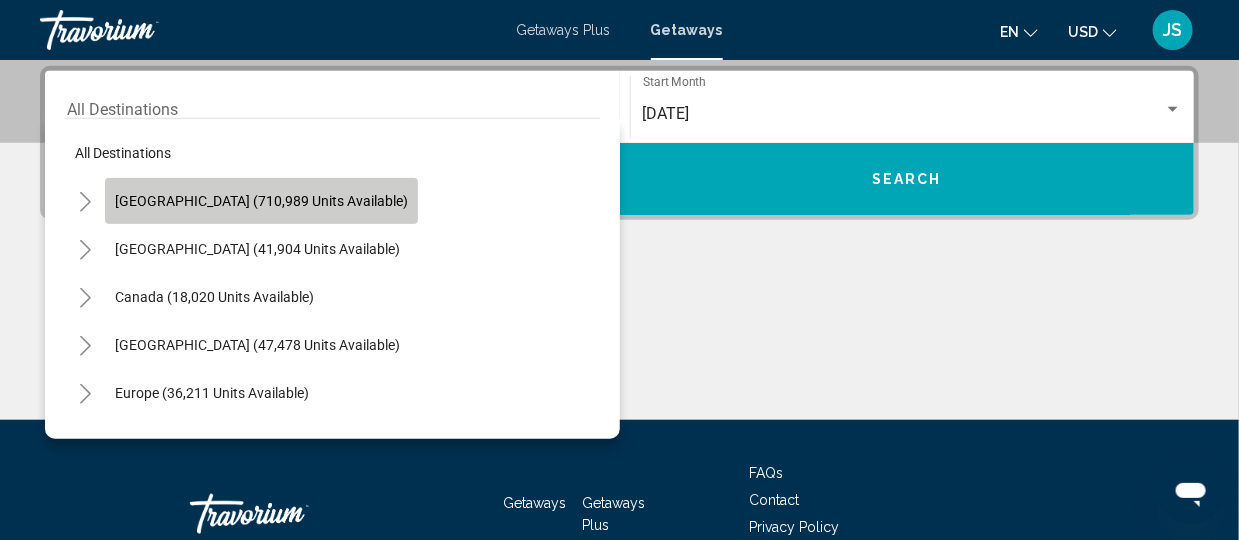 click on "[GEOGRAPHIC_DATA] (710,989 units available)" 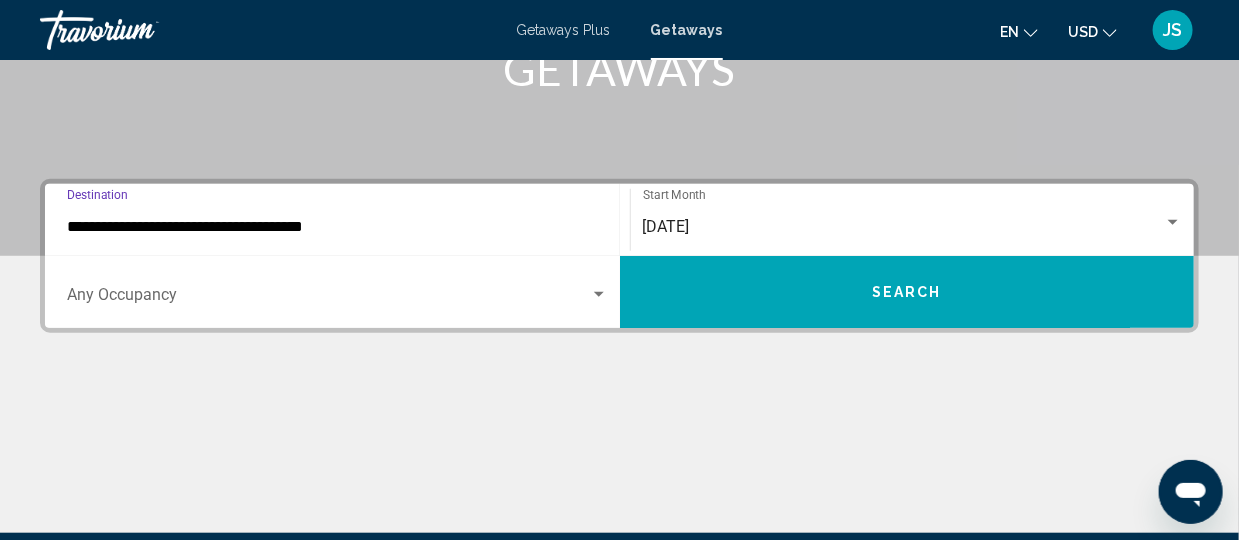scroll, scrollTop: 342, scrollLeft: 0, axis: vertical 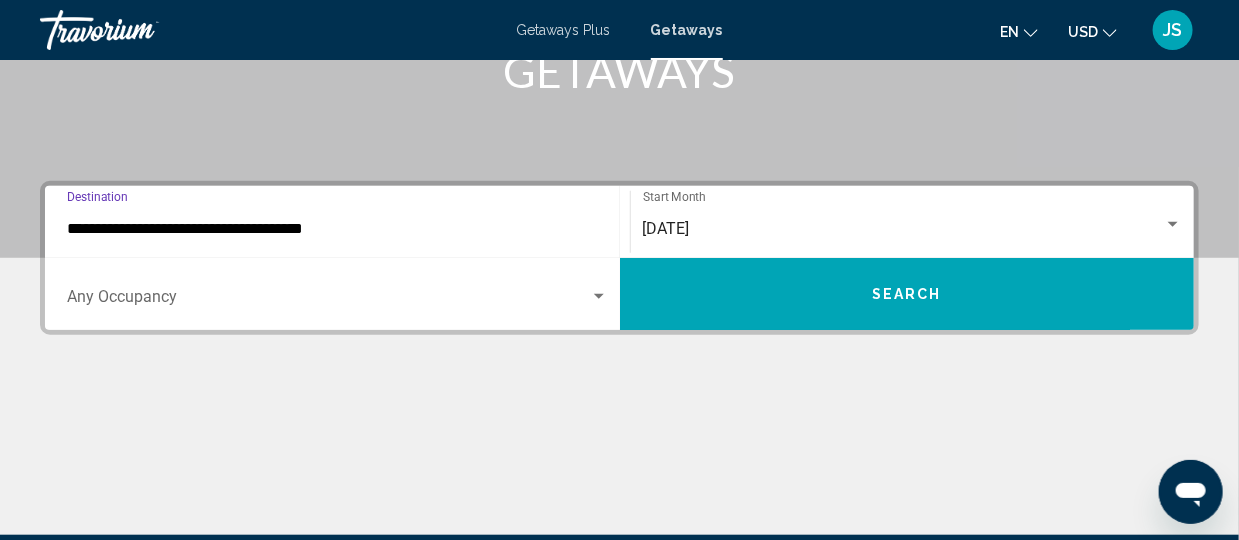 click on "**********" at bounding box center [337, 229] 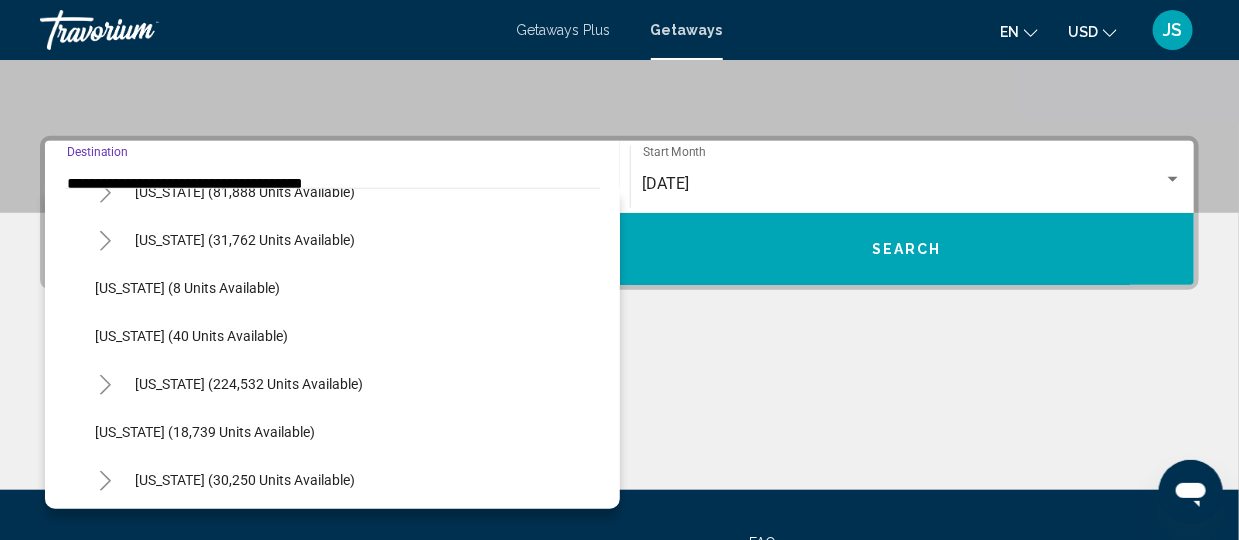 scroll, scrollTop: 235, scrollLeft: 0, axis: vertical 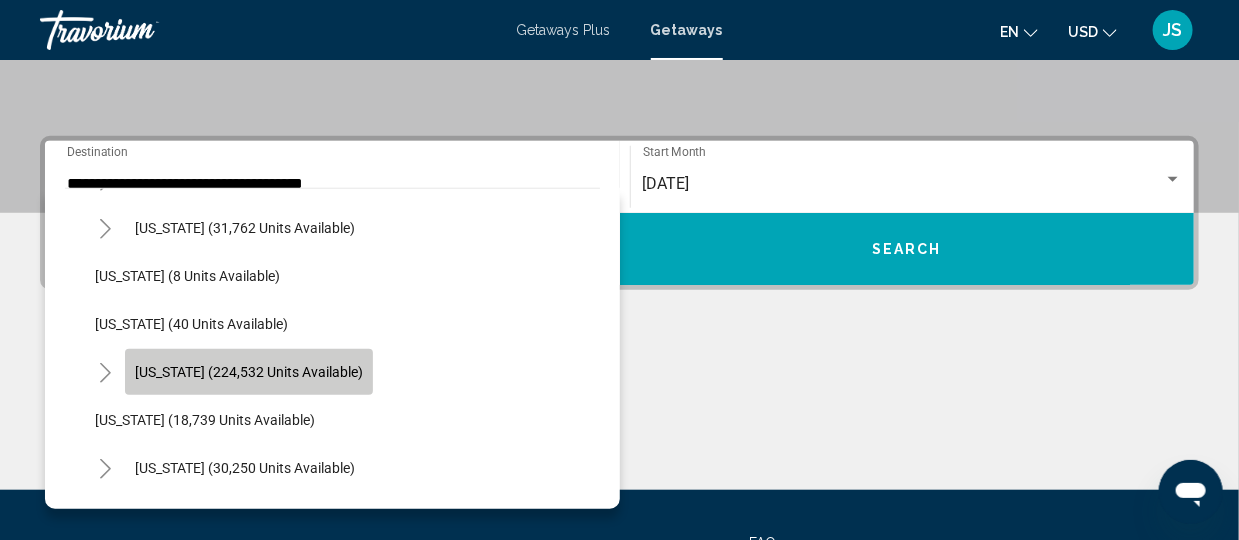 click on "[US_STATE] (224,532 units available)" 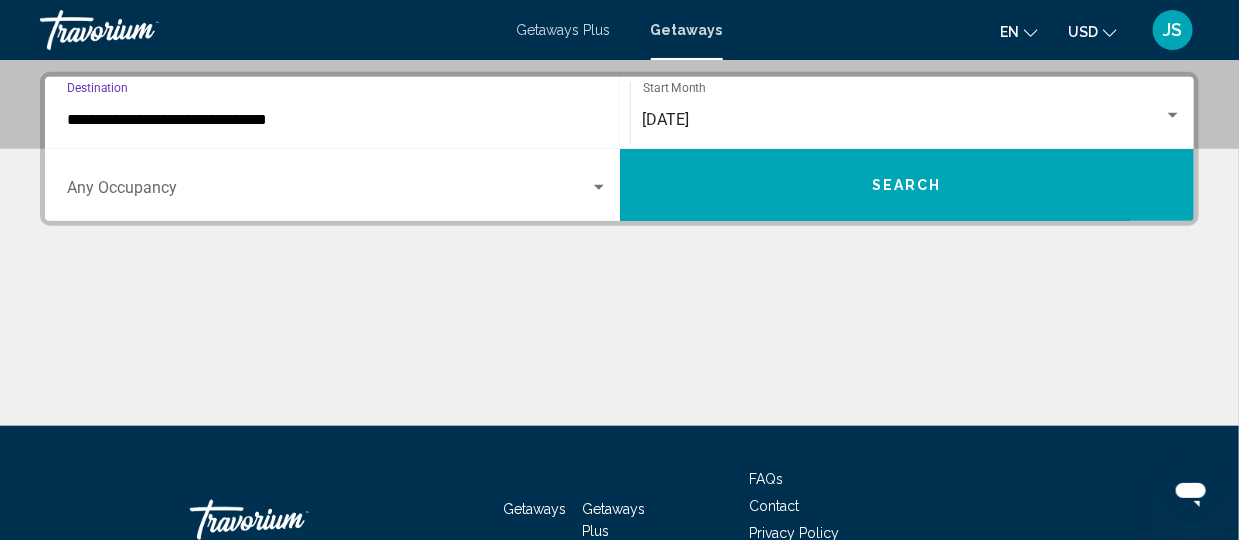 scroll, scrollTop: 457, scrollLeft: 0, axis: vertical 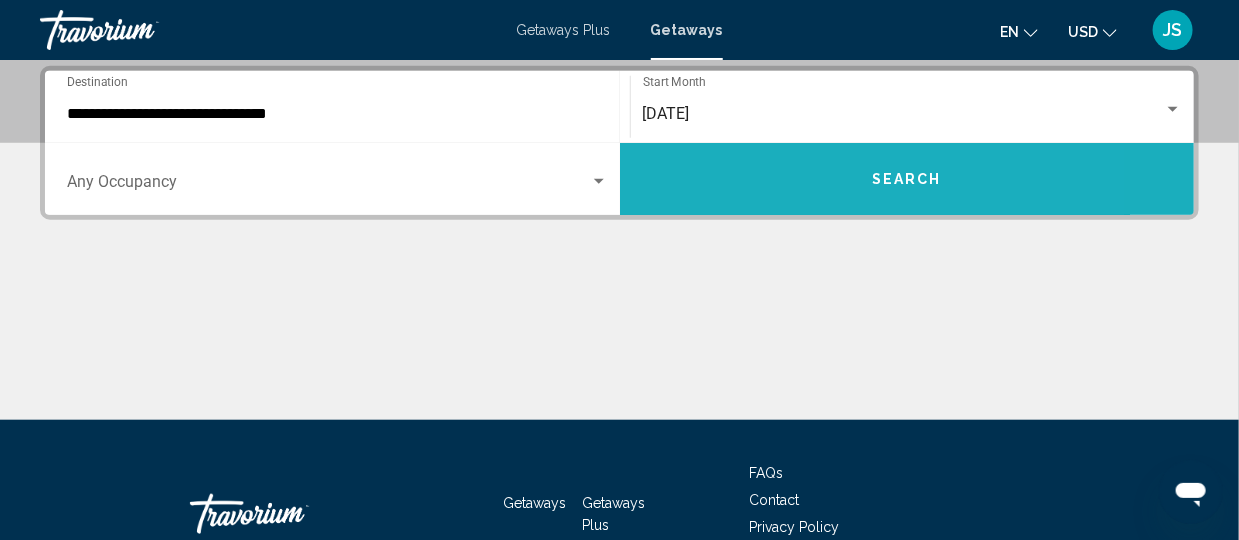 click on "Search" at bounding box center [907, 179] 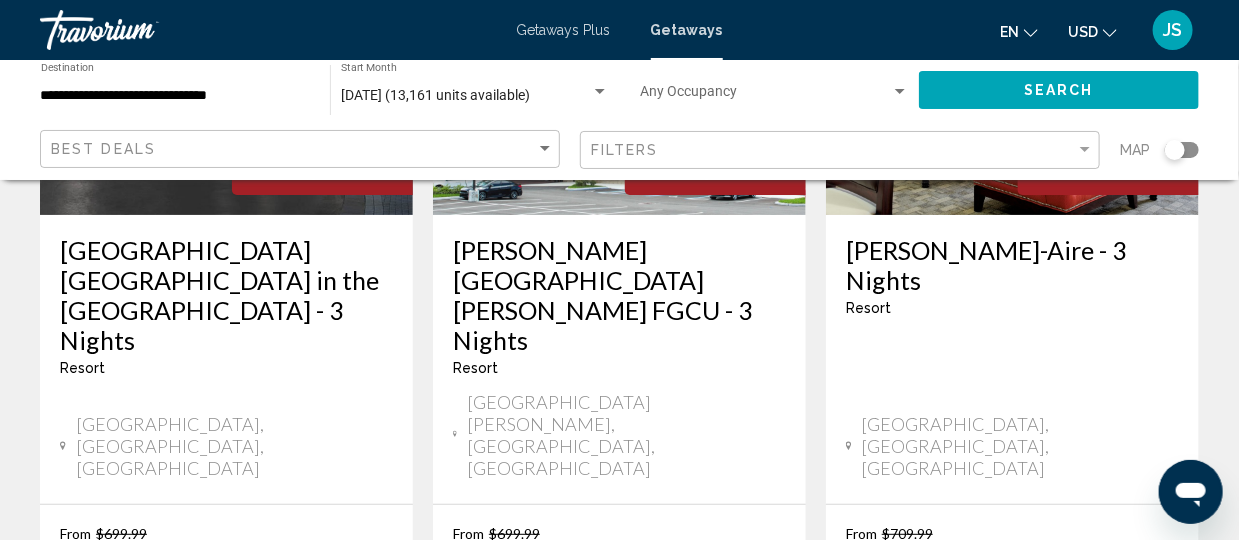 scroll, scrollTop: 2825, scrollLeft: 0, axis: vertical 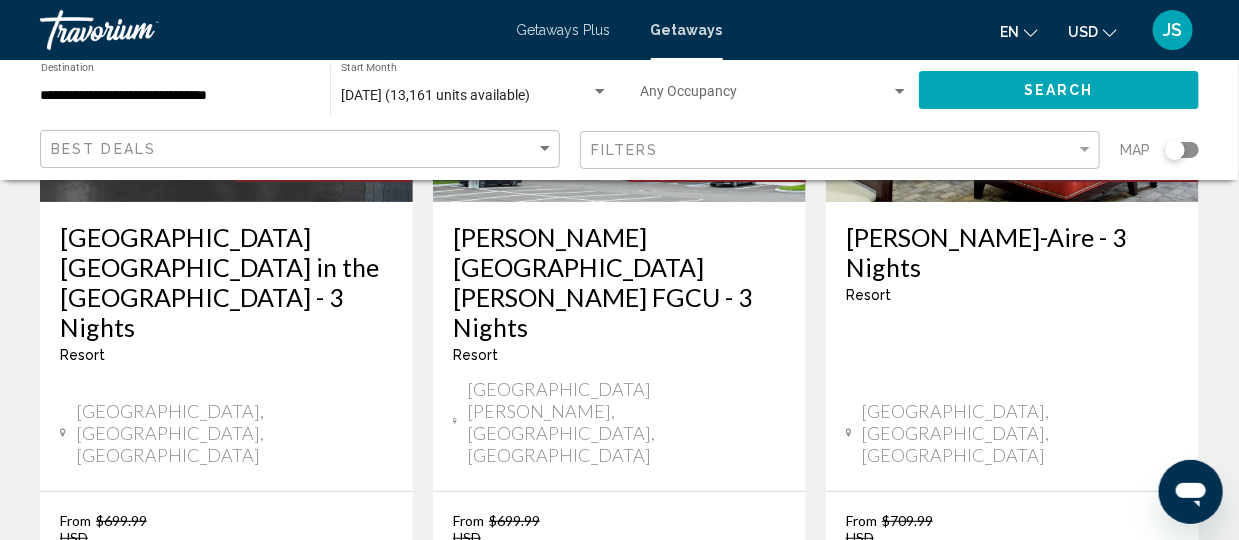 click on "2" at bounding box center (480, 766) 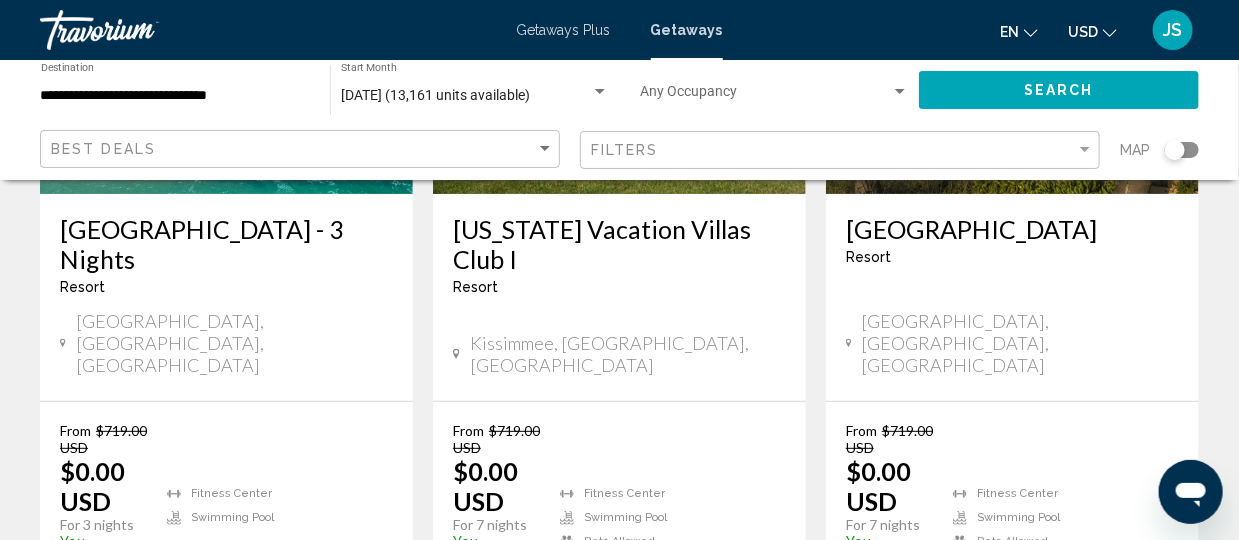 scroll, scrollTop: 2855, scrollLeft: 0, axis: vertical 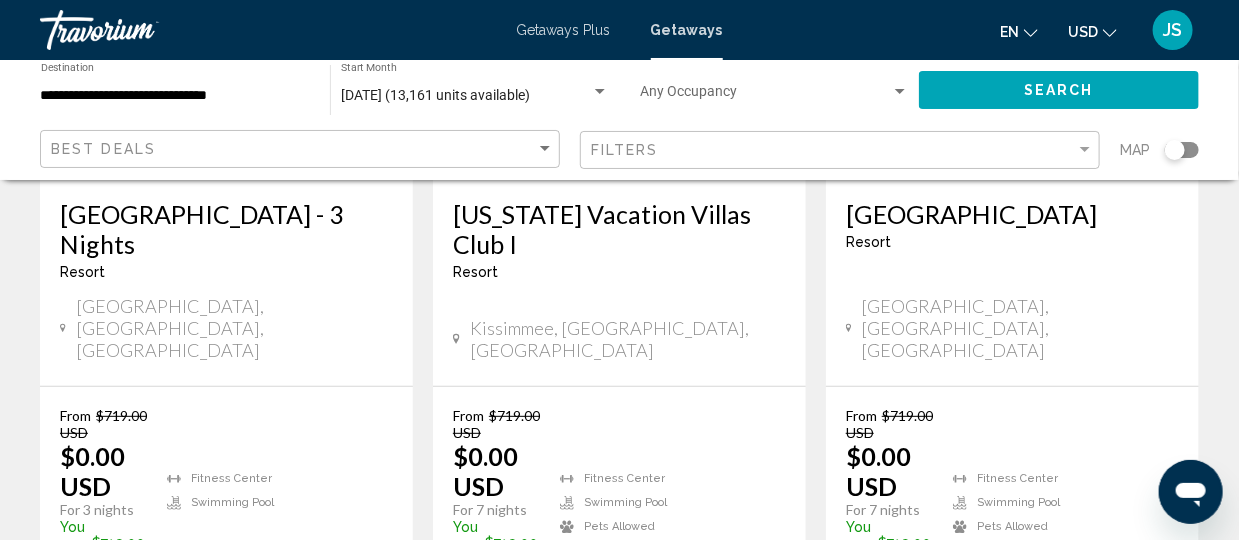 click on "3" at bounding box center [550, 661] 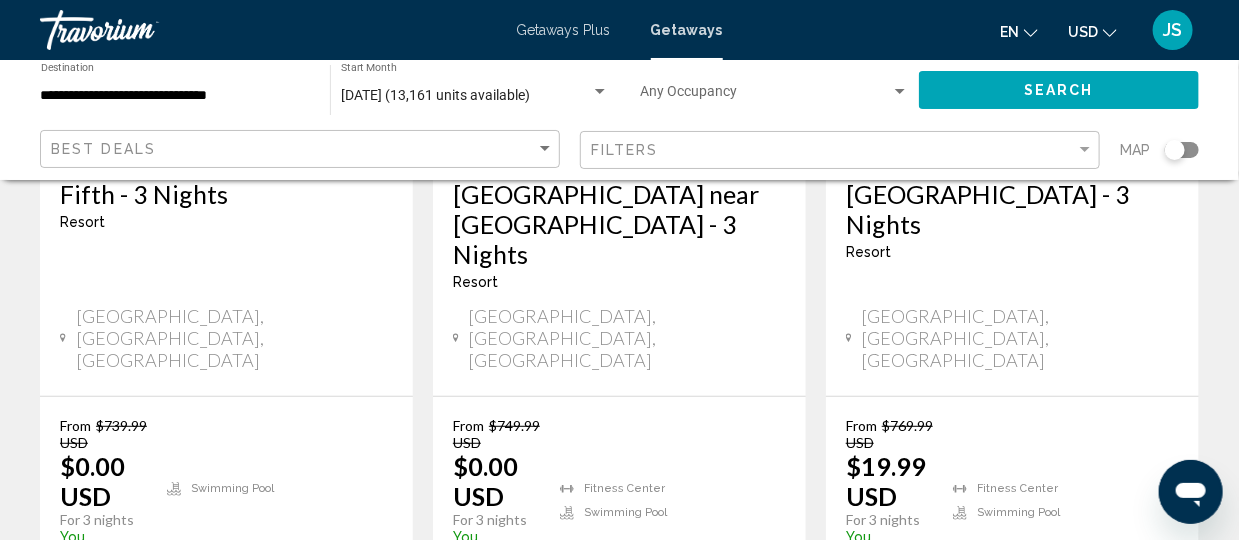 scroll, scrollTop: 2961, scrollLeft: 0, axis: vertical 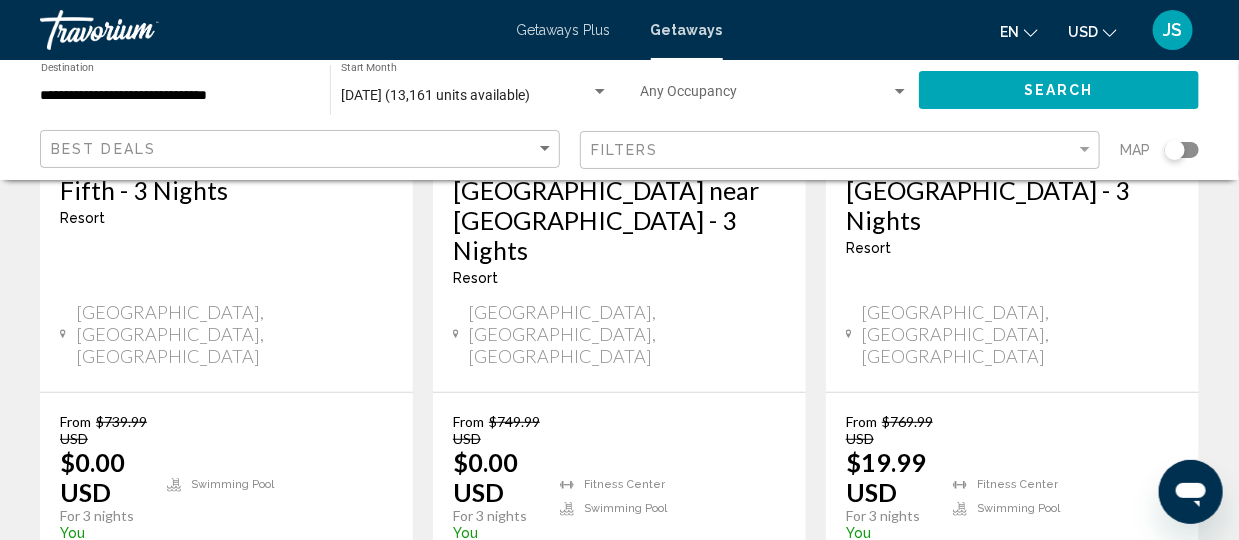 click on "page  4" at bounding box center [619, 667] 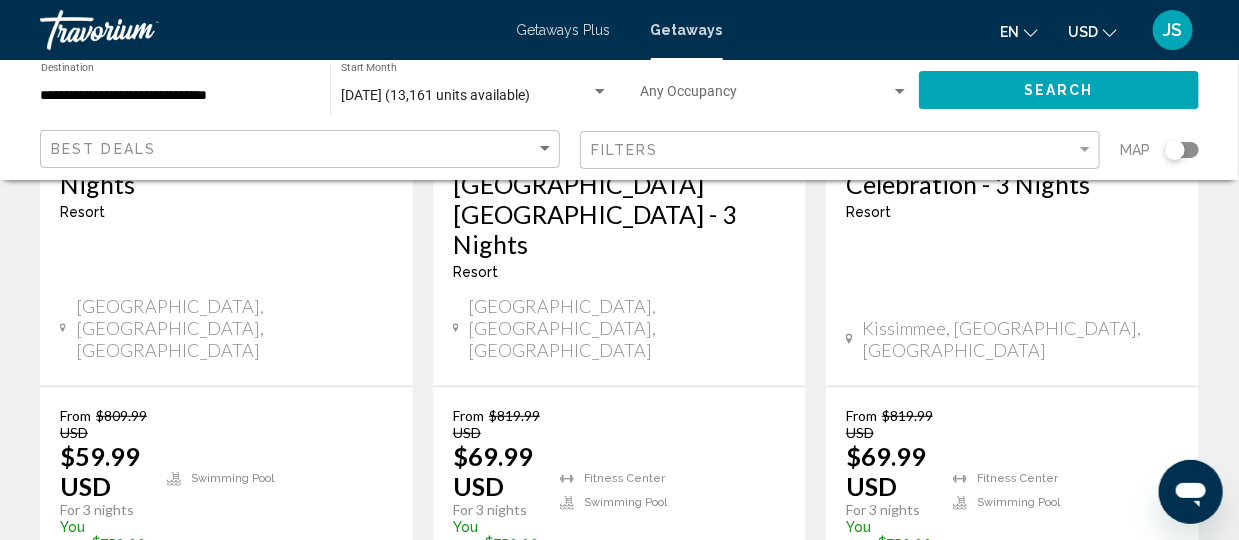 scroll, scrollTop: 2929, scrollLeft: 0, axis: vertical 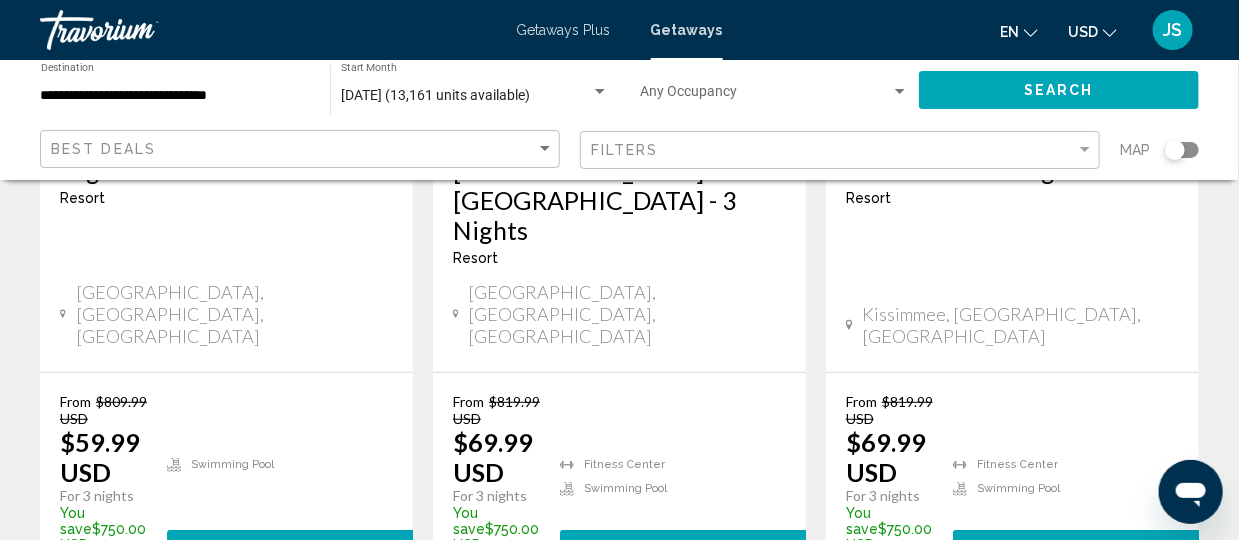 click on "page  5" at bounding box center [689, 647] 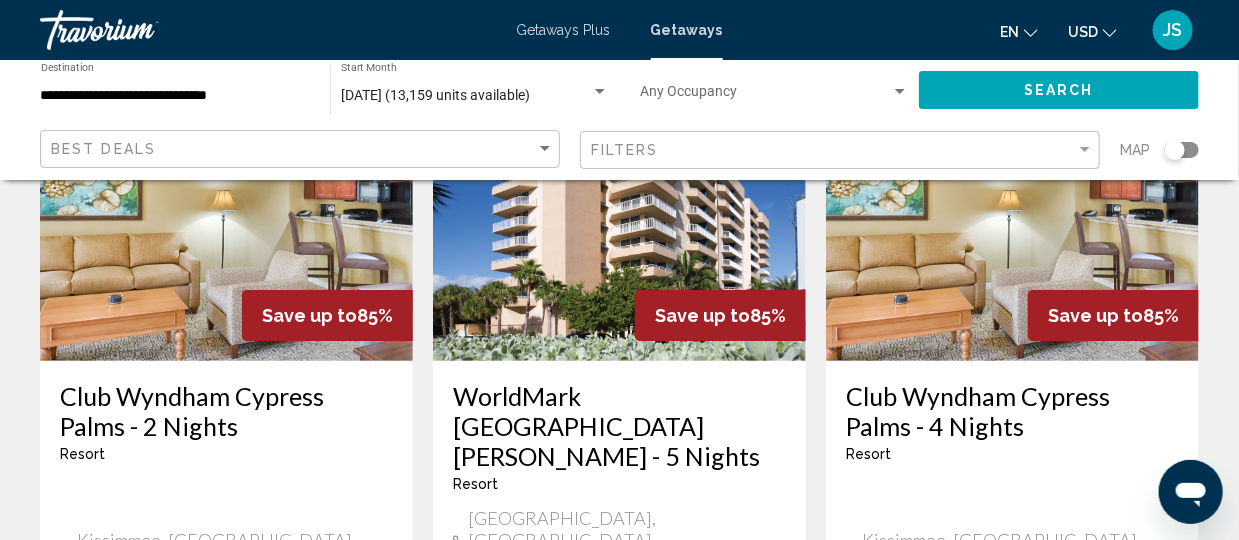scroll, scrollTop: 2746, scrollLeft: 0, axis: vertical 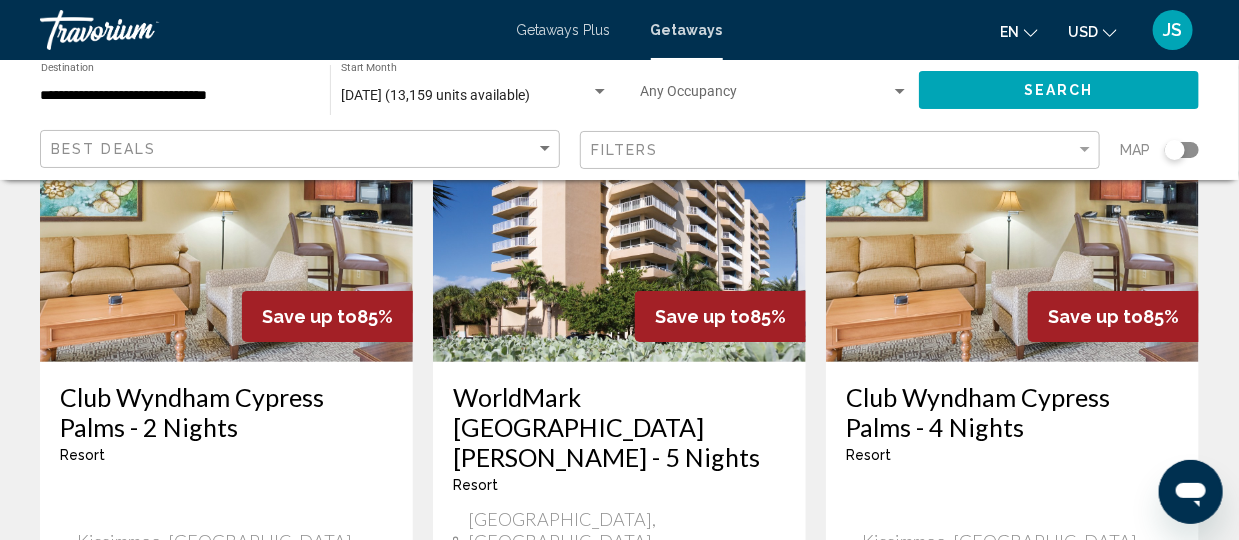 click on "page  6" at bounding box center (689, 874) 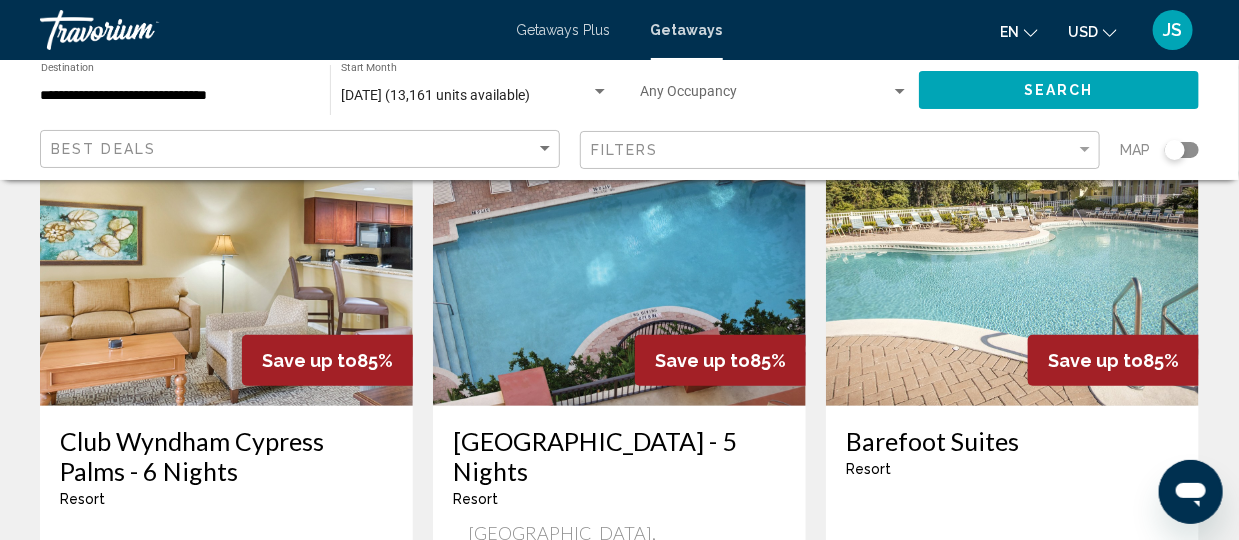 scroll, scrollTop: 0, scrollLeft: 0, axis: both 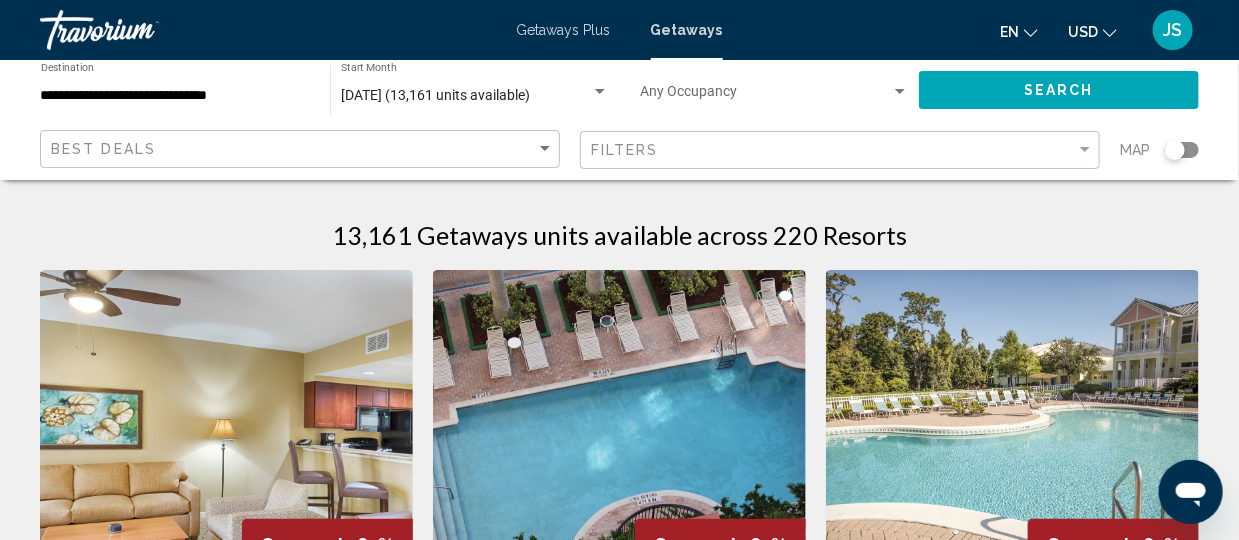 click on "JS" at bounding box center (1173, 30) 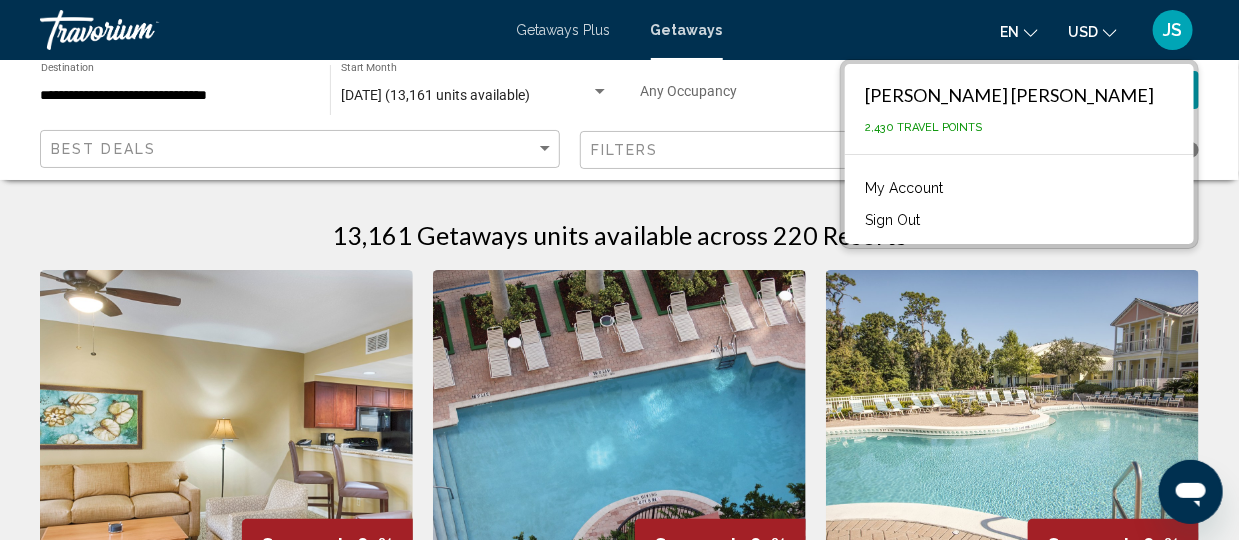 click on "My Account" at bounding box center (904, 188) 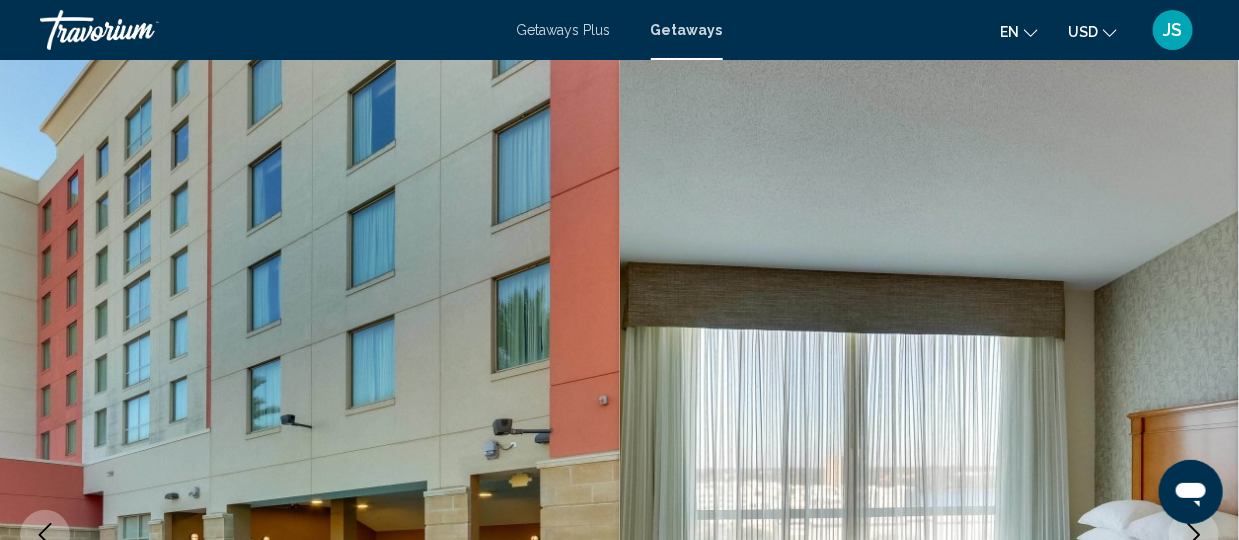 scroll, scrollTop: 1142, scrollLeft: 0, axis: vertical 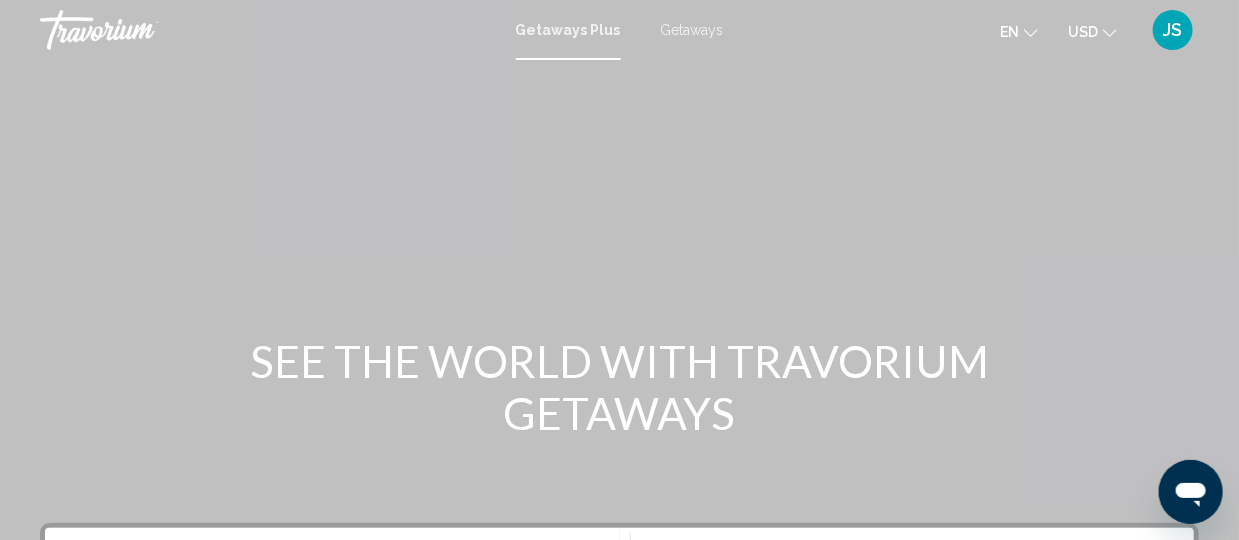 click at bounding box center [140, 30] 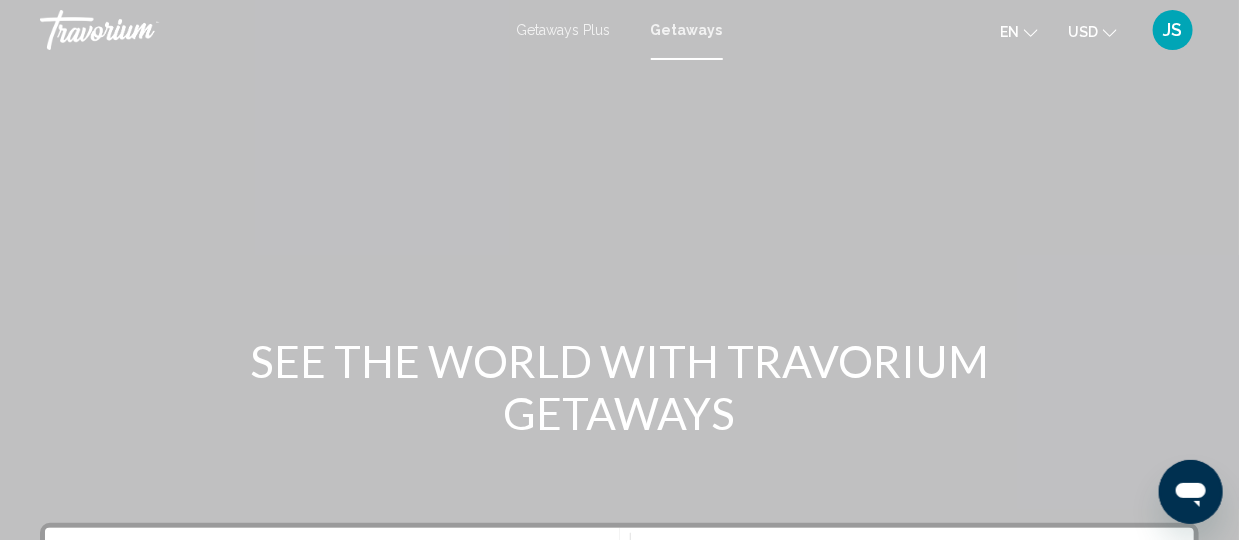 click at bounding box center [140, 30] 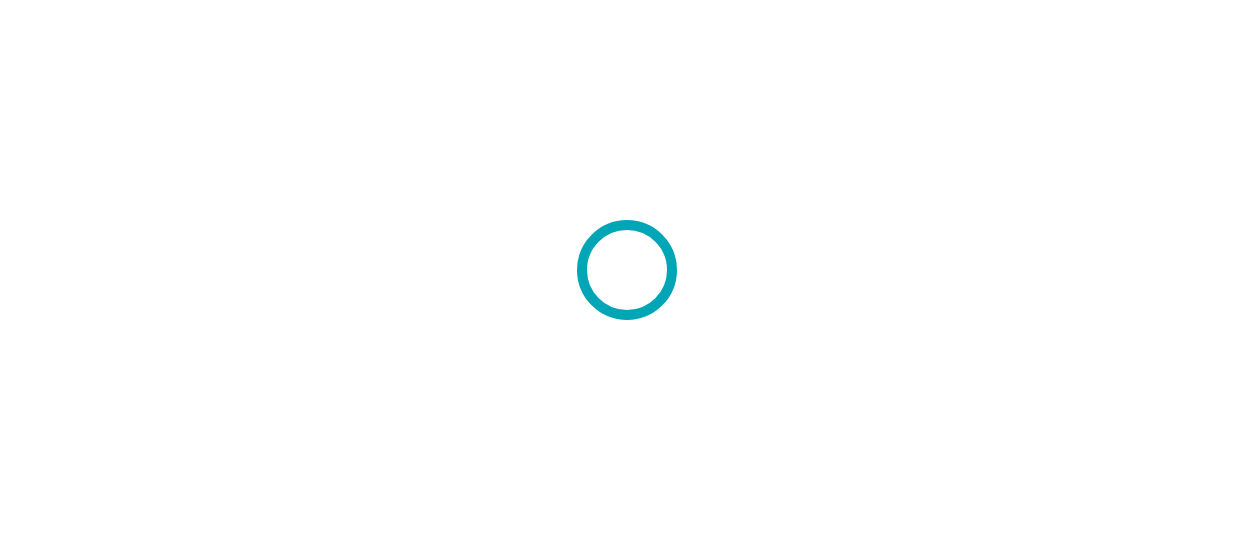 scroll, scrollTop: 0, scrollLeft: 0, axis: both 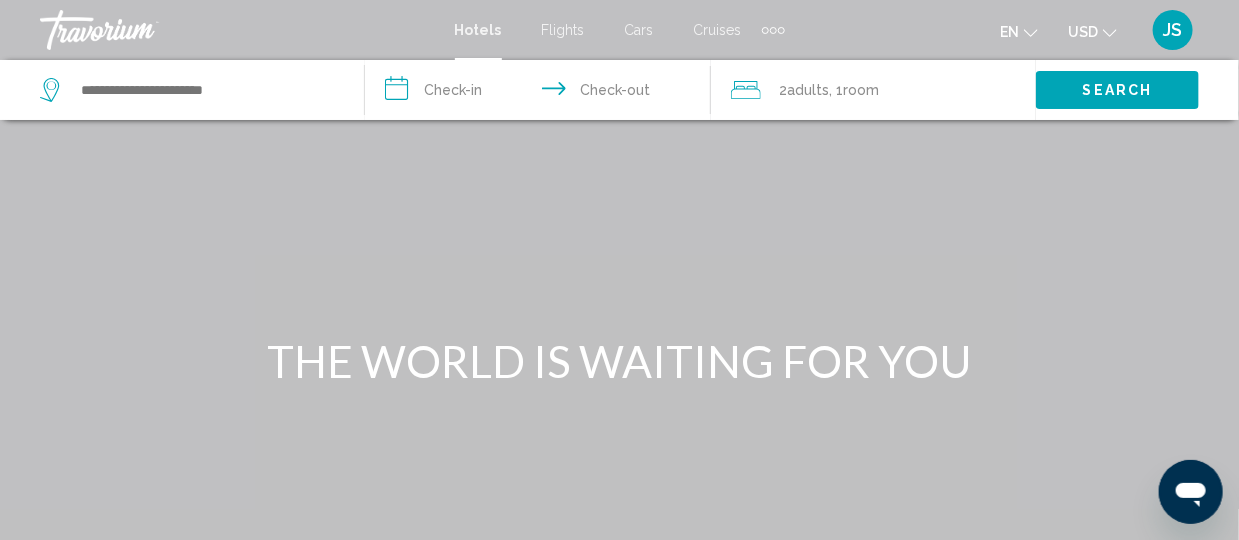 click on "Flights" at bounding box center [563, 30] 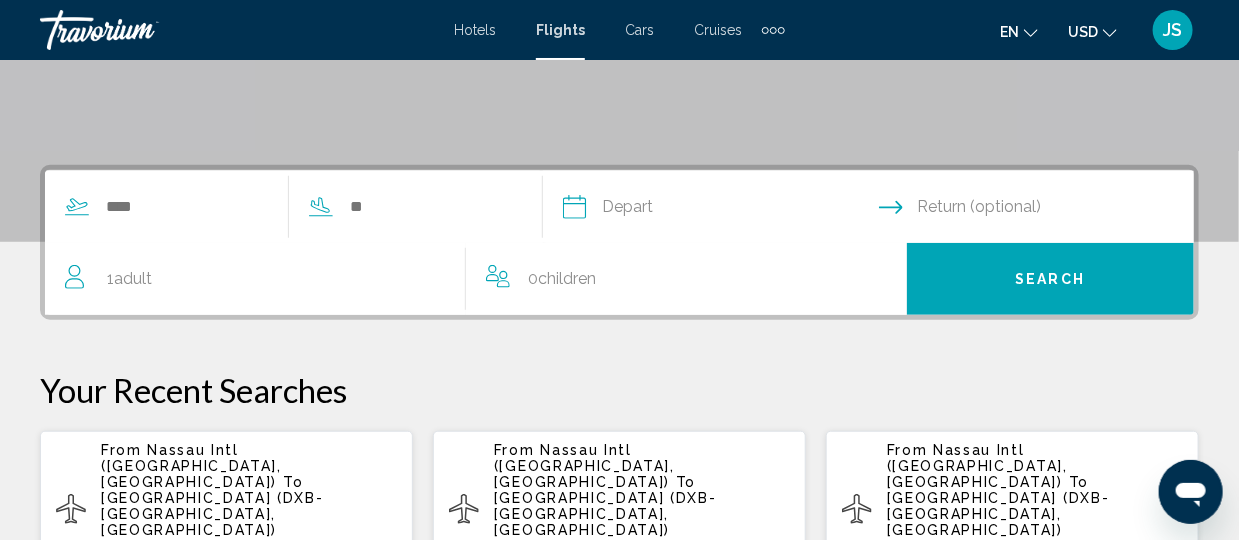 scroll, scrollTop: 357, scrollLeft: 0, axis: vertical 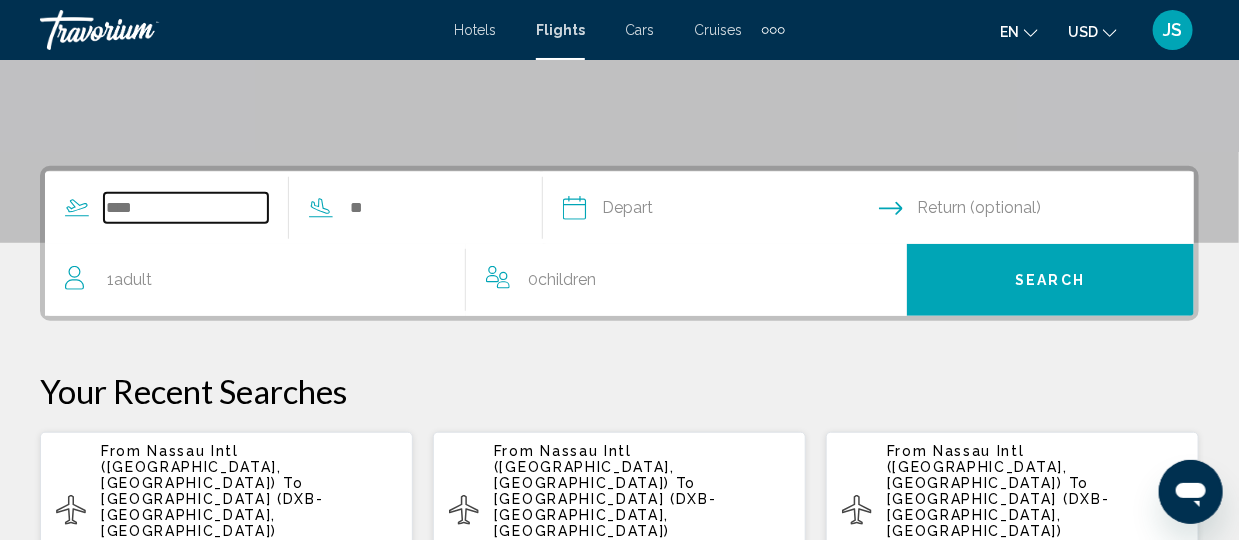 click at bounding box center [186, 208] 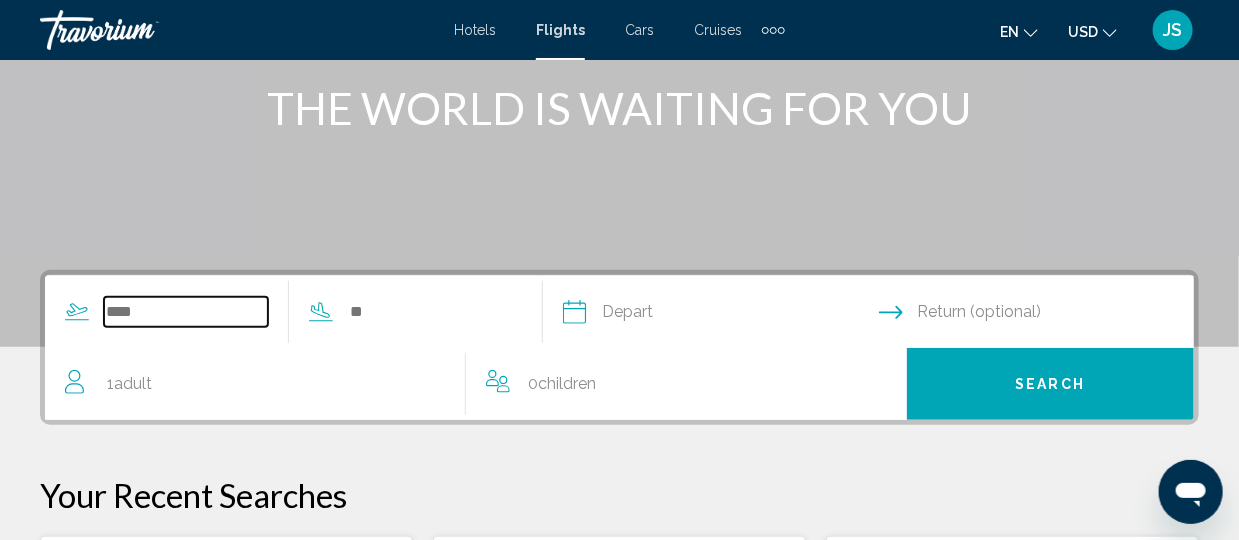 scroll, scrollTop: 251, scrollLeft: 0, axis: vertical 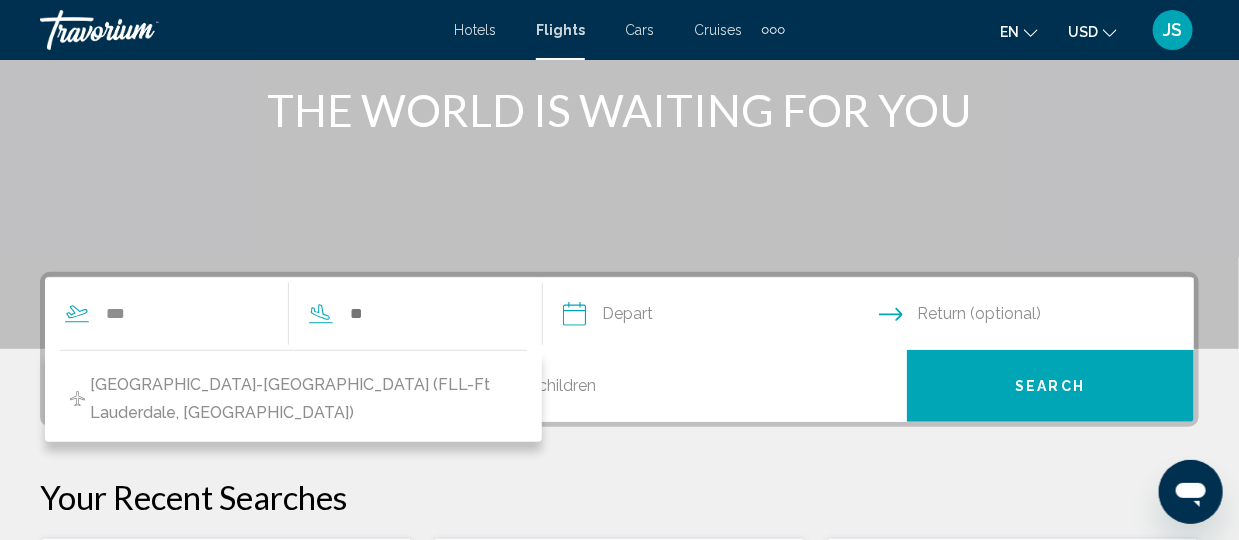 click on "***
Fort Lauderdale-Hollywood Intl  (FLL-Ft Lauderdale, US)" at bounding box center [278, 314] 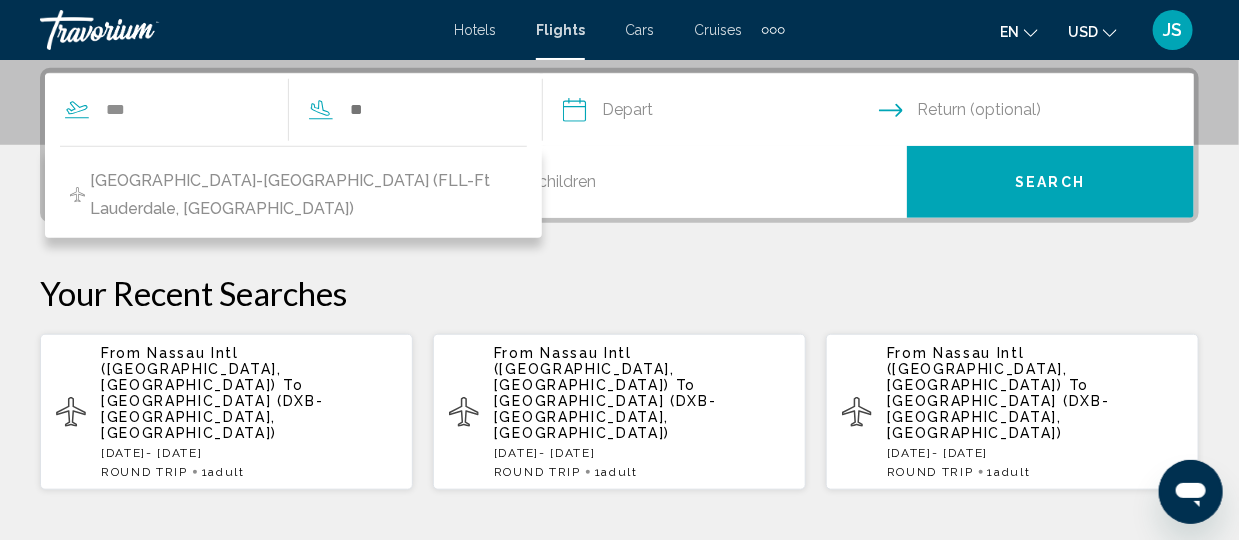 scroll, scrollTop: 457, scrollLeft: 0, axis: vertical 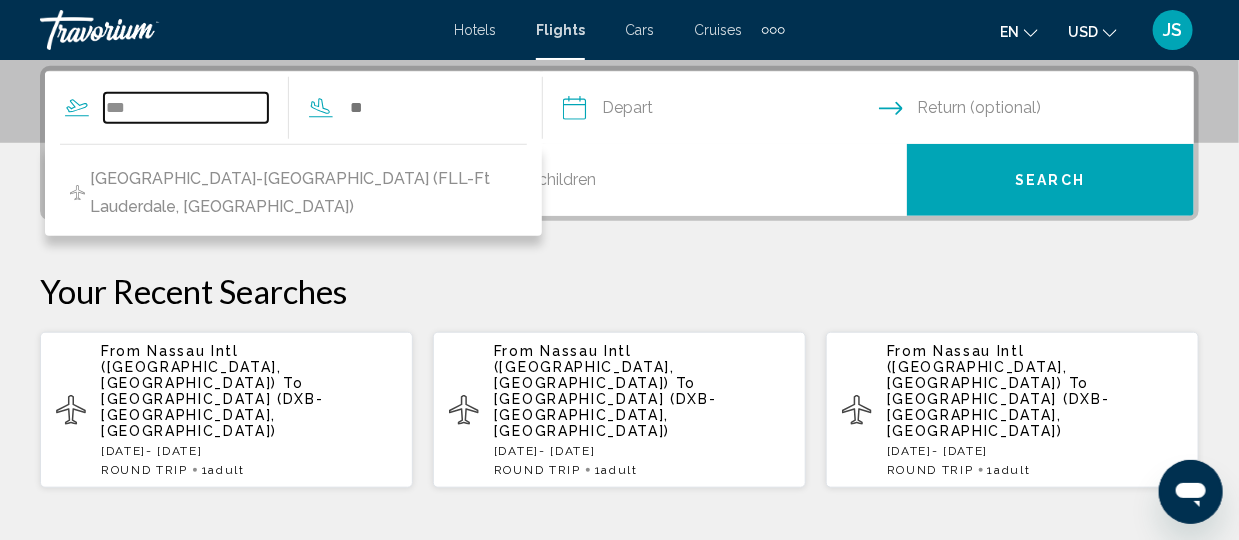 click on "***" at bounding box center (186, 108) 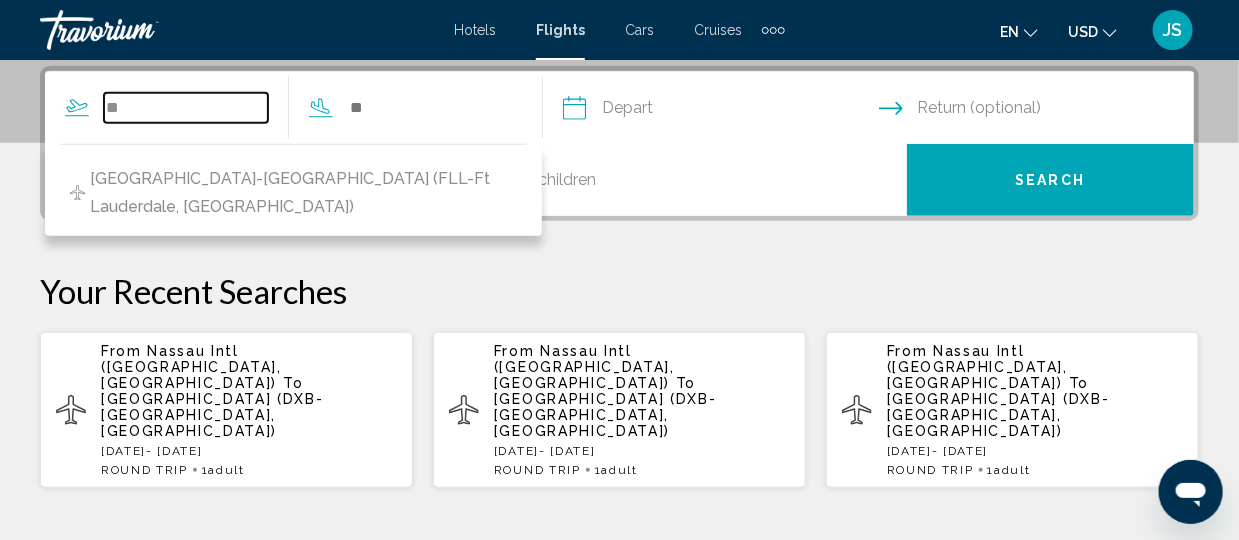 type on "*" 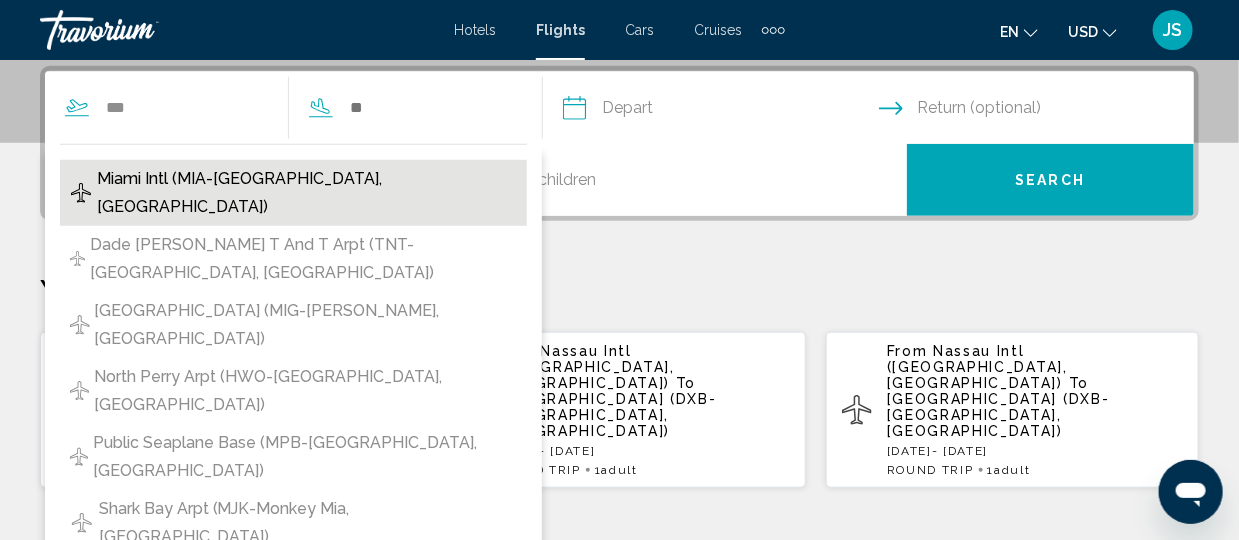 click on "Miami Intl (MIA-Miami, US)" at bounding box center (307, 193) 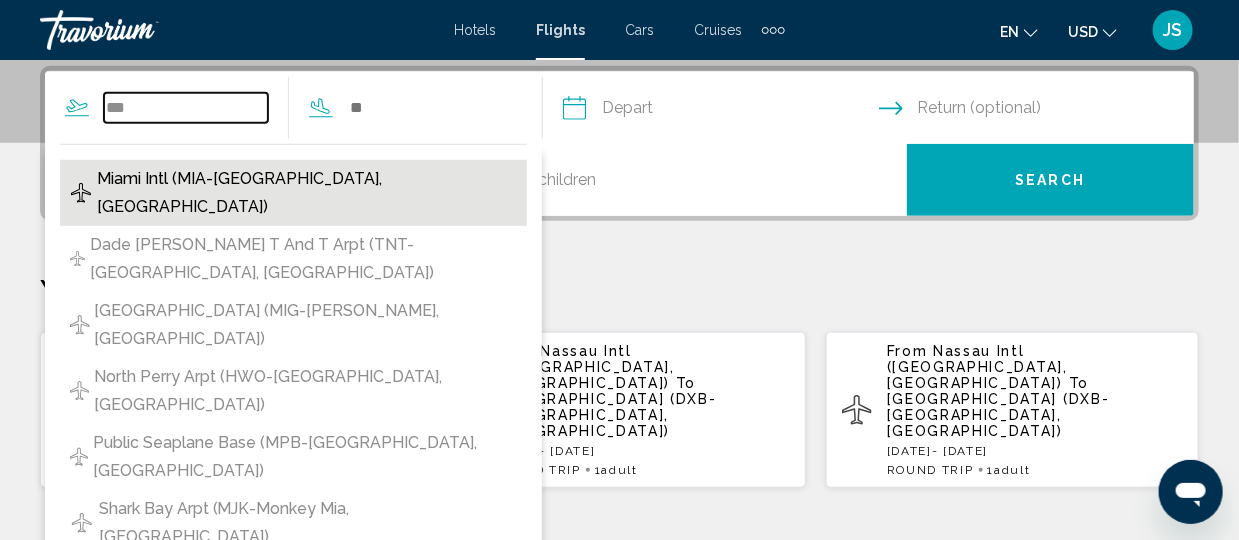 type on "**********" 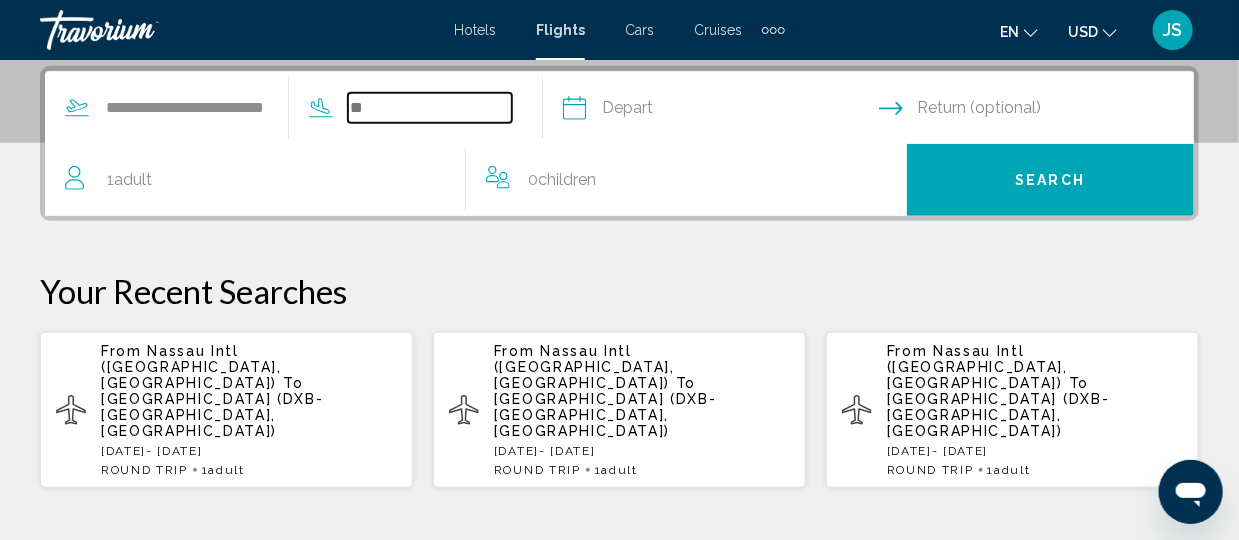 click at bounding box center (430, 108) 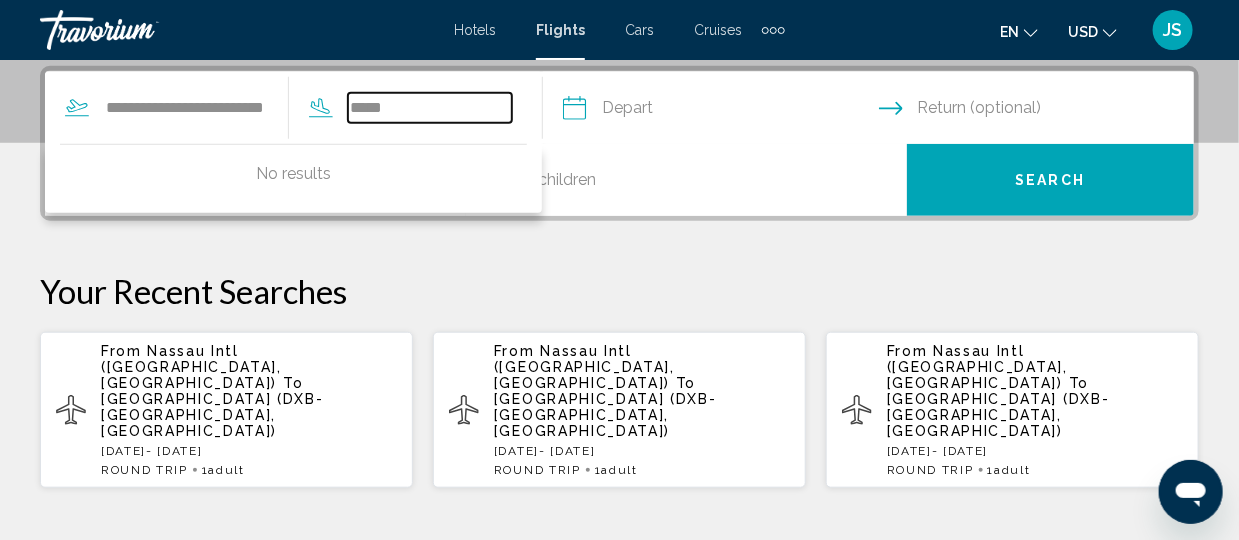 click on "*****" at bounding box center (430, 108) 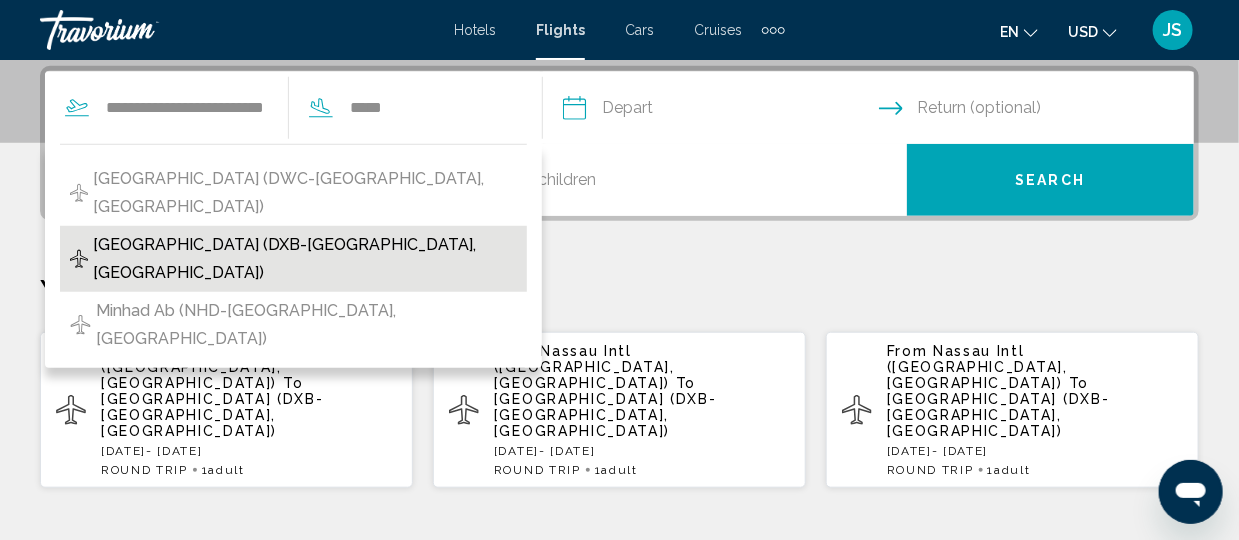 click on "Dubai Intl Airport (DXB-Dubai, United Arab Emirates)" at bounding box center (305, 259) 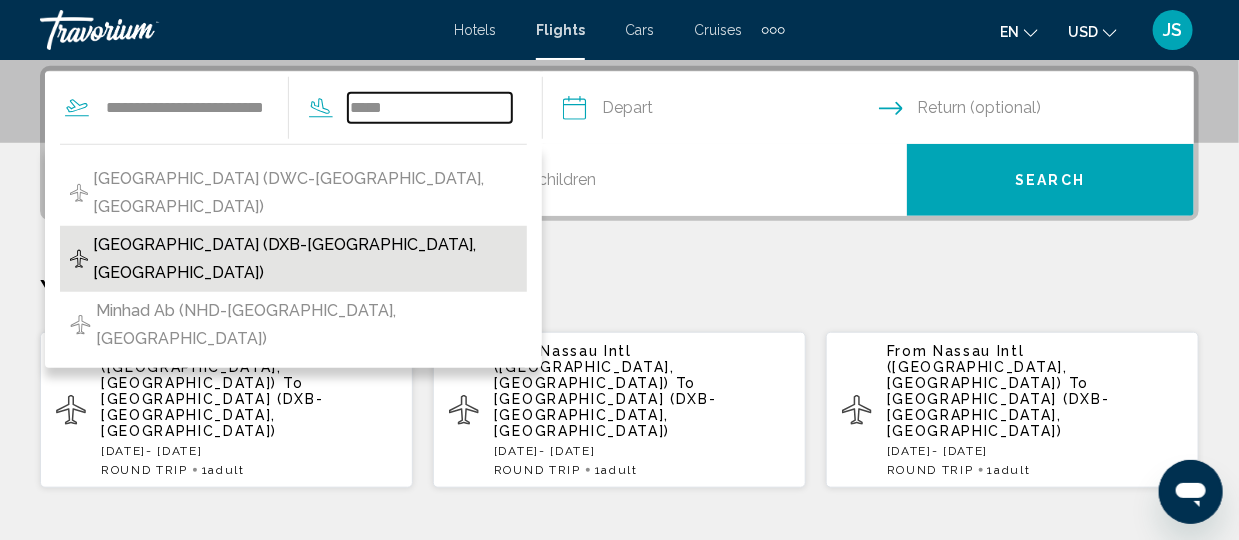 type on "**********" 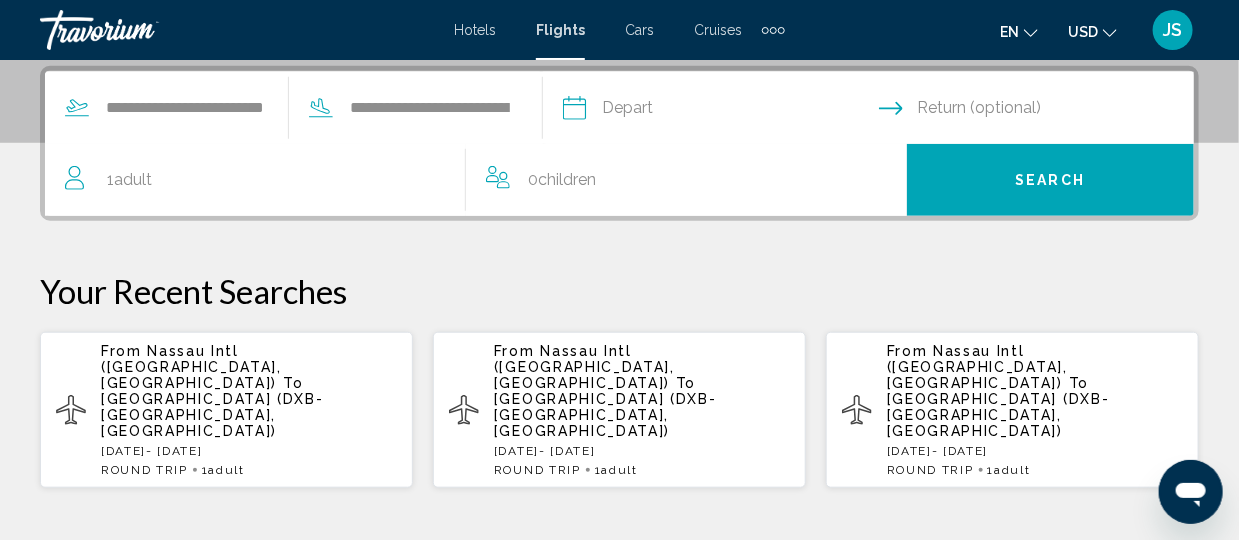 click at bounding box center [720, 111] 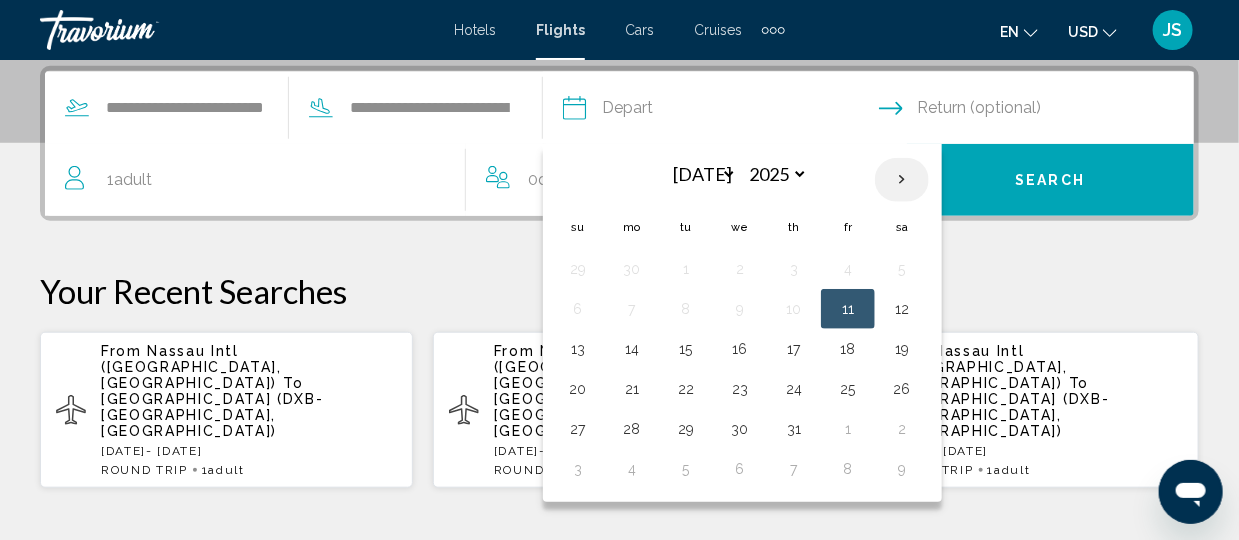 click at bounding box center [902, 180] 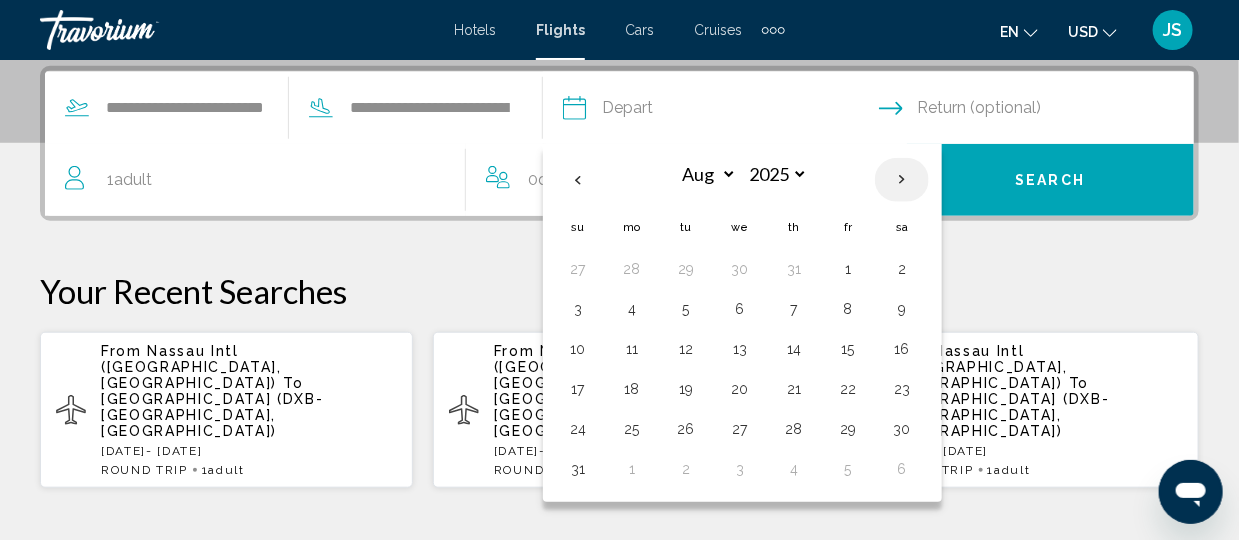 click at bounding box center [902, 180] 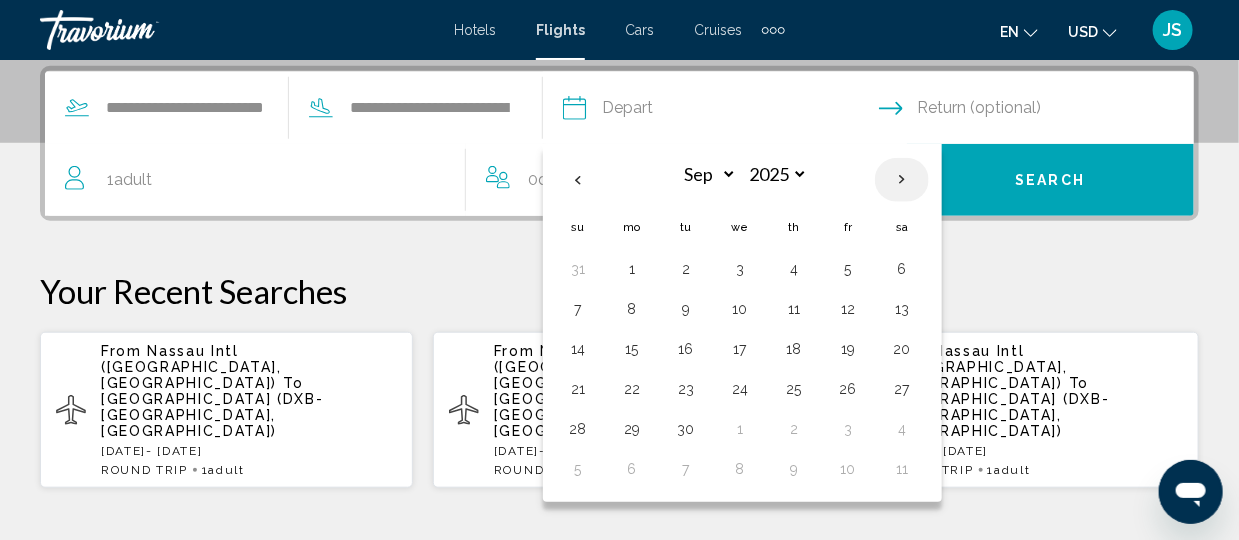 click at bounding box center (902, 180) 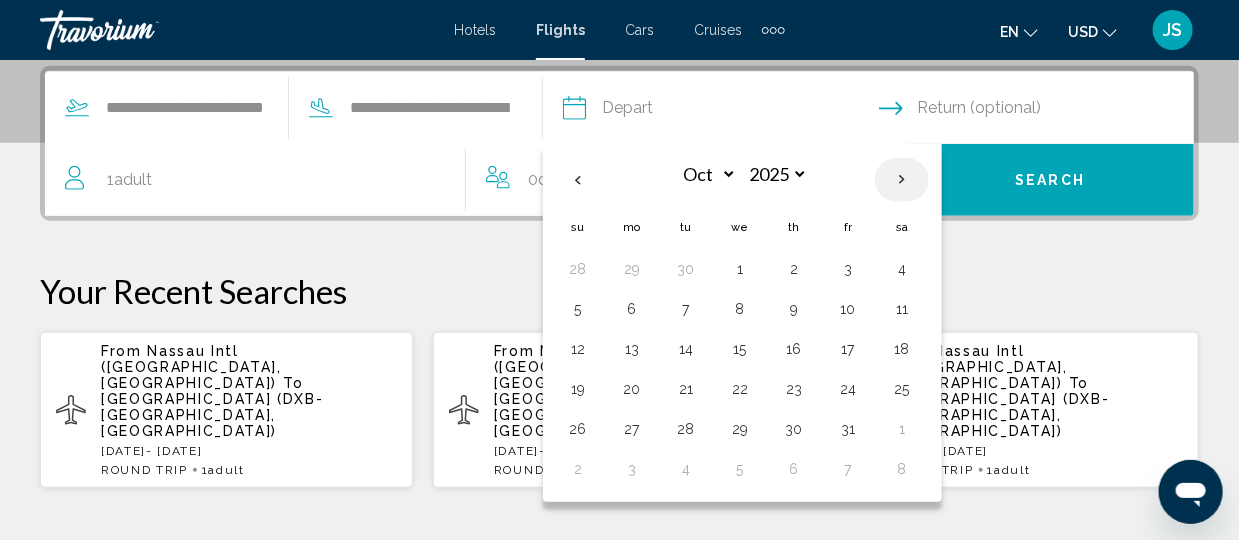 click at bounding box center [902, 180] 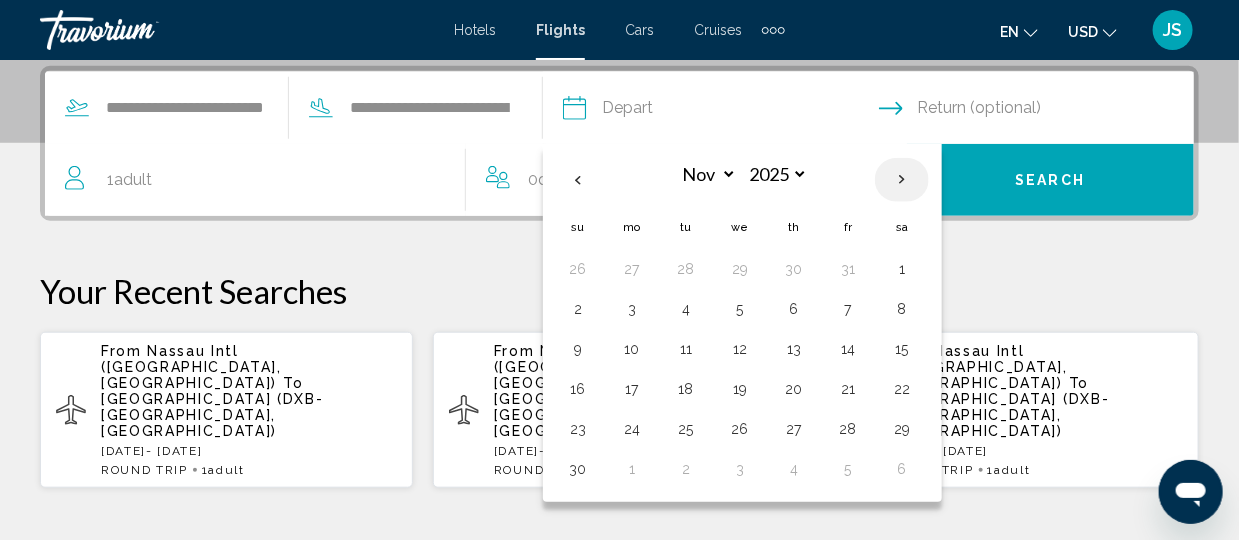 click at bounding box center [902, 180] 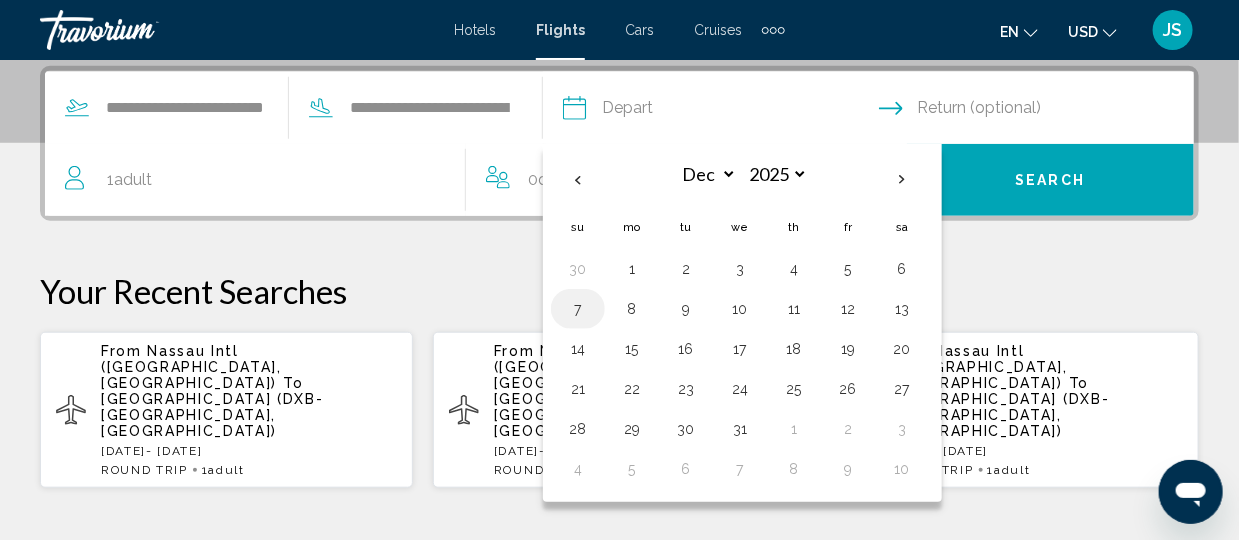 click on "7" at bounding box center (578, 309) 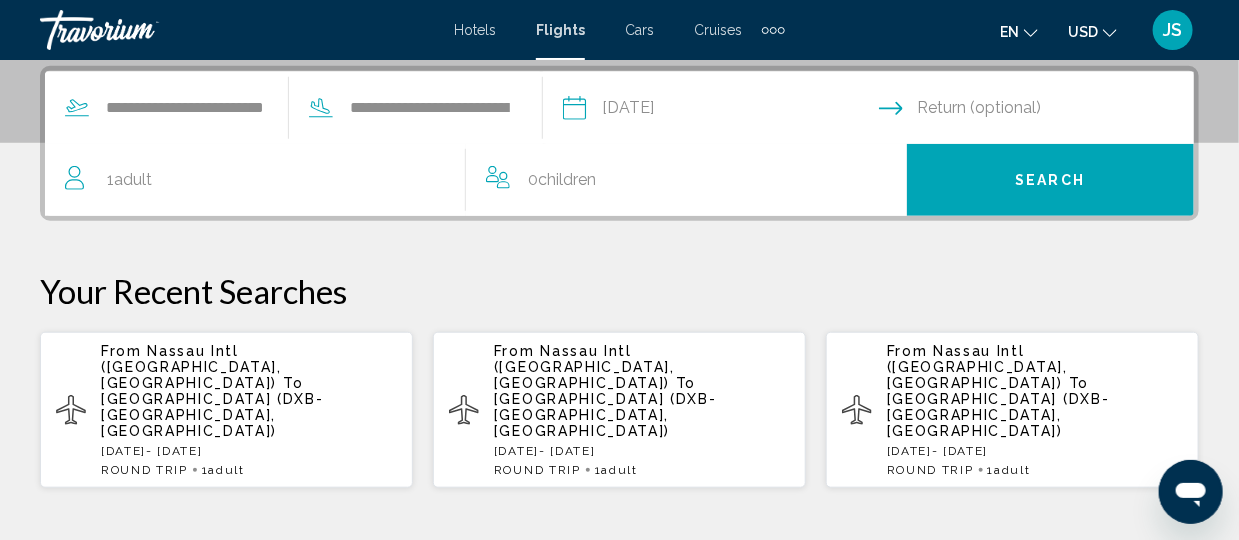 click at bounding box center [1041, 111] 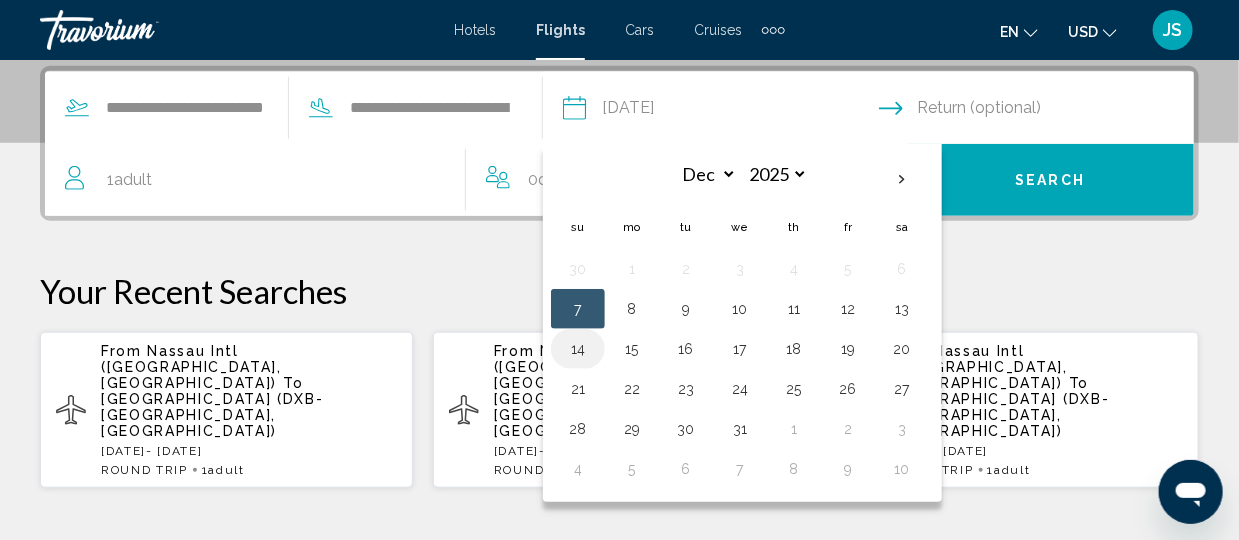 click on "14" at bounding box center [578, 349] 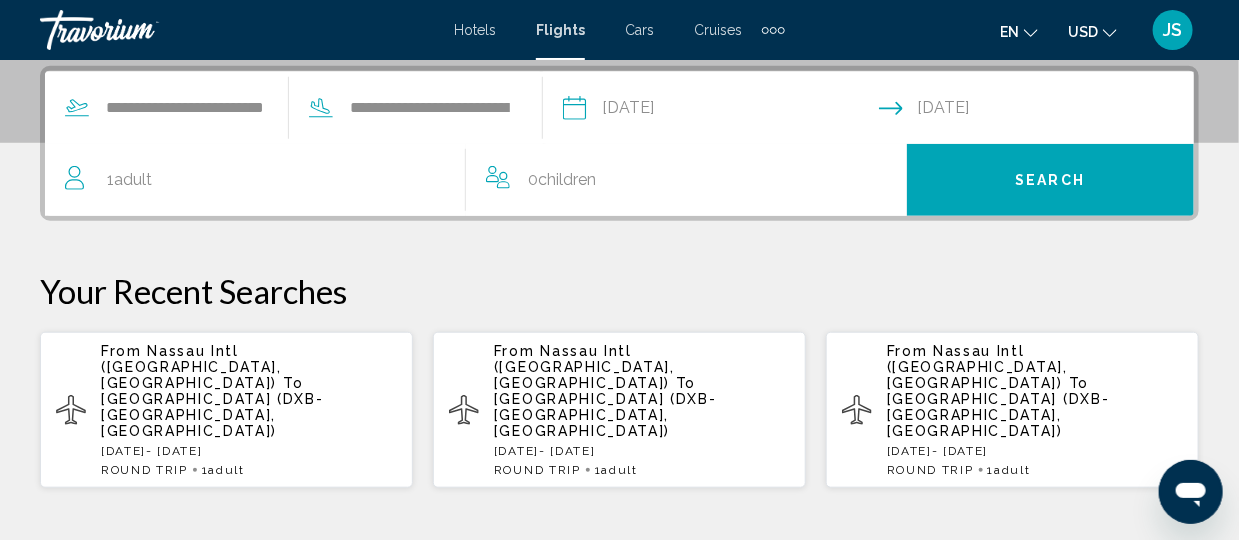 click on "Search" at bounding box center [1051, 181] 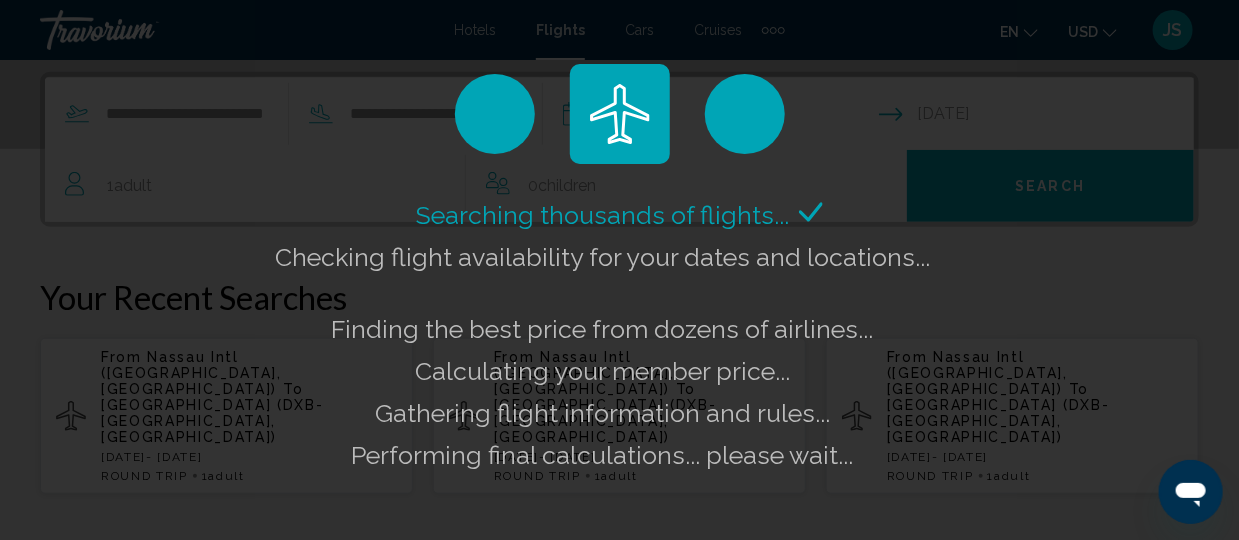 scroll, scrollTop: 450, scrollLeft: 0, axis: vertical 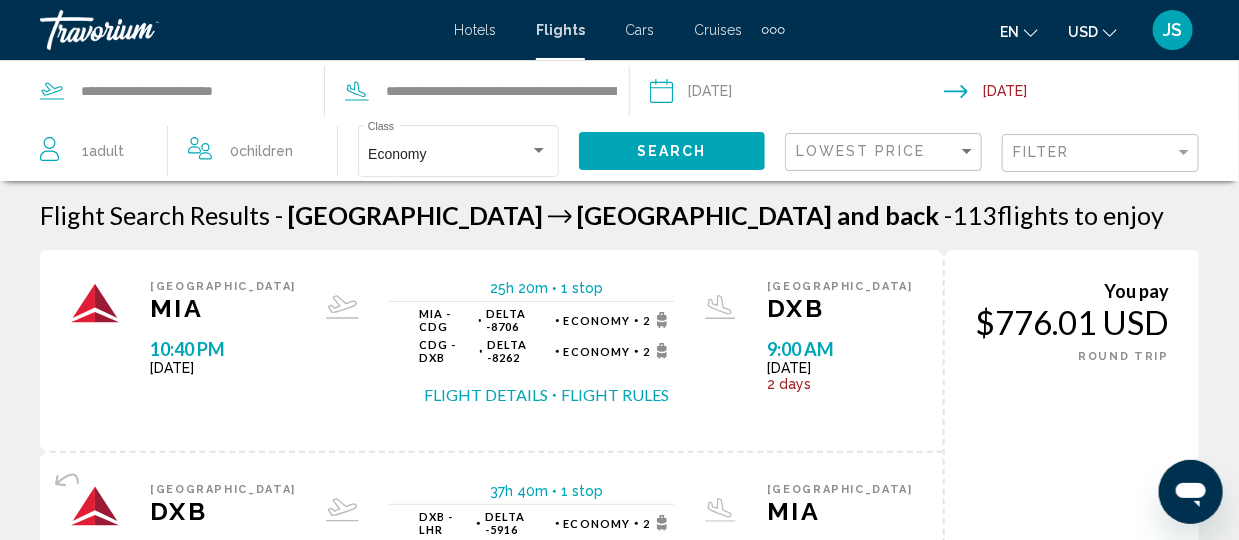 click on "Flight Details" at bounding box center [486, 395] 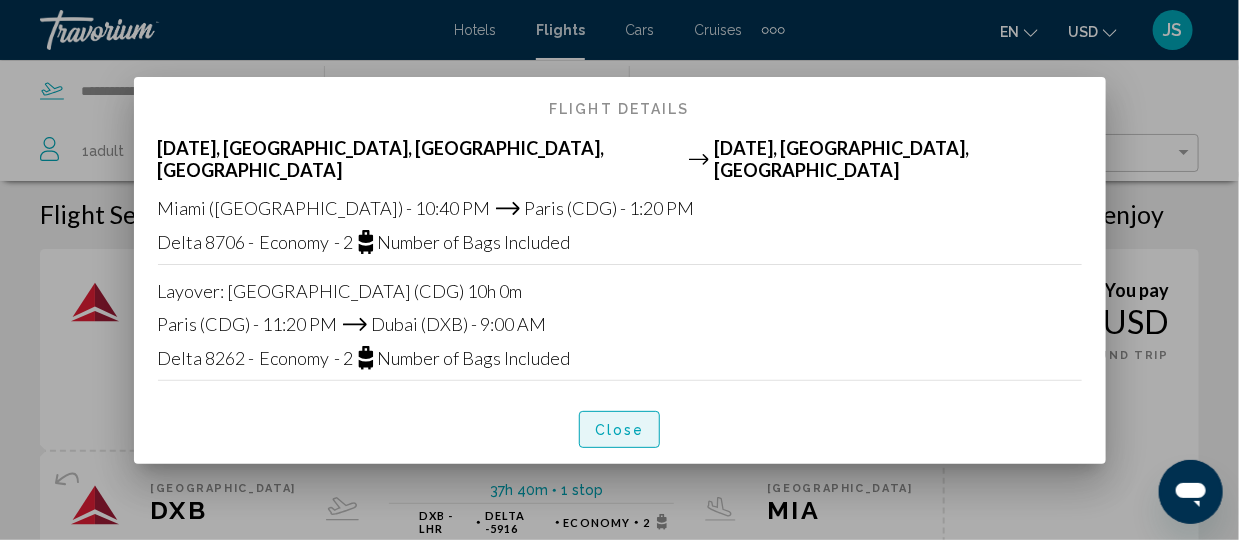 click on "Close" at bounding box center [620, 430] 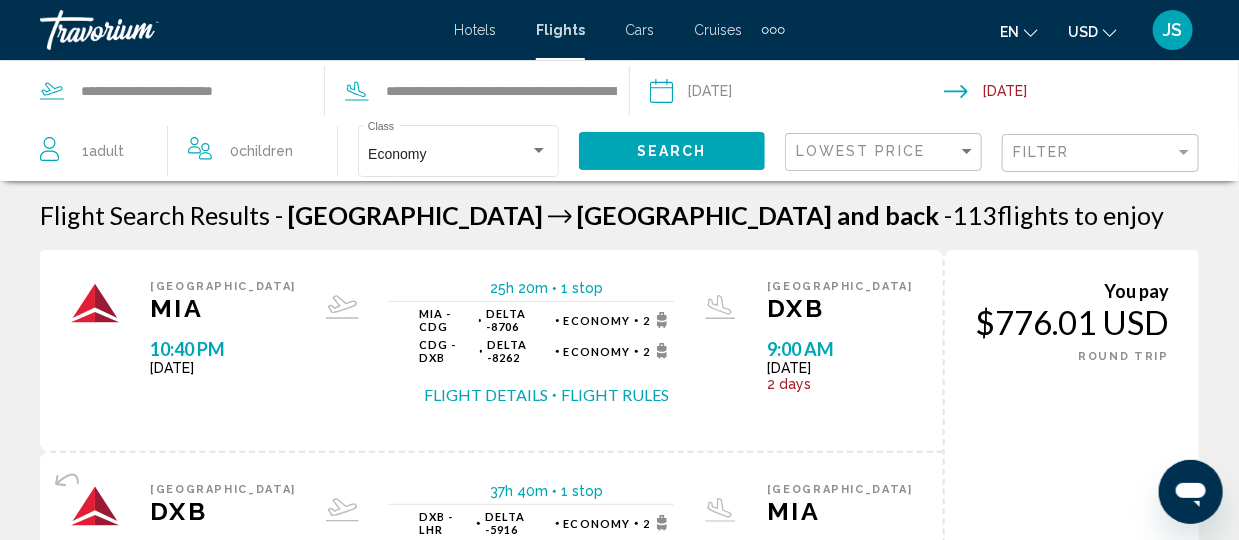 scroll, scrollTop: 0, scrollLeft: 0, axis: both 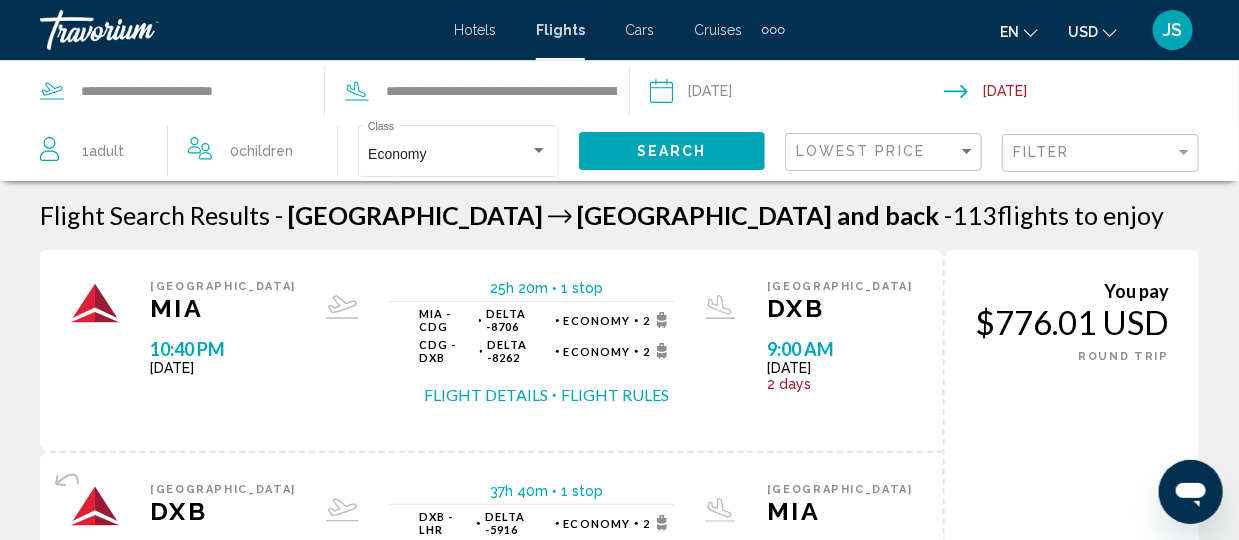 click on "Flight Details" at bounding box center [486, 395] 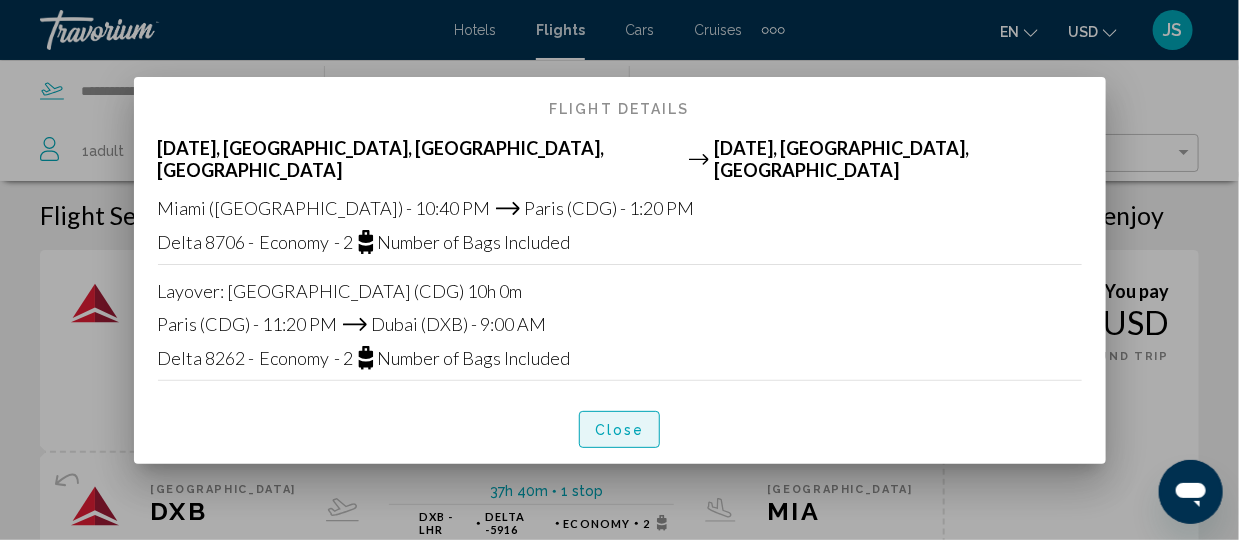 click on "Close" at bounding box center [620, 430] 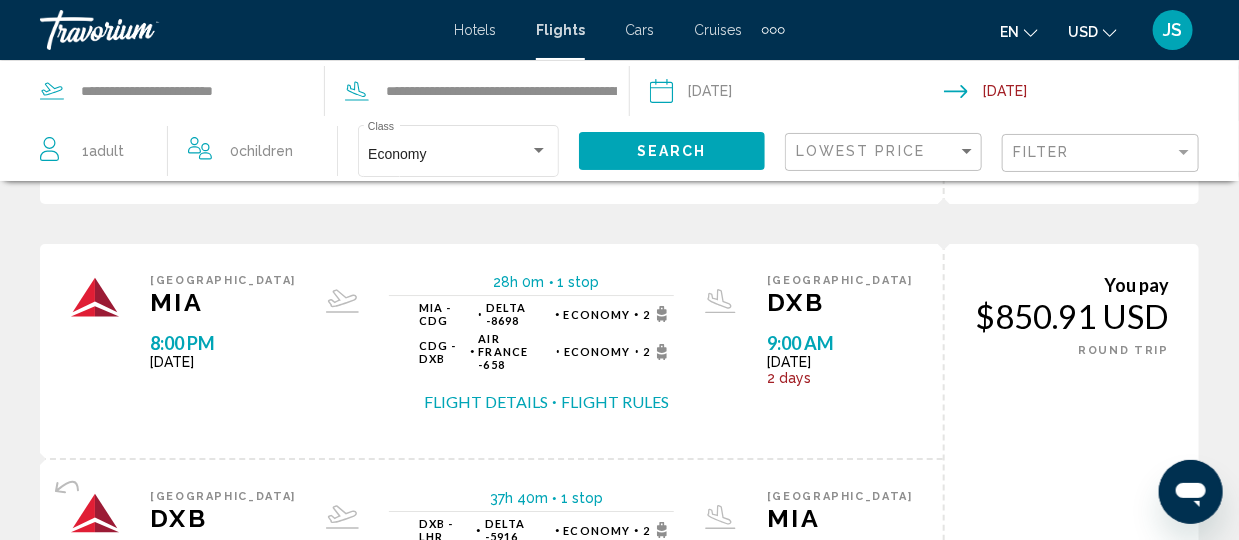 scroll, scrollTop: 2335, scrollLeft: 0, axis: vertical 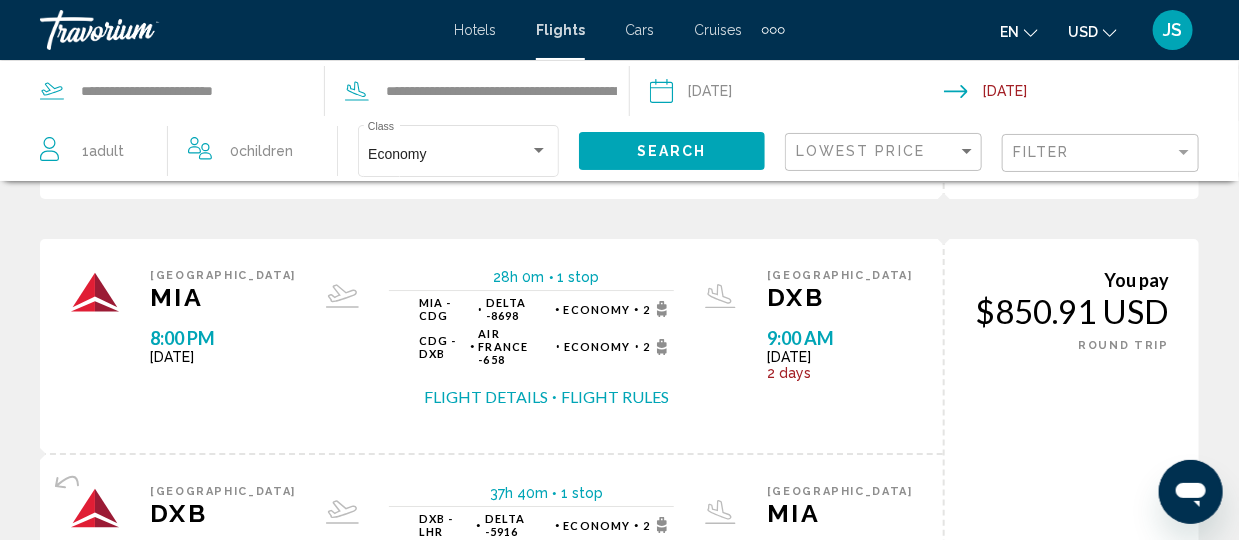 click on "page  2" at bounding box center [479, 716] 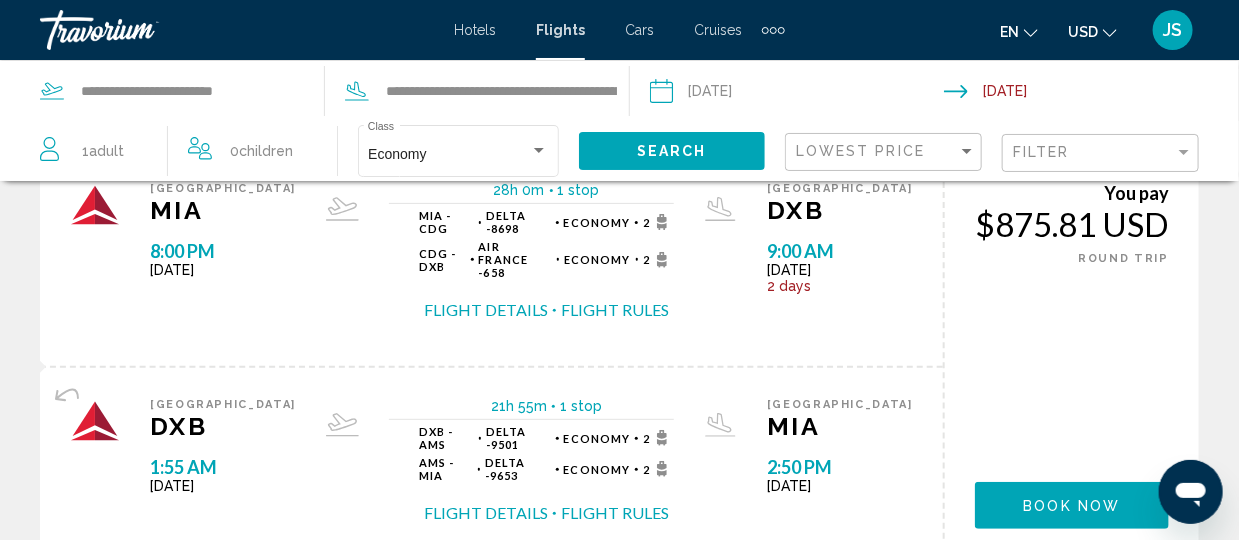 scroll, scrollTop: 0, scrollLeft: 0, axis: both 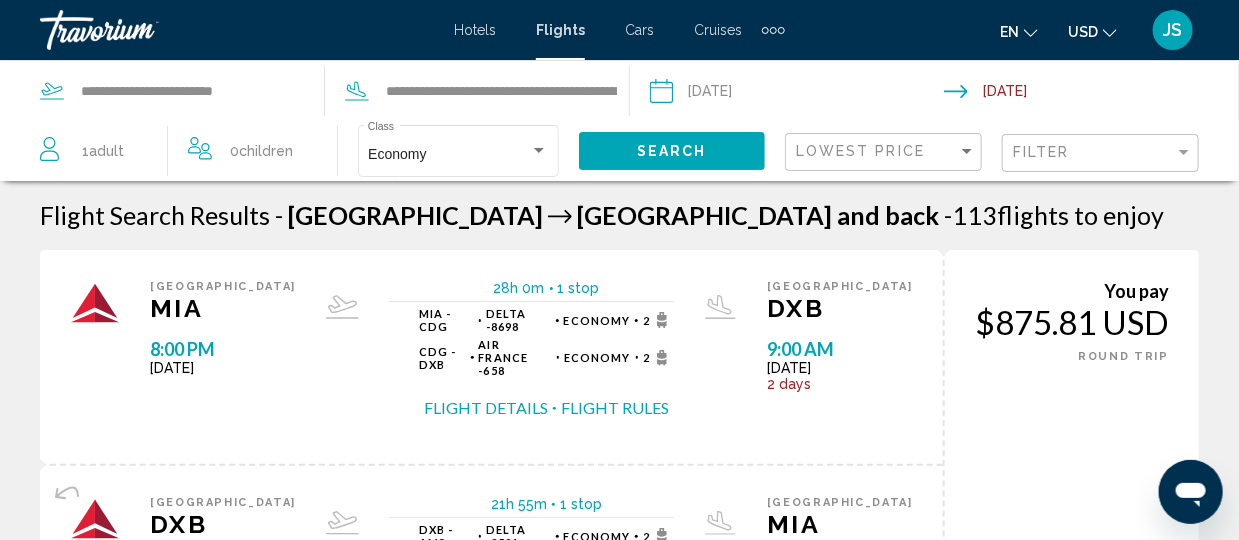 click at bounding box center [796, 94] 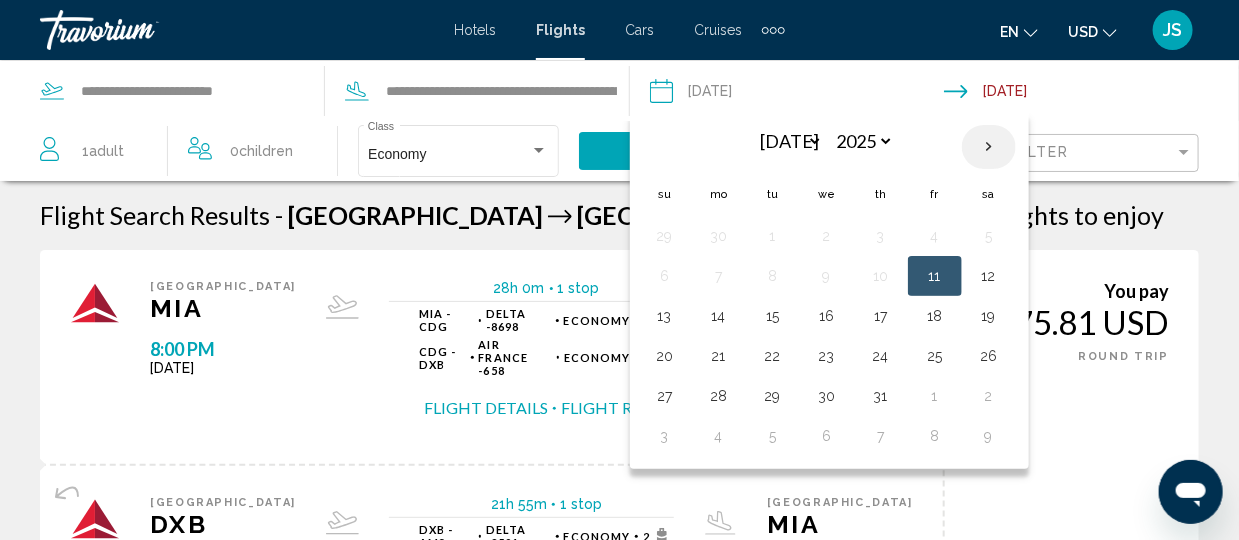 click at bounding box center [989, 147] 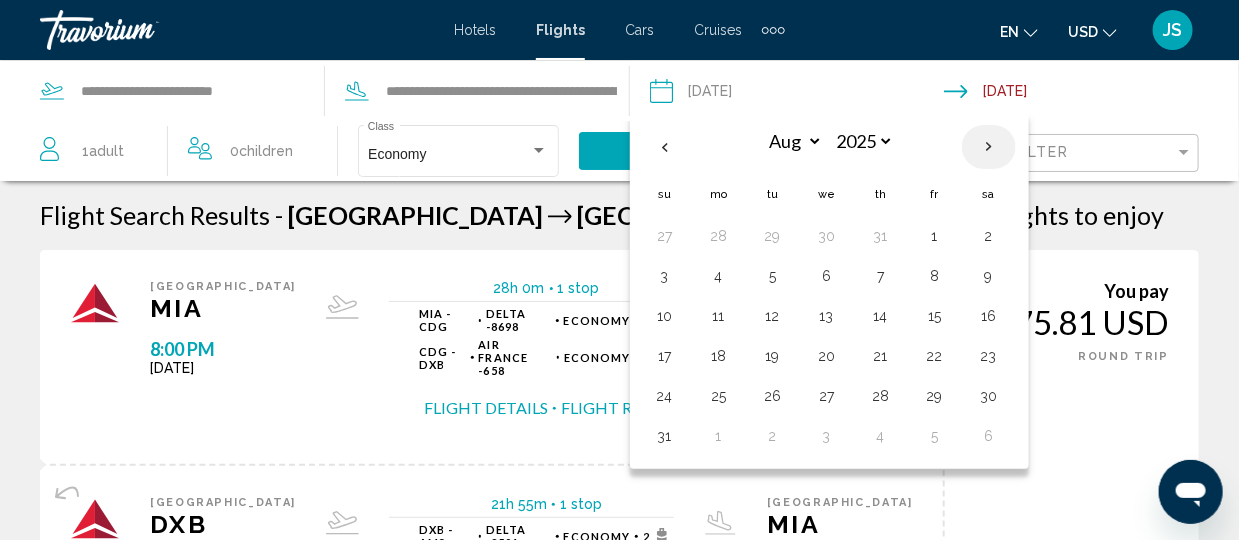 click at bounding box center [989, 147] 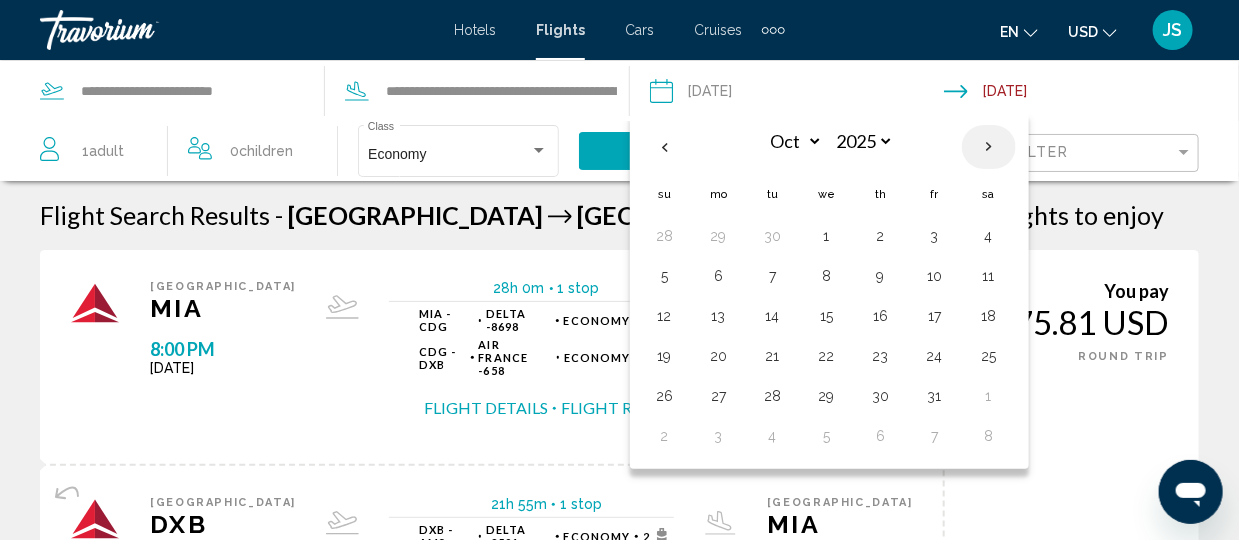 click at bounding box center [989, 147] 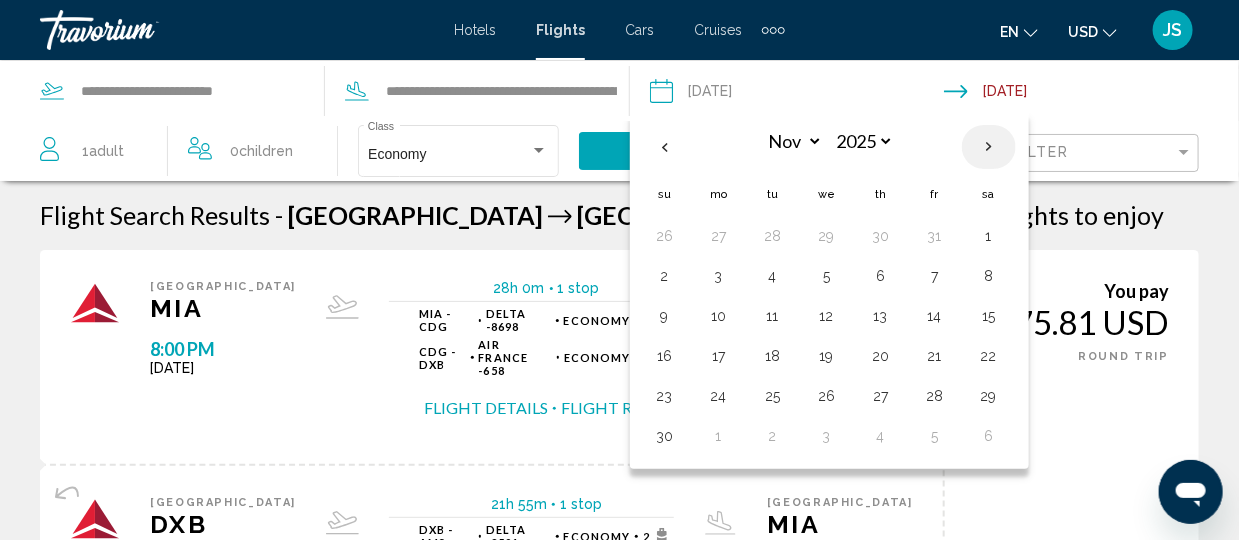 click at bounding box center [989, 147] 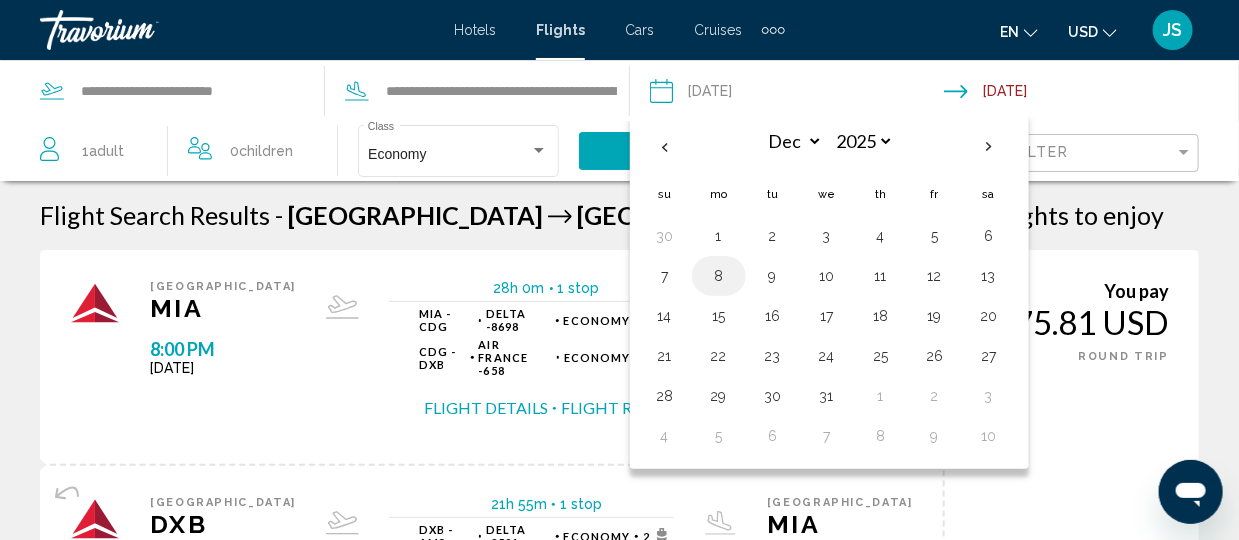 click on "8" at bounding box center [719, 276] 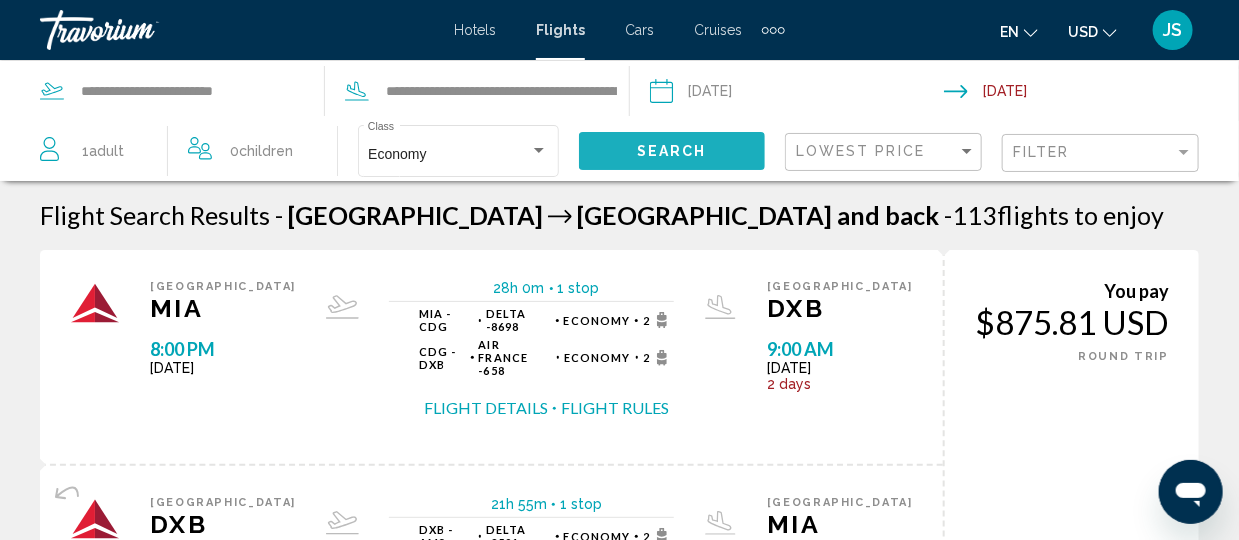 click on "Search" 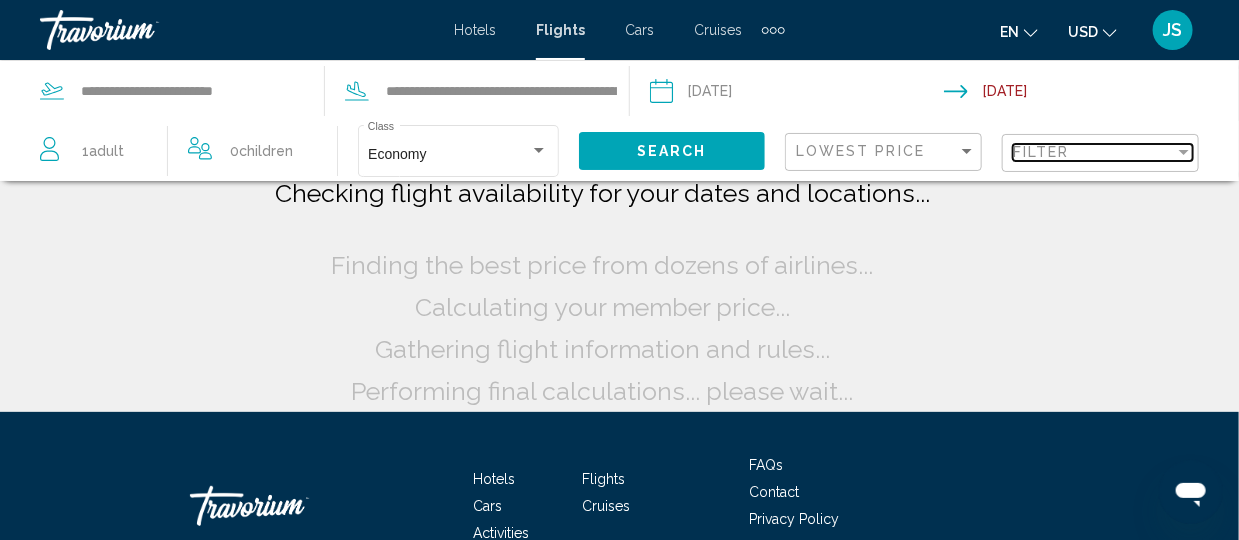 click at bounding box center [1184, 152] 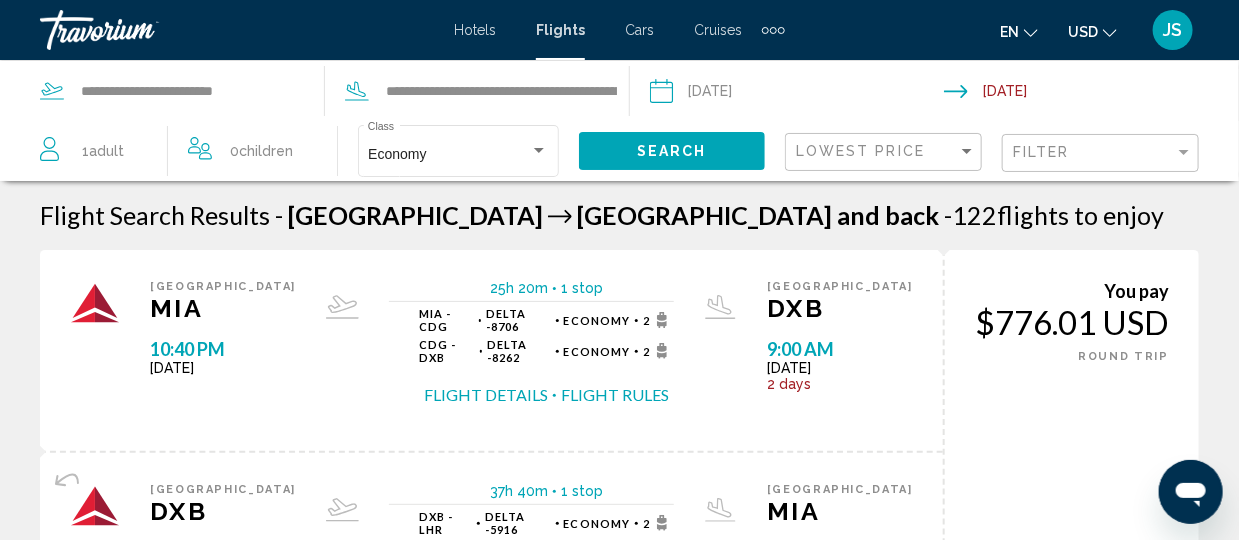 click on "**********" at bounding box center (796, 94) 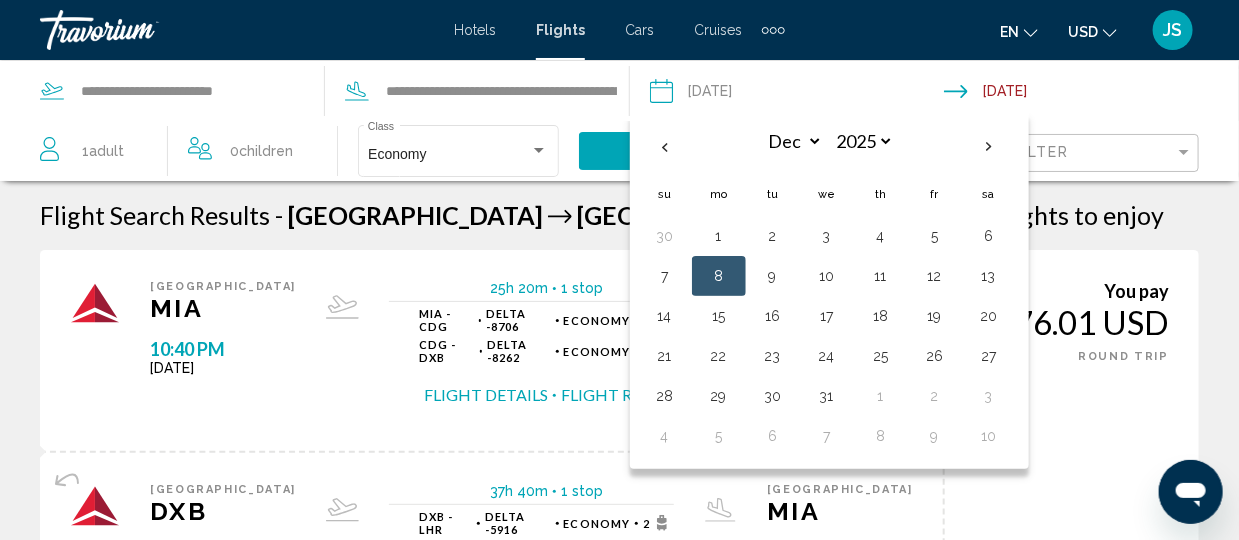 click on "MIA - CDG Delta -  8706 Economy  2
CDG - DXB Delta -  8262 Economy  2
Flight Details Flight Rules" at bounding box center (546, 356) 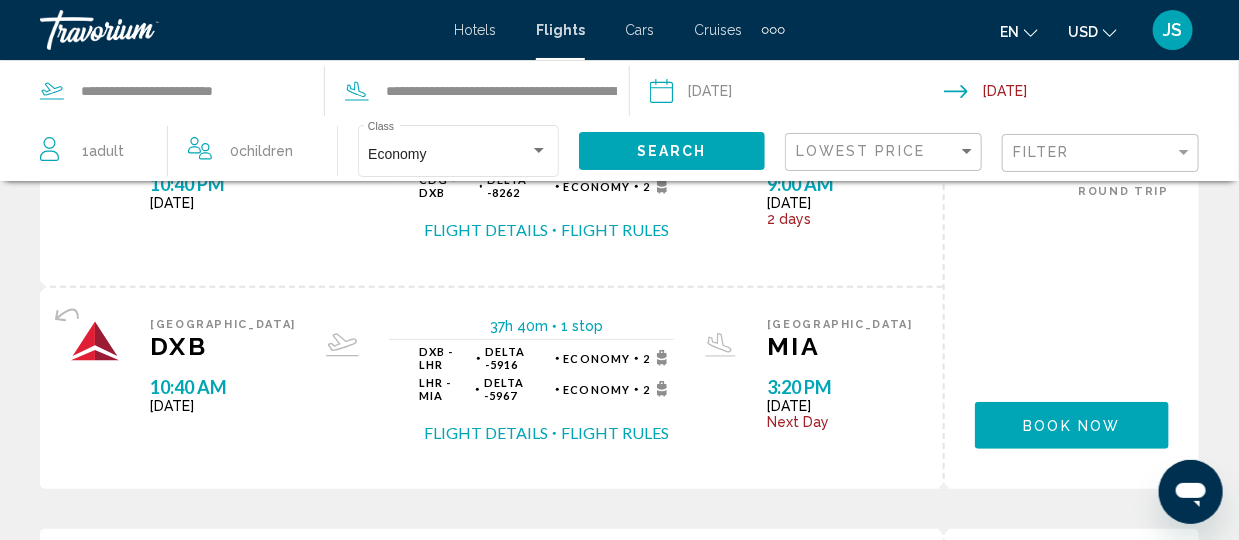 scroll, scrollTop: 0, scrollLeft: 0, axis: both 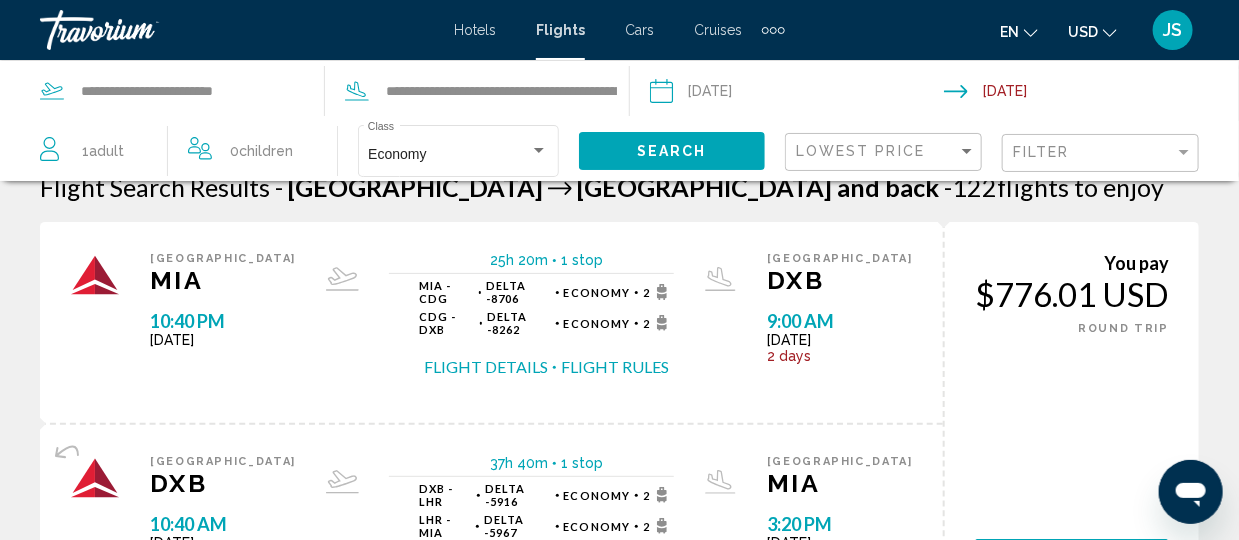 click on "**********" at bounding box center (796, 94) 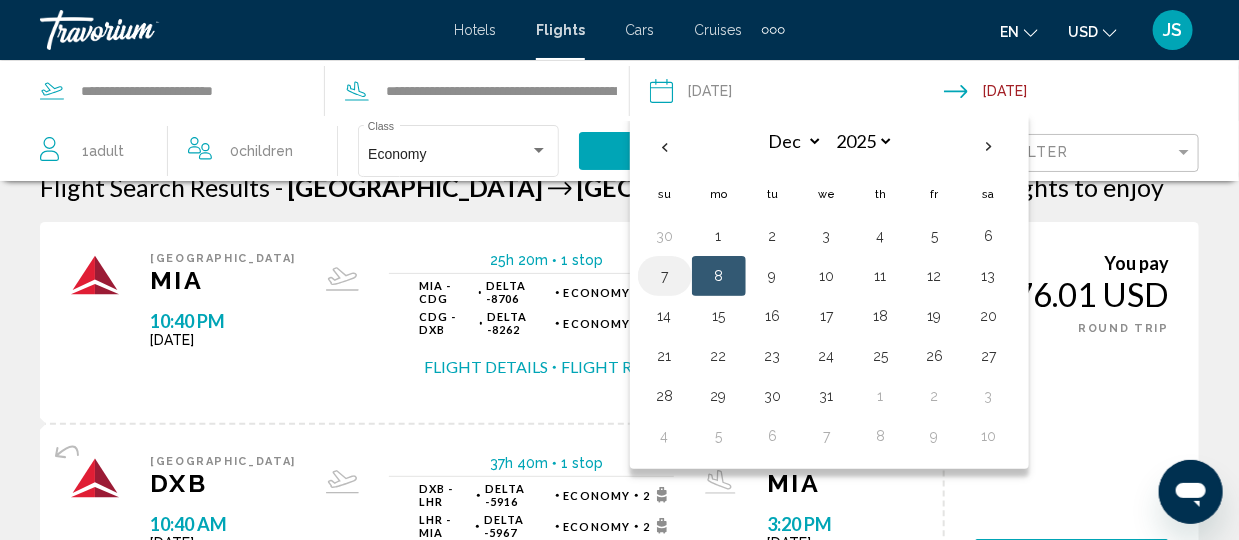 click on "7" at bounding box center (665, 276) 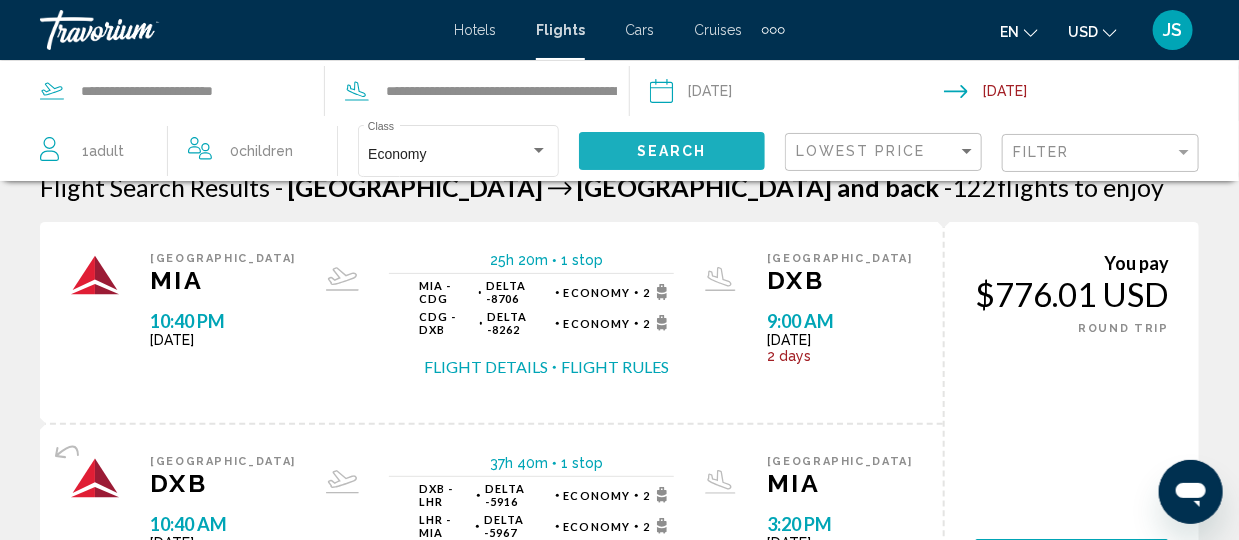 click on "Search" 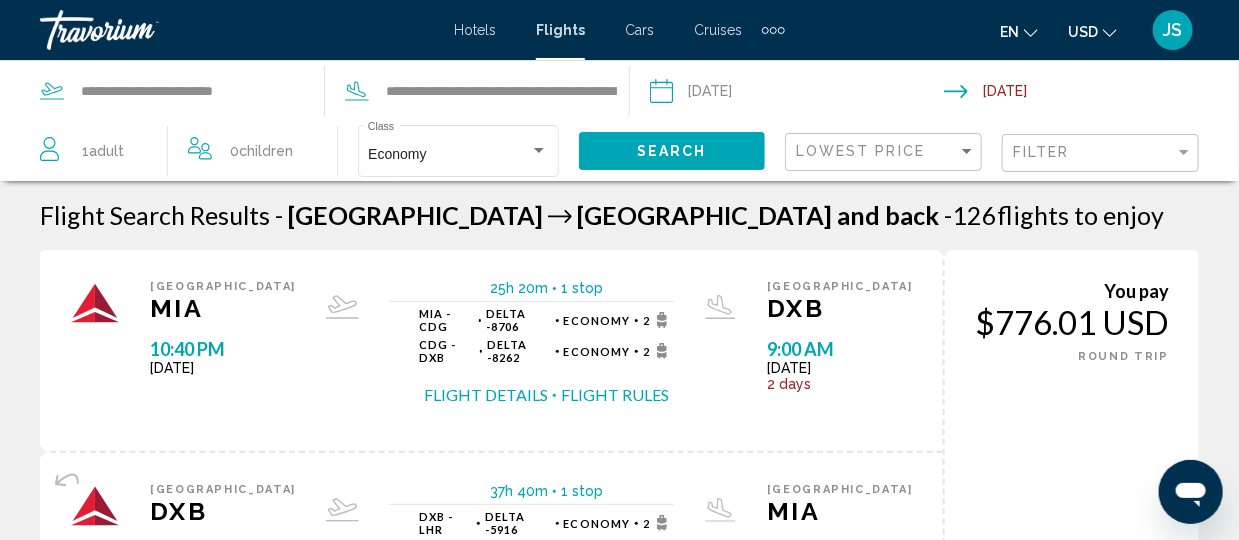 click 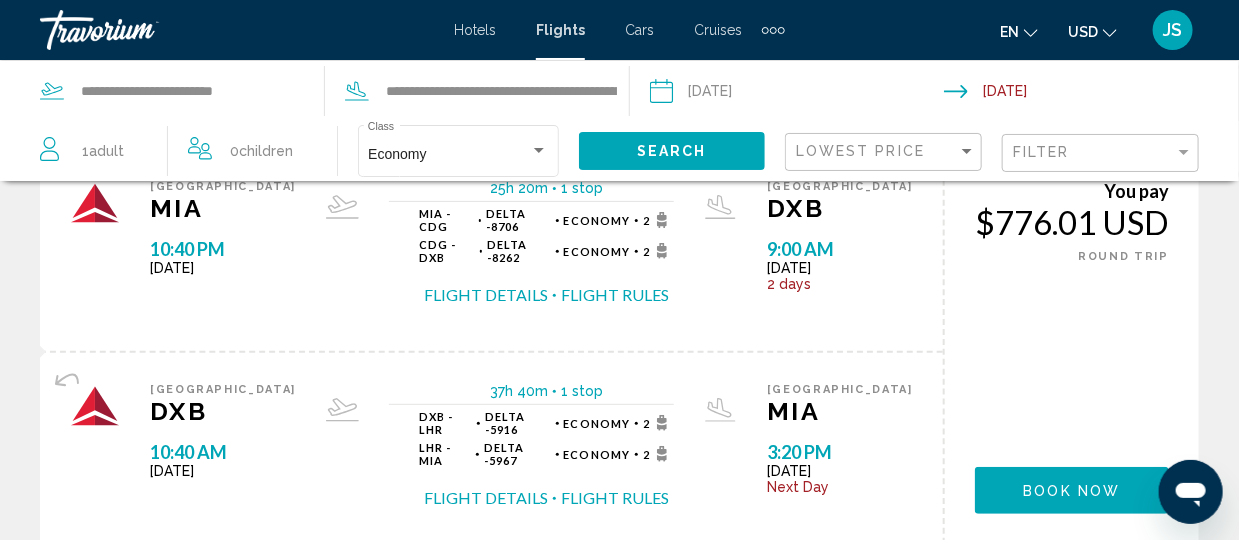 scroll, scrollTop: 0, scrollLeft: 0, axis: both 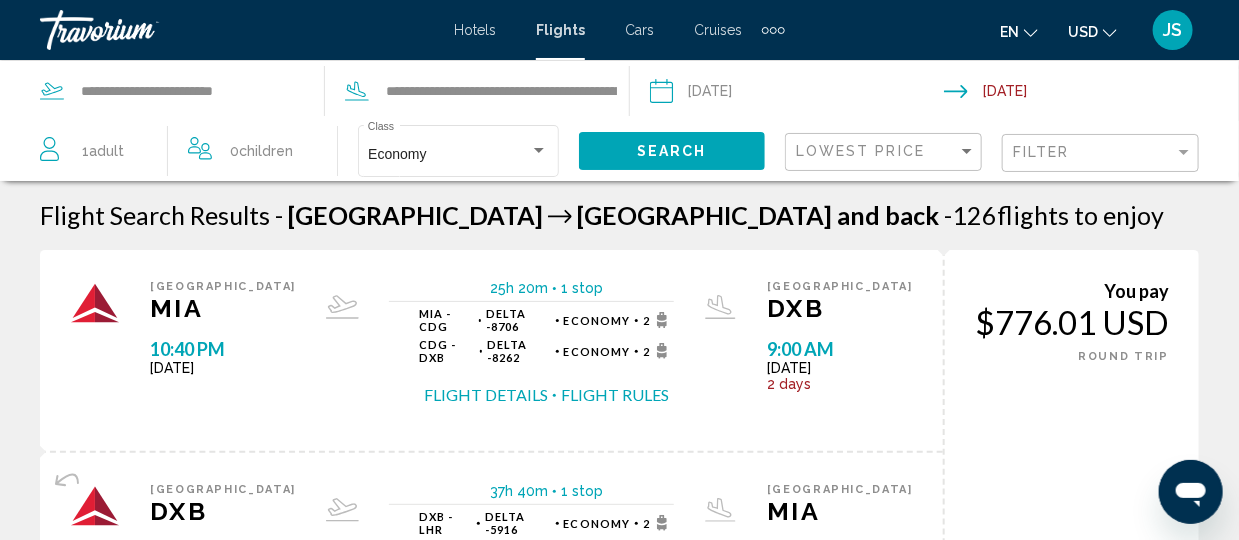 click on "Flights" at bounding box center (560, 30) 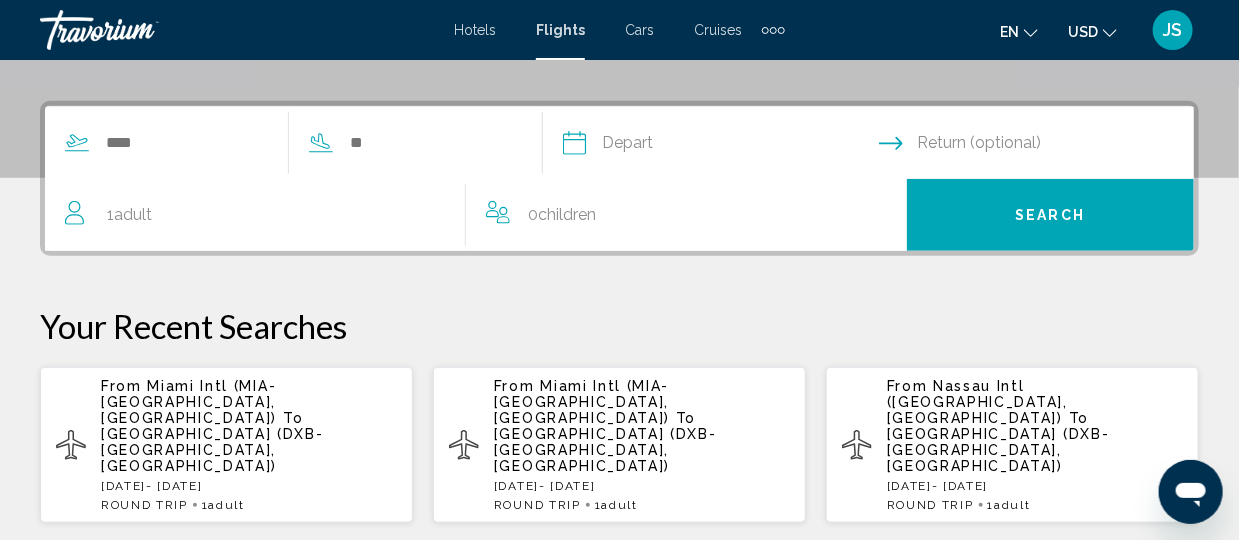 scroll, scrollTop: 423, scrollLeft: 0, axis: vertical 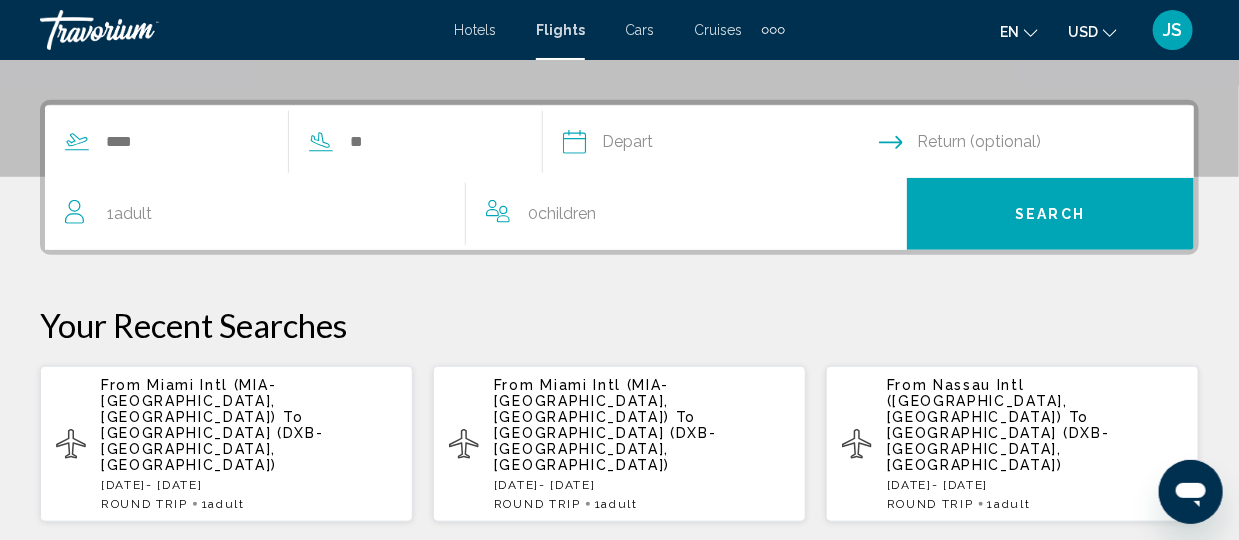 click 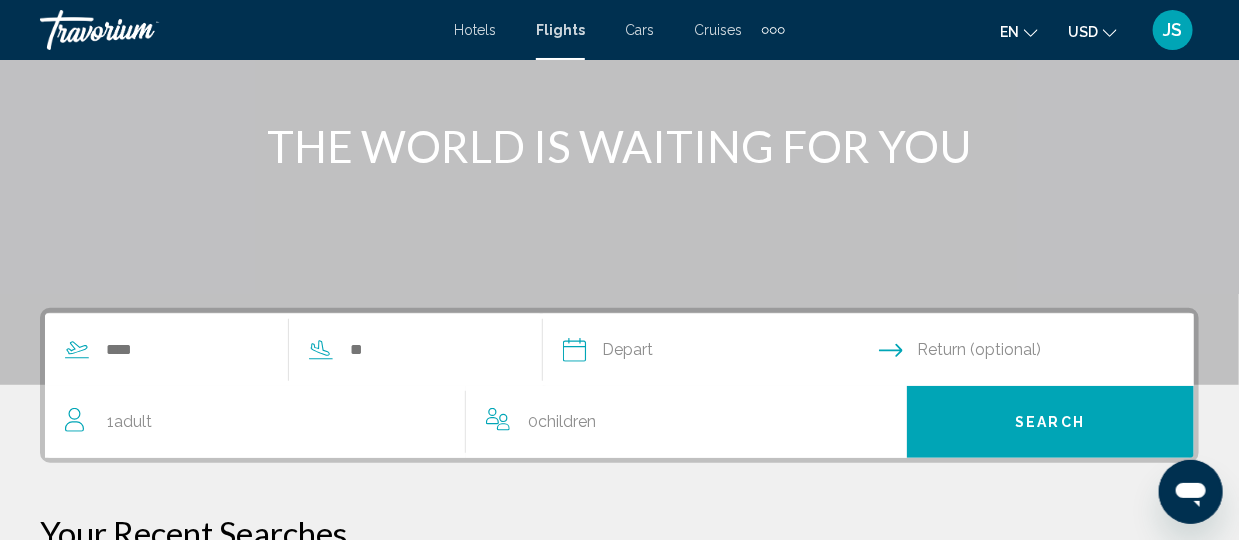 scroll, scrollTop: 242, scrollLeft: 0, axis: vertical 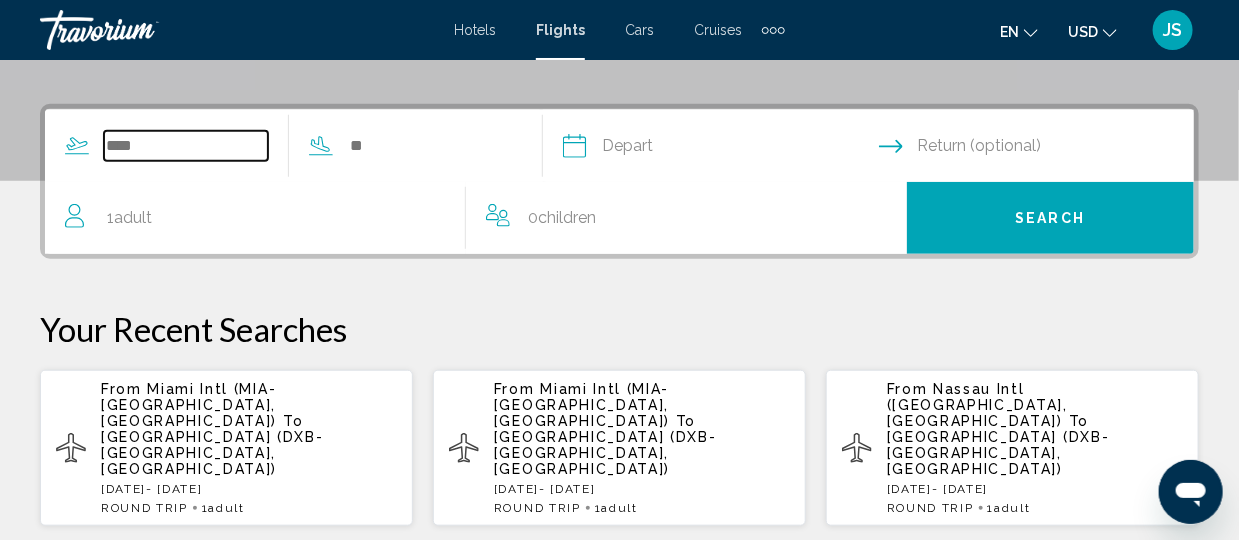 click at bounding box center (186, 146) 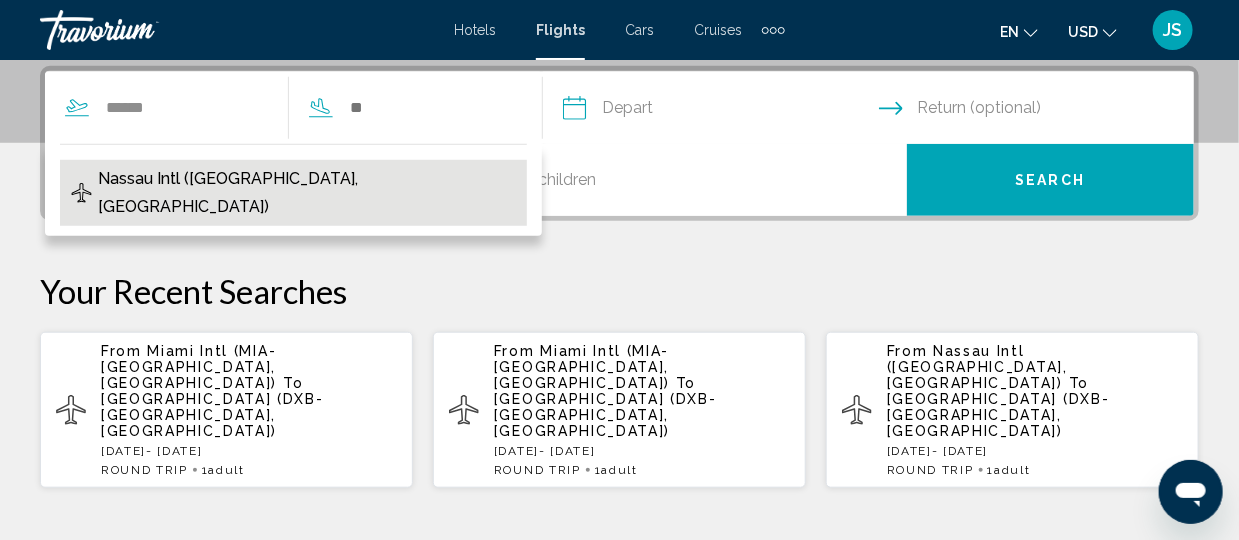 click on "Nassau Intl (NAS-Nassau, Bahamas)" at bounding box center [307, 193] 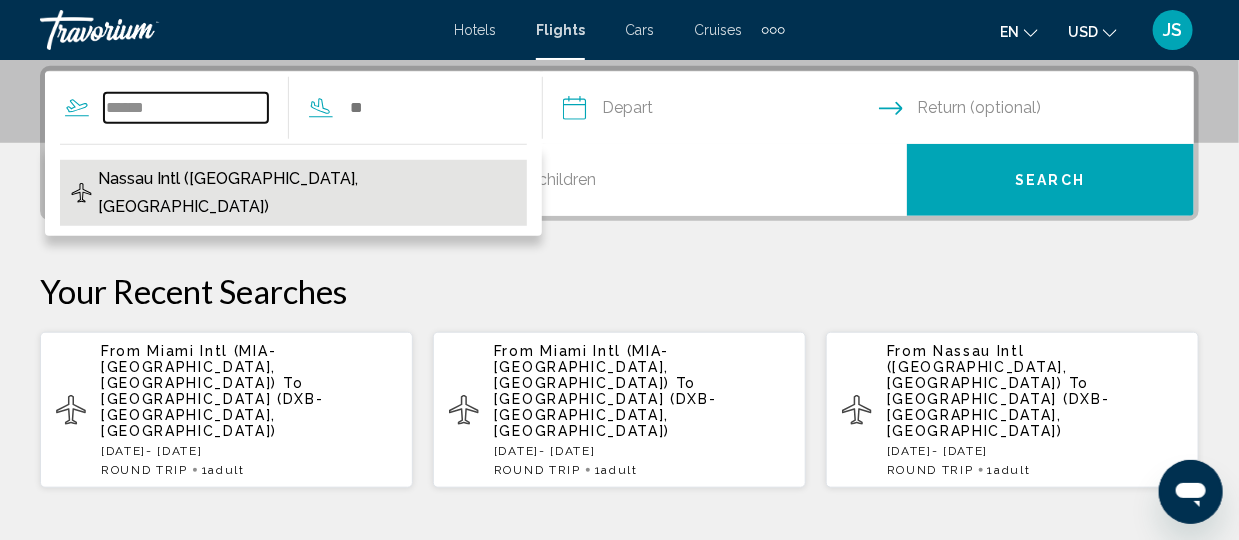 type on "**********" 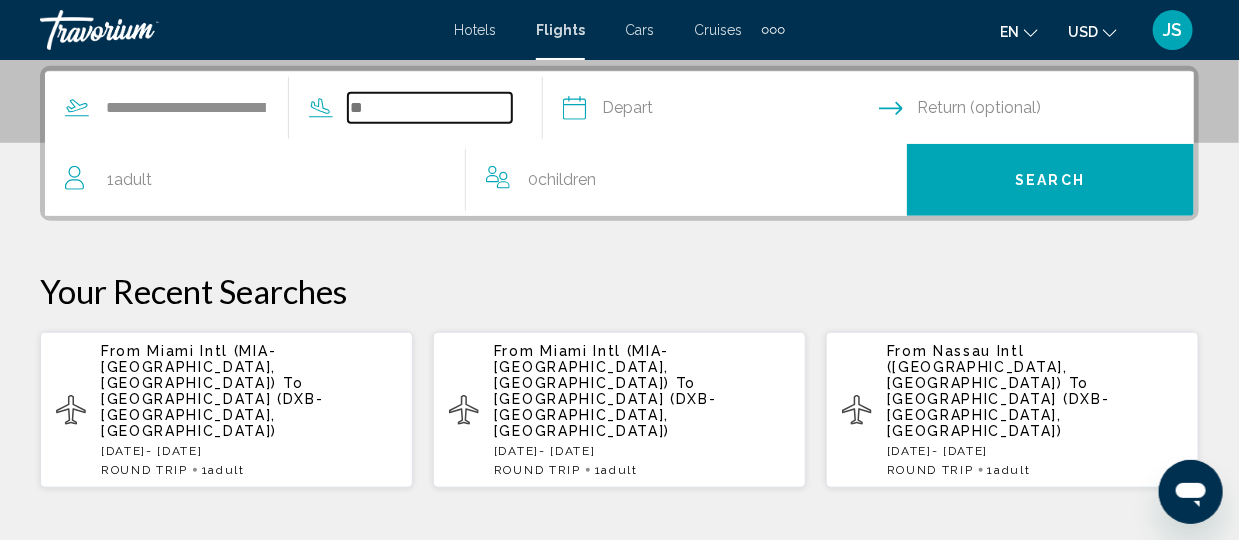 click at bounding box center (430, 108) 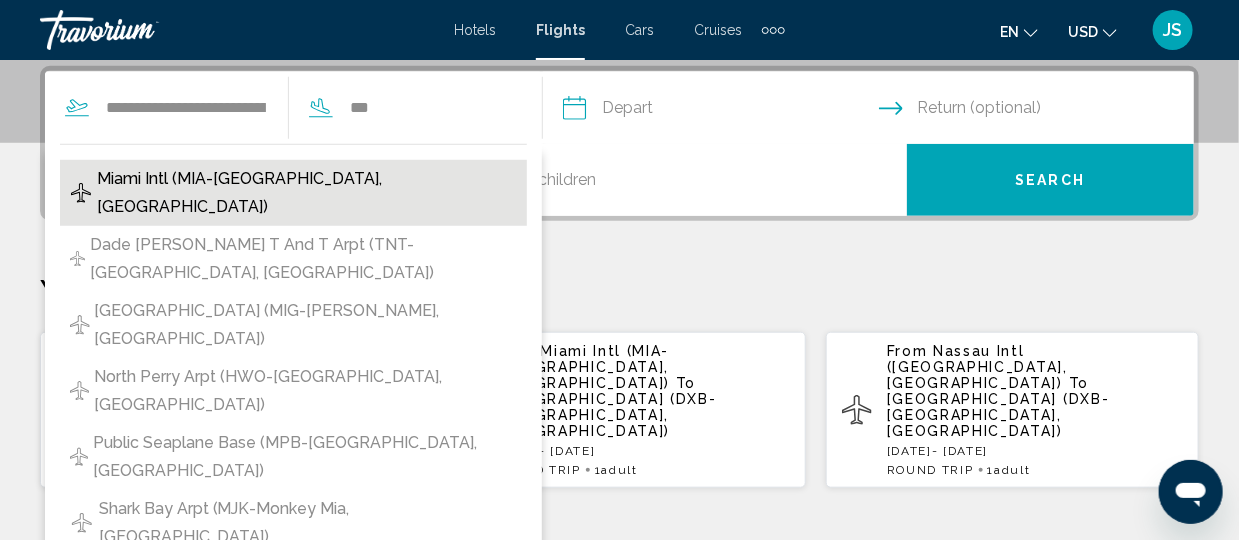 click on "Miami Intl (MIA-Miami, US)" at bounding box center (307, 193) 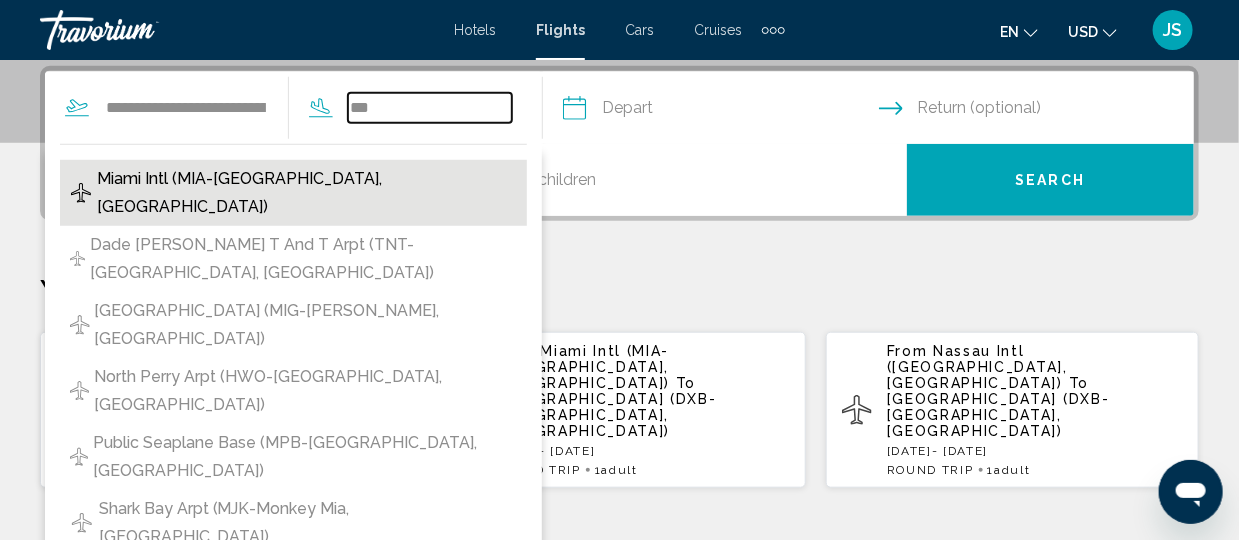 type on "**********" 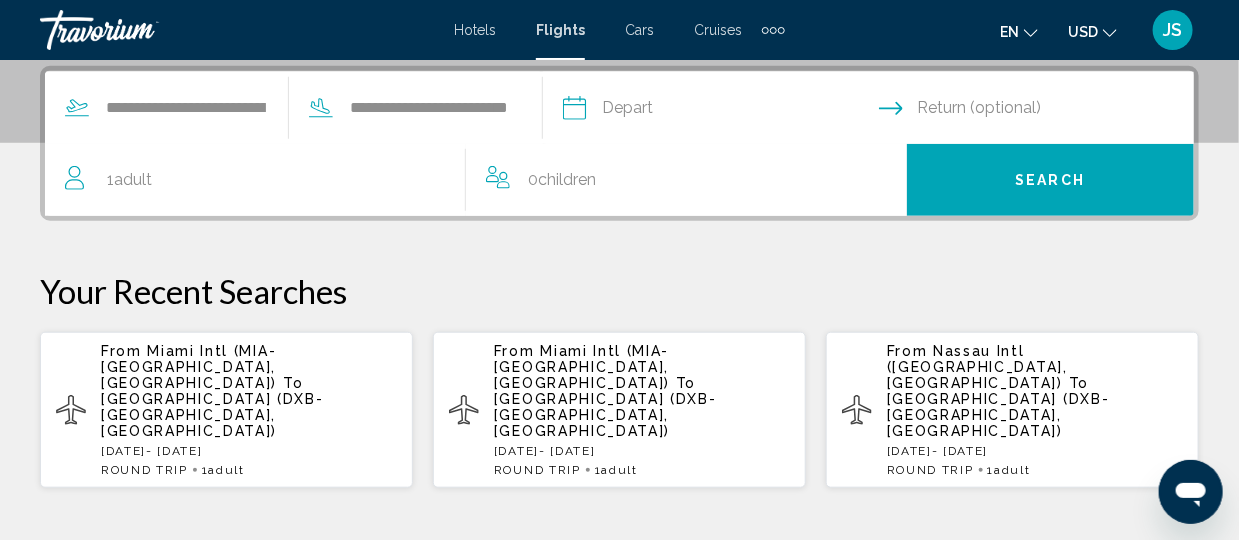 click at bounding box center (720, 111) 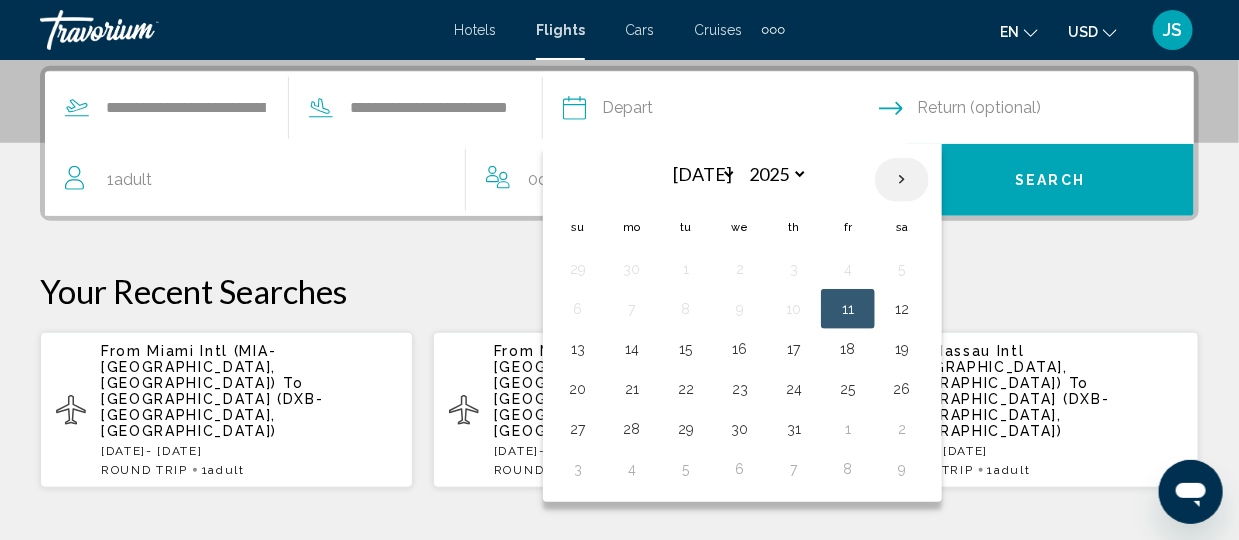 click at bounding box center (902, 180) 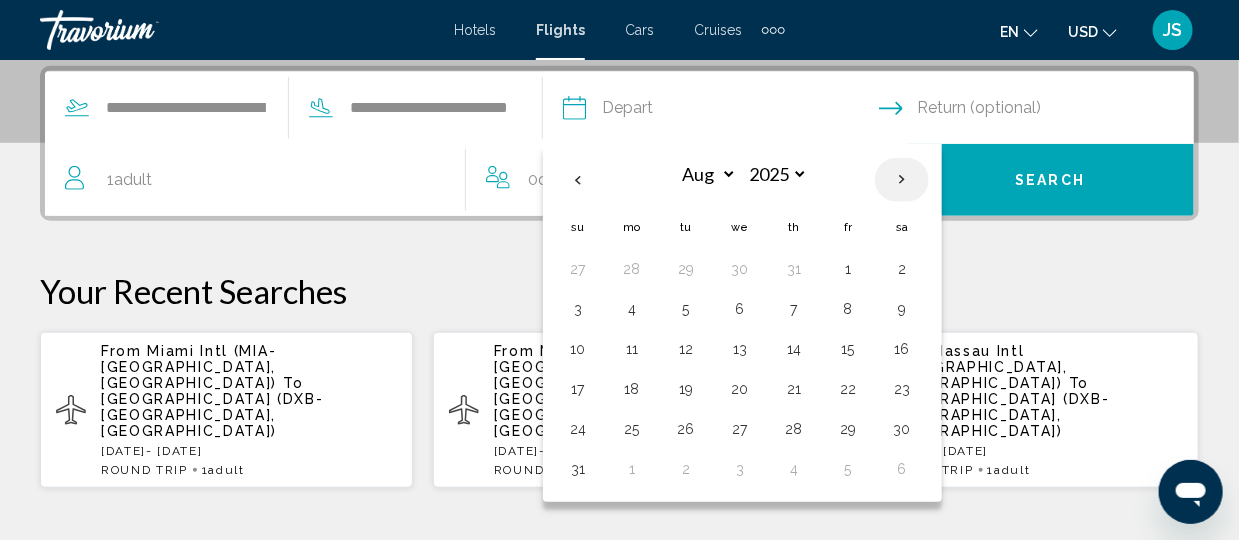 click at bounding box center (902, 180) 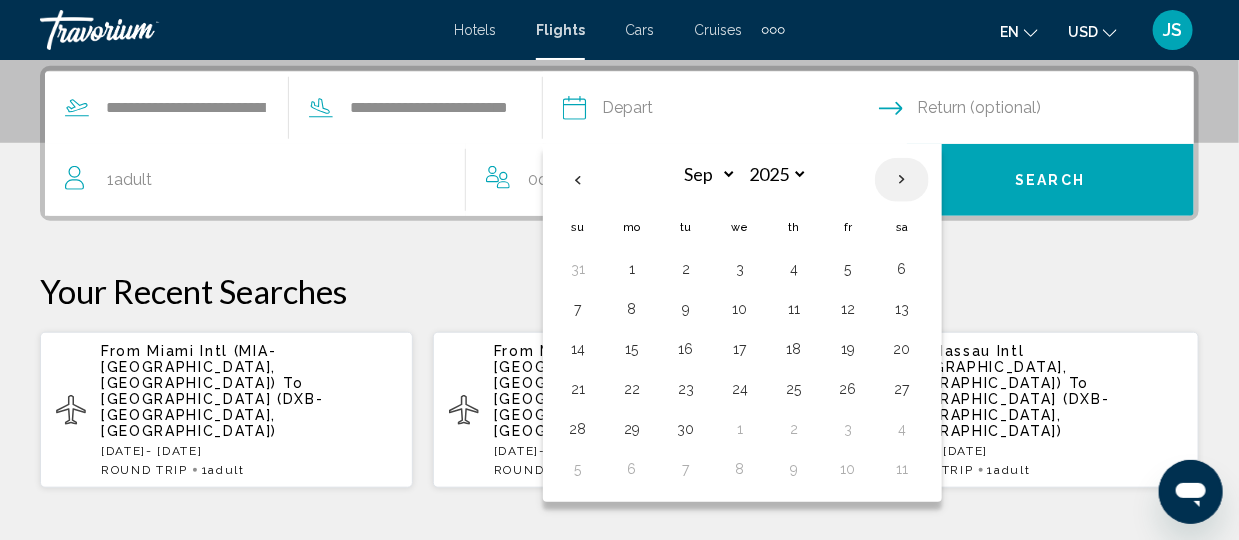 click at bounding box center (902, 180) 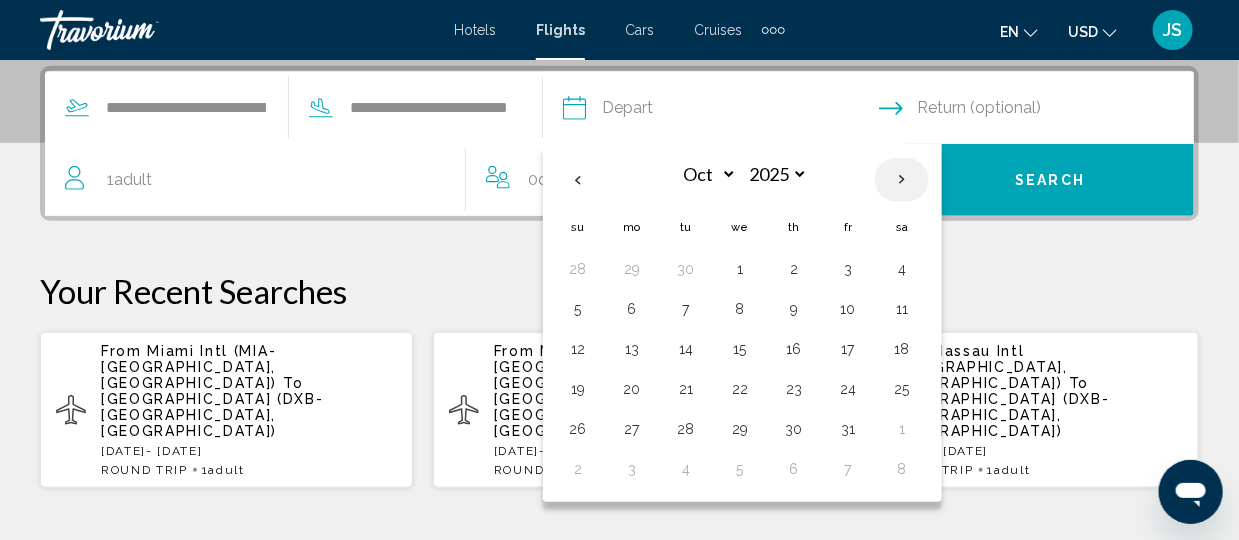 click at bounding box center [902, 180] 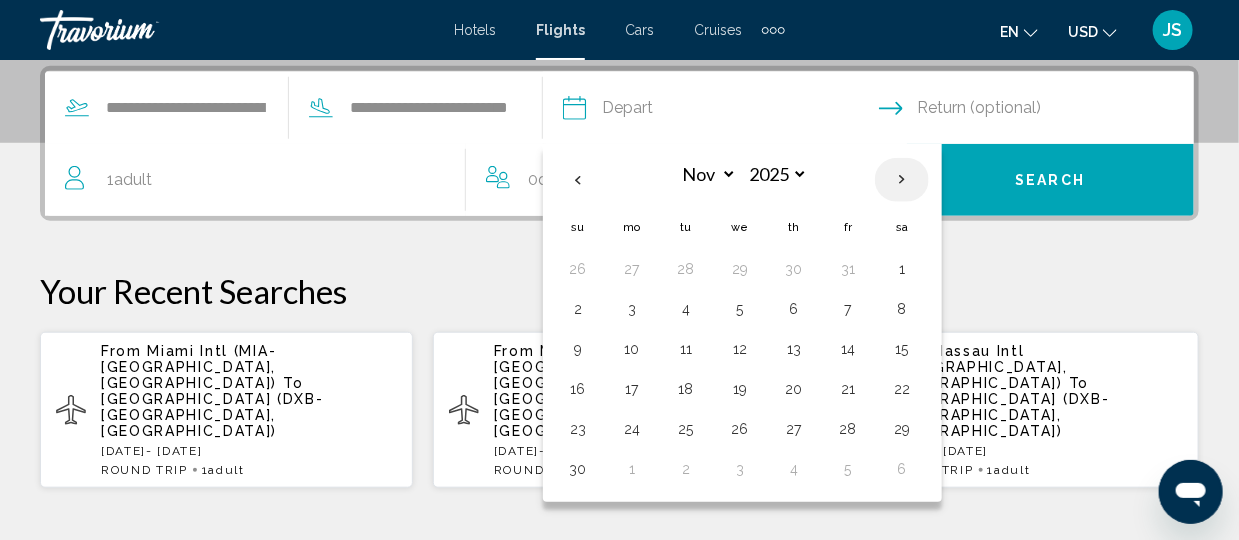 click at bounding box center [902, 180] 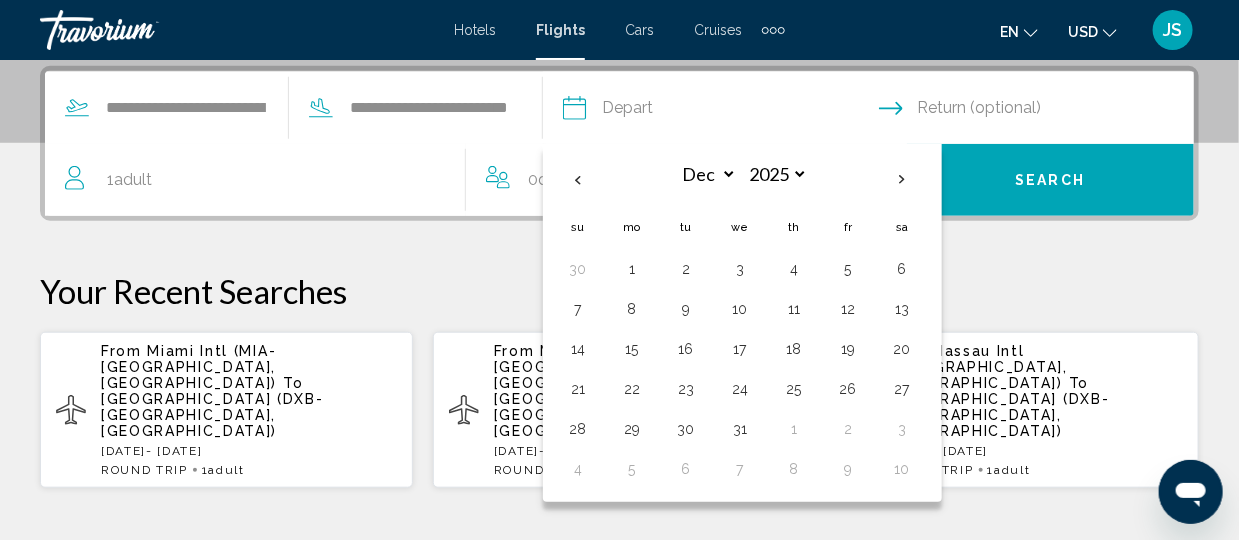 click on "**********" at bounding box center [619, 277] 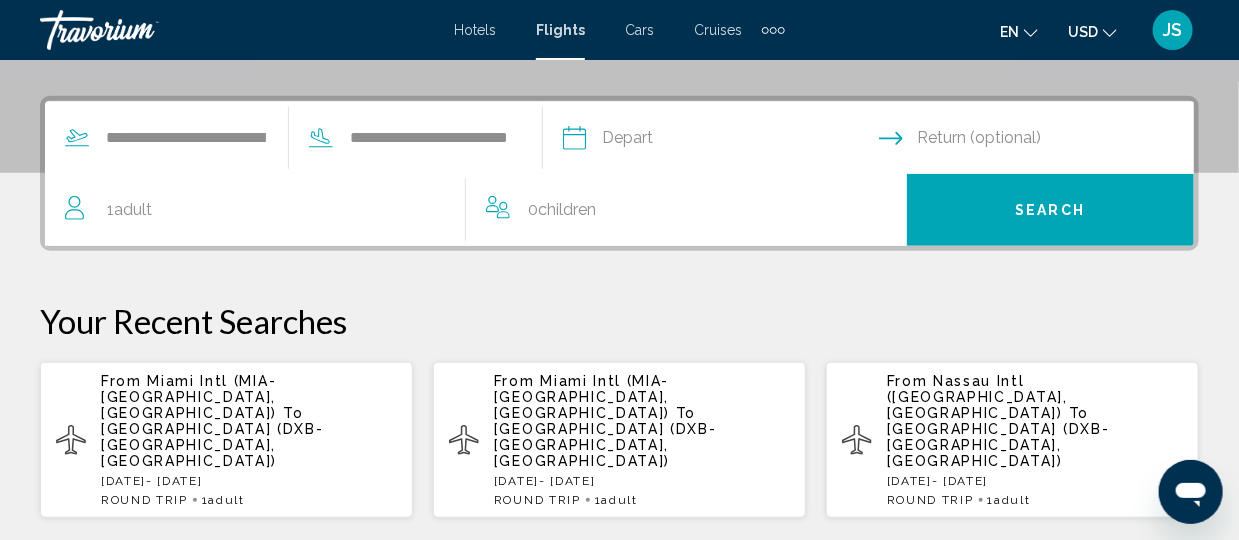 scroll, scrollTop: 426, scrollLeft: 0, axis: vertical 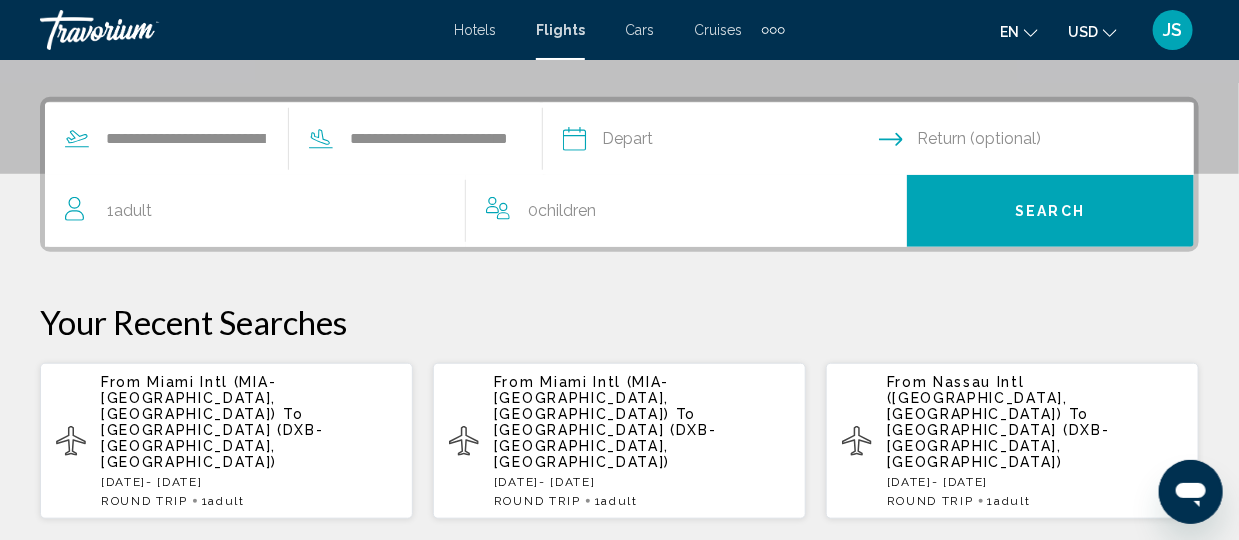 click at bounding box center [720, 142] 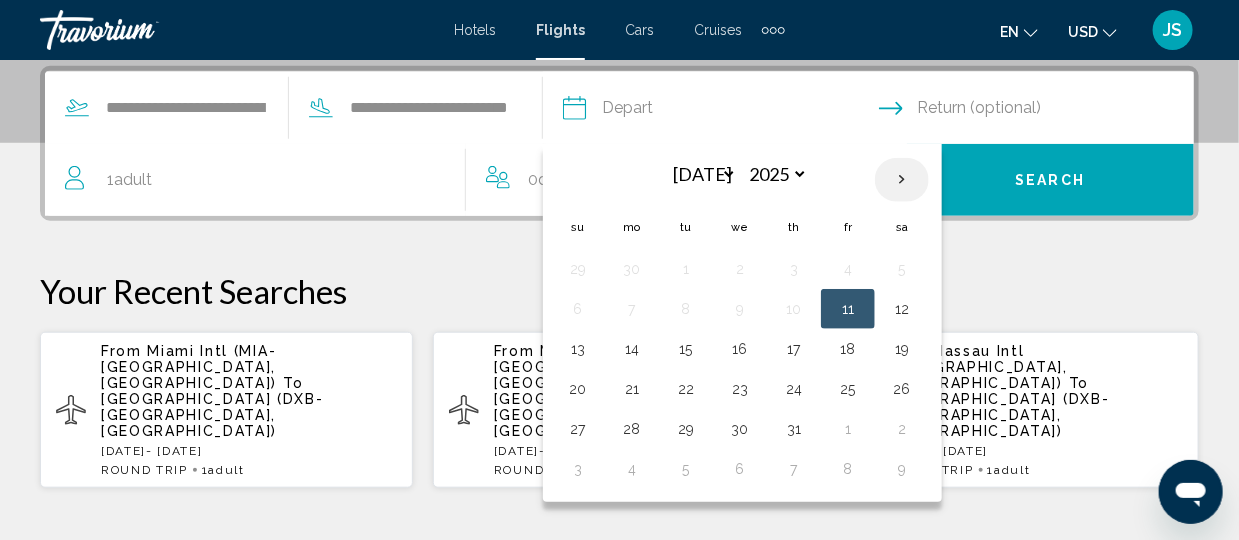 click at bounding box center [902, 180] 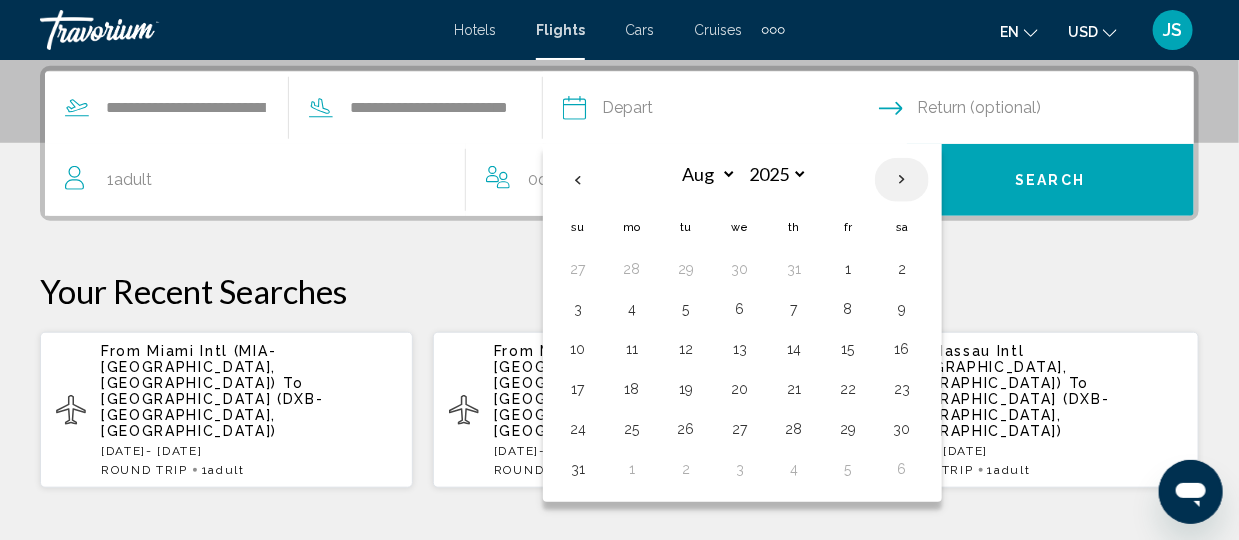 click at bounding box center [902, 180] 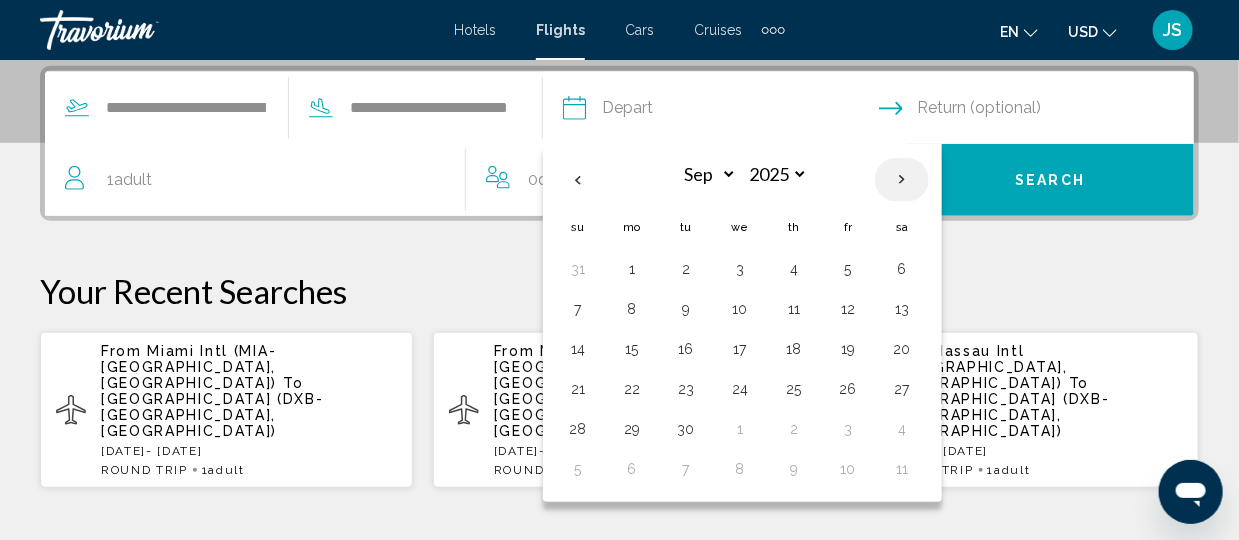 click at bounding box center [902, 180] 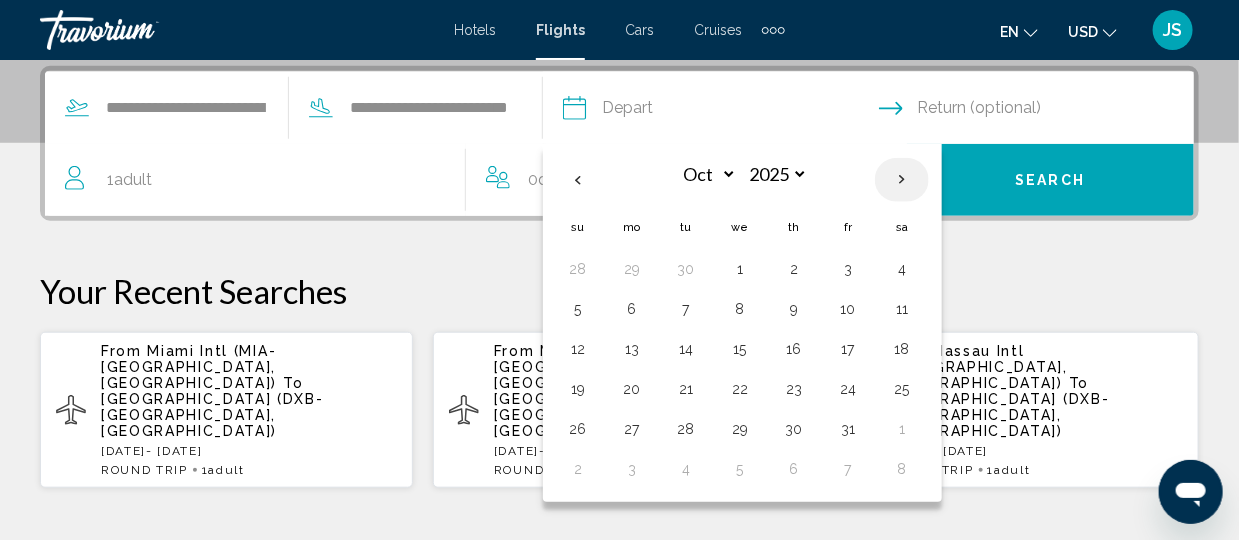 click at bounding box center [902, 180] 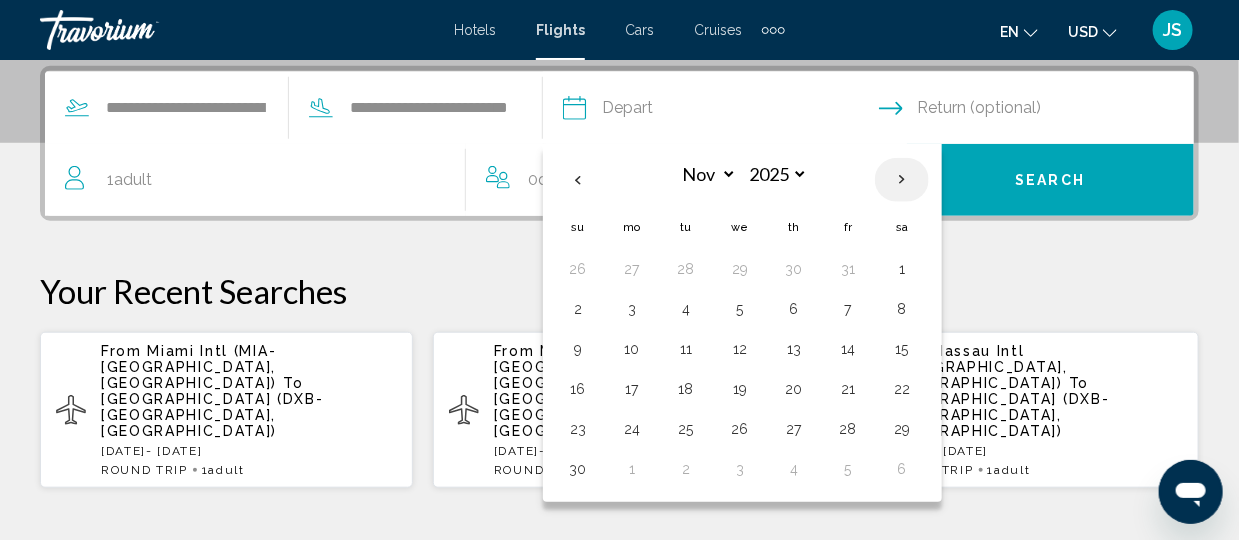 click at bounding box center [902, 180] 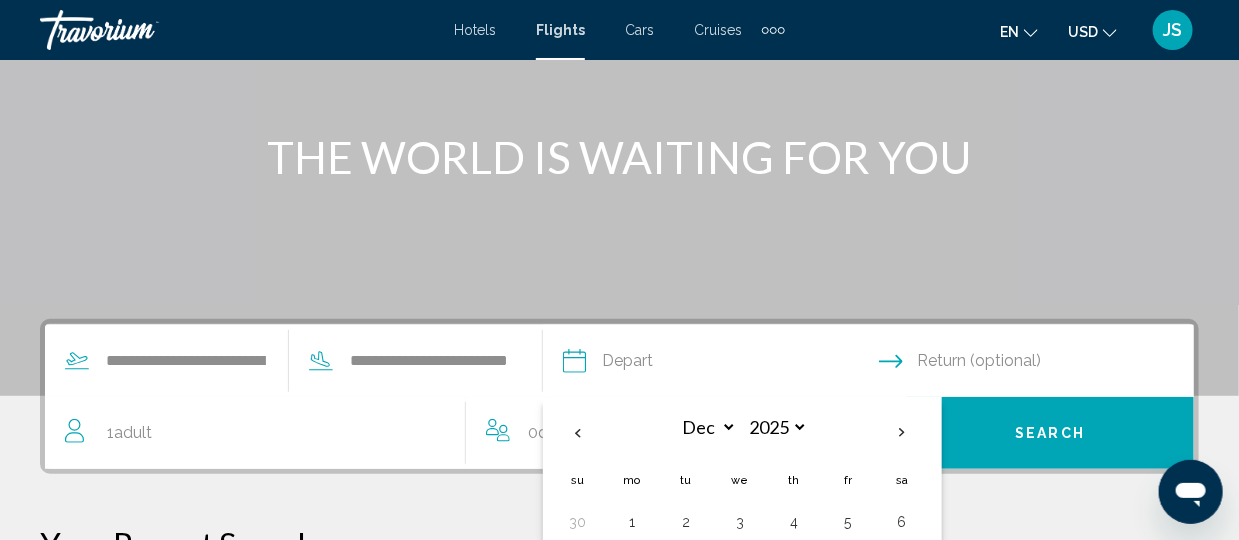 scroll, scrollTop: 185, scrollLeft: 0, axis: vertical 